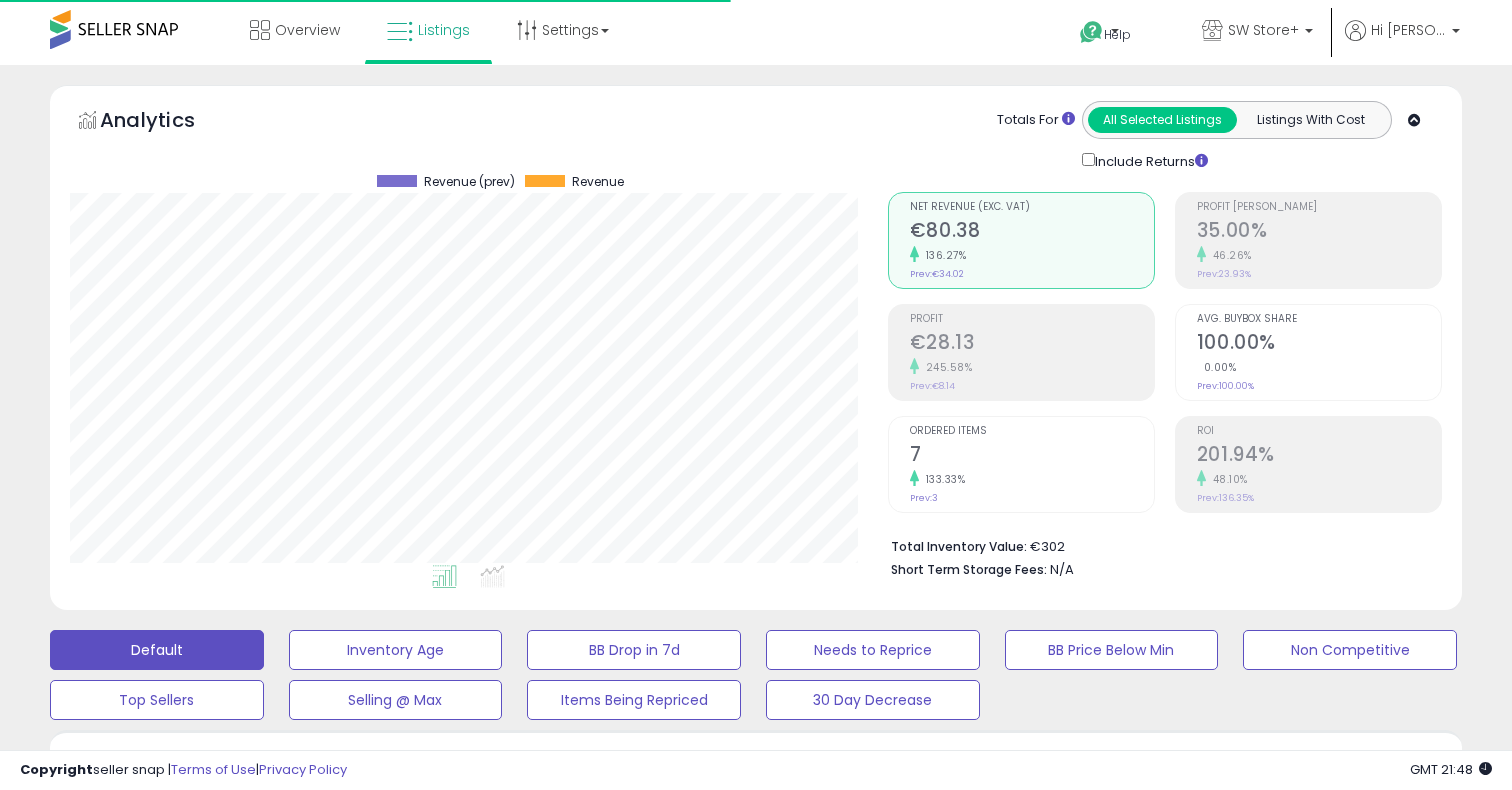 scroll, scrollTop: 763, scrollLeft: 0, axis: vertical 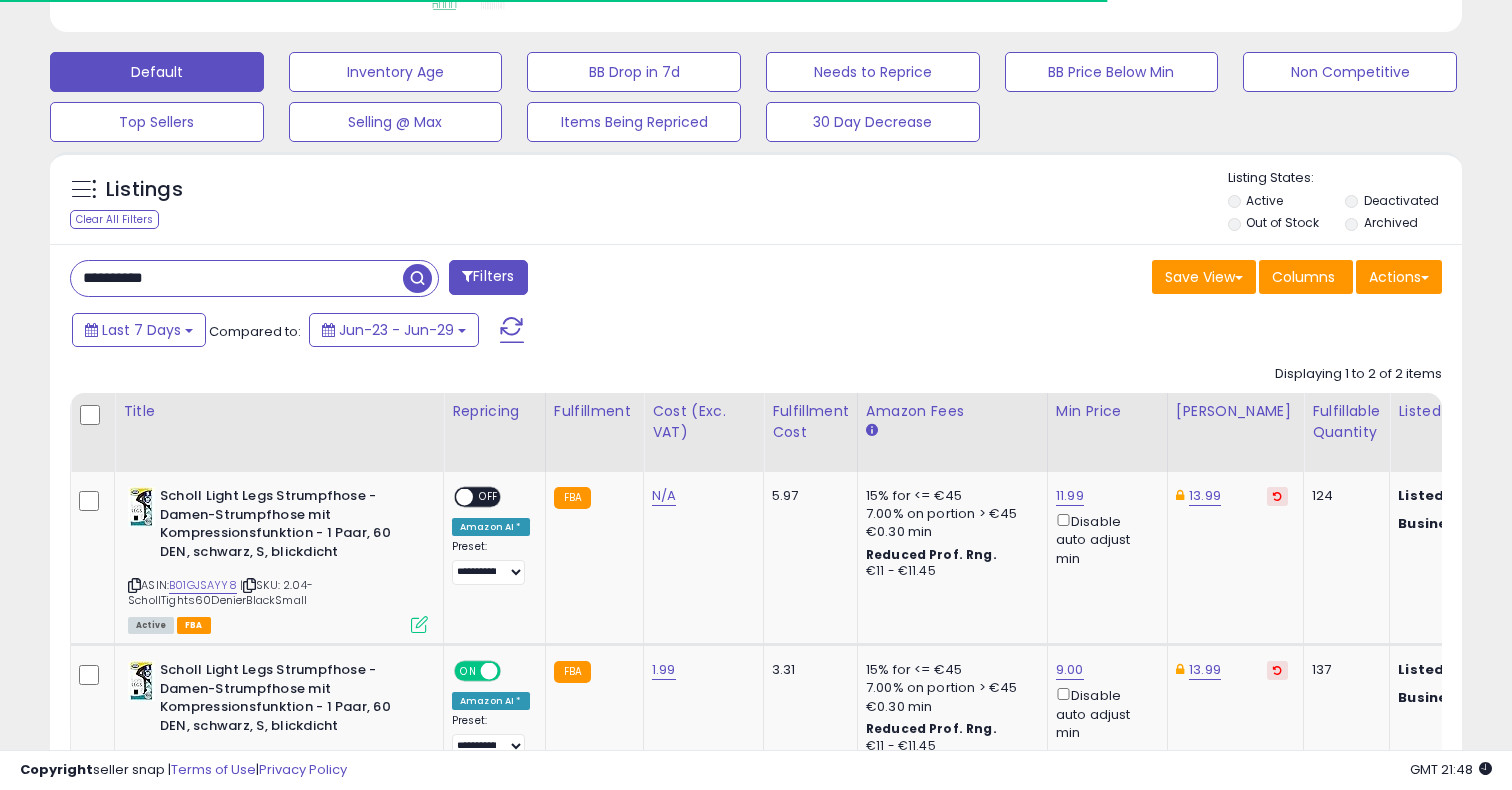 click on "**********" at bounding box center [237, 278] 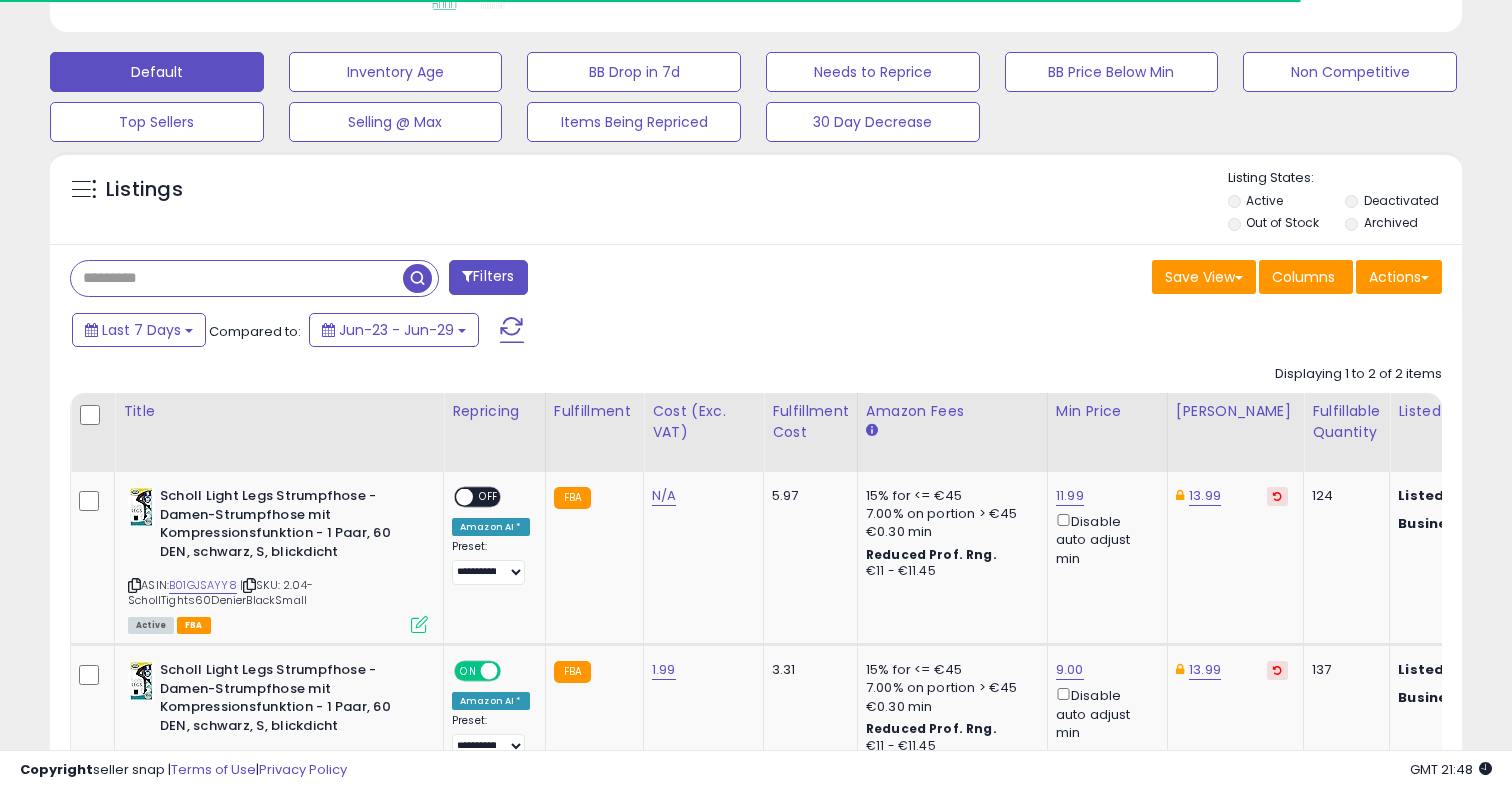 click at bounding box center [237, 278] 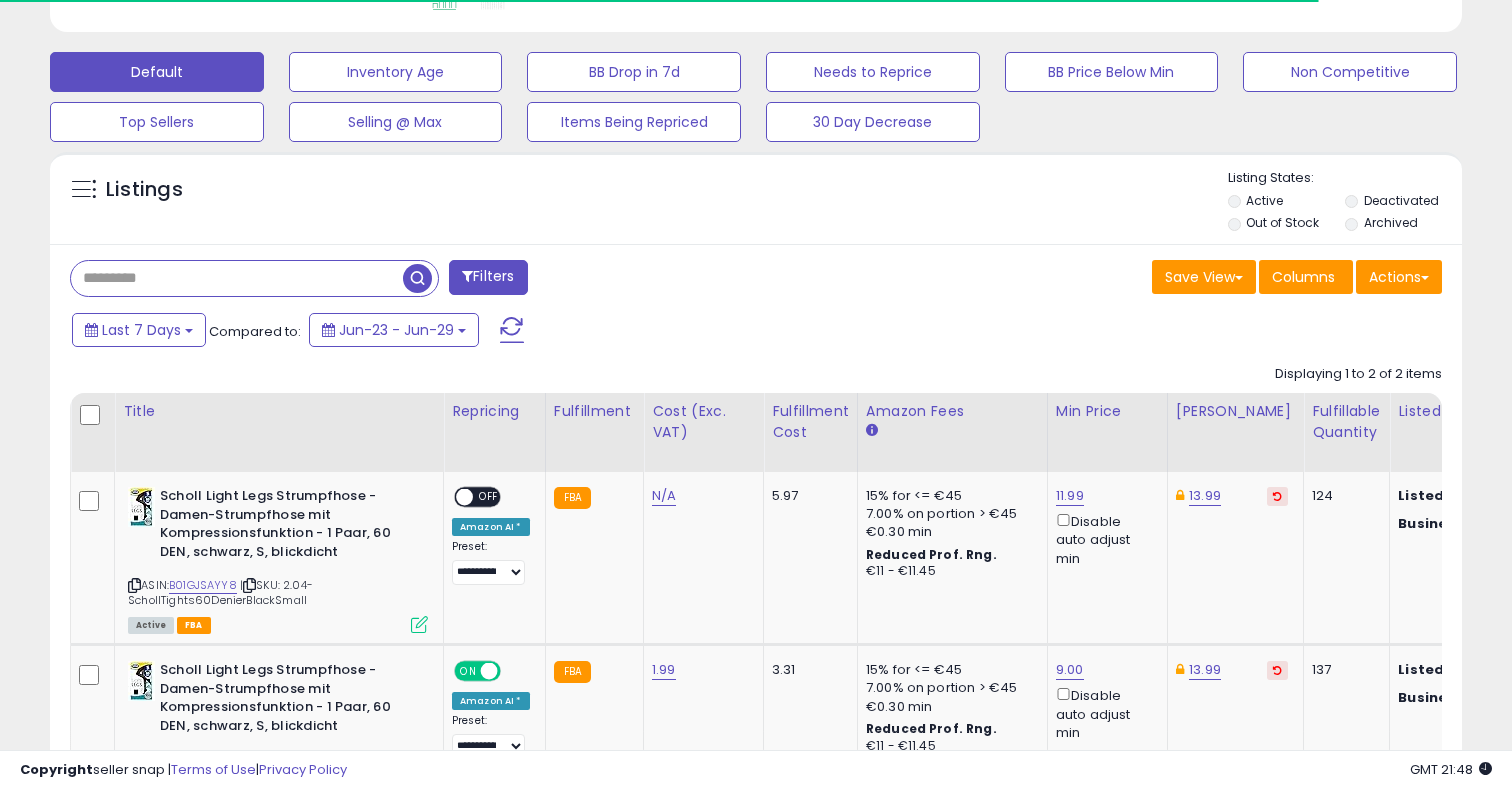 type 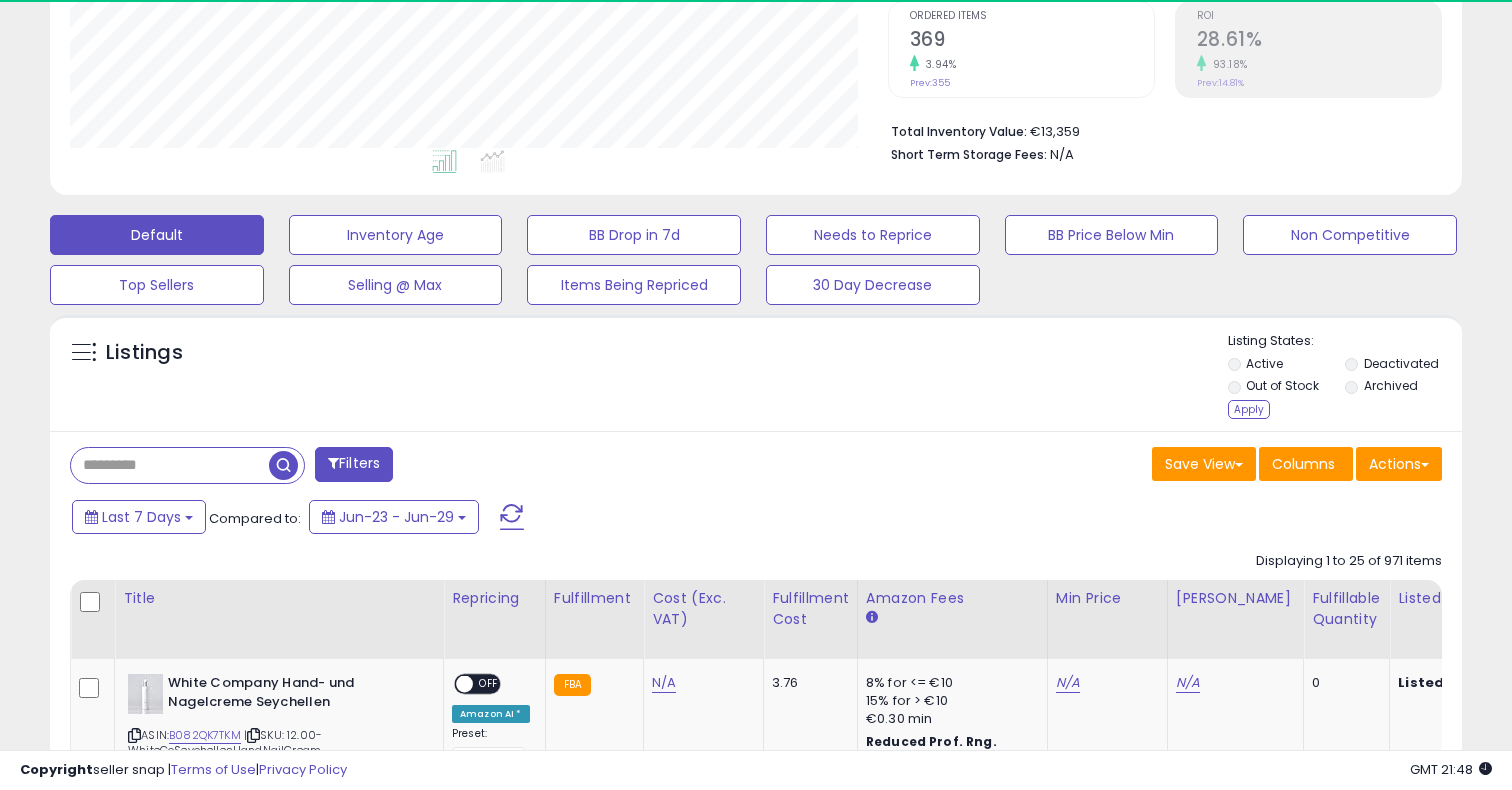 scroll, scrollTop: 999590, scrollLeft: 999182, axis: both 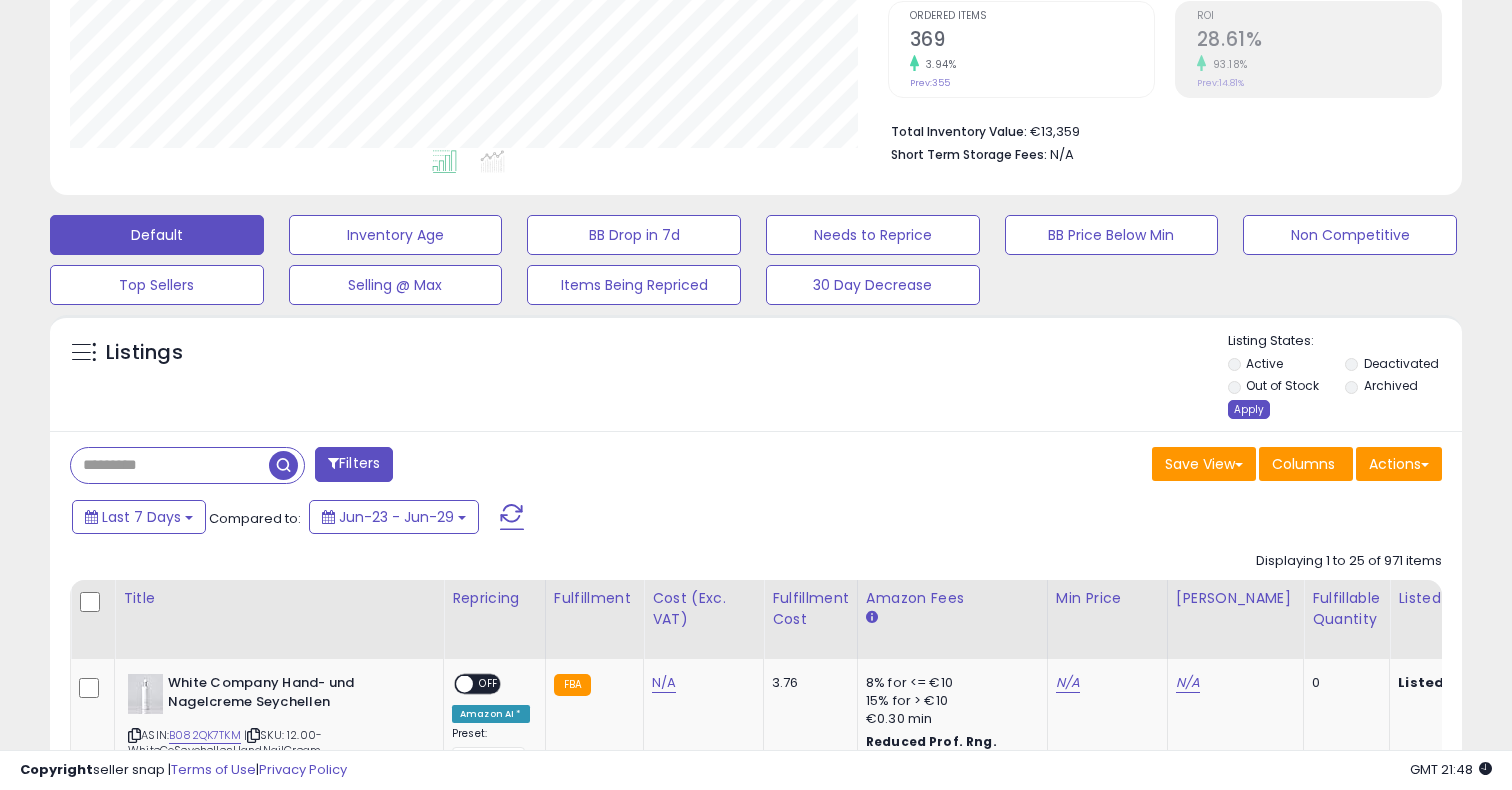click on "Apply" at bounding box center [1249, 409] 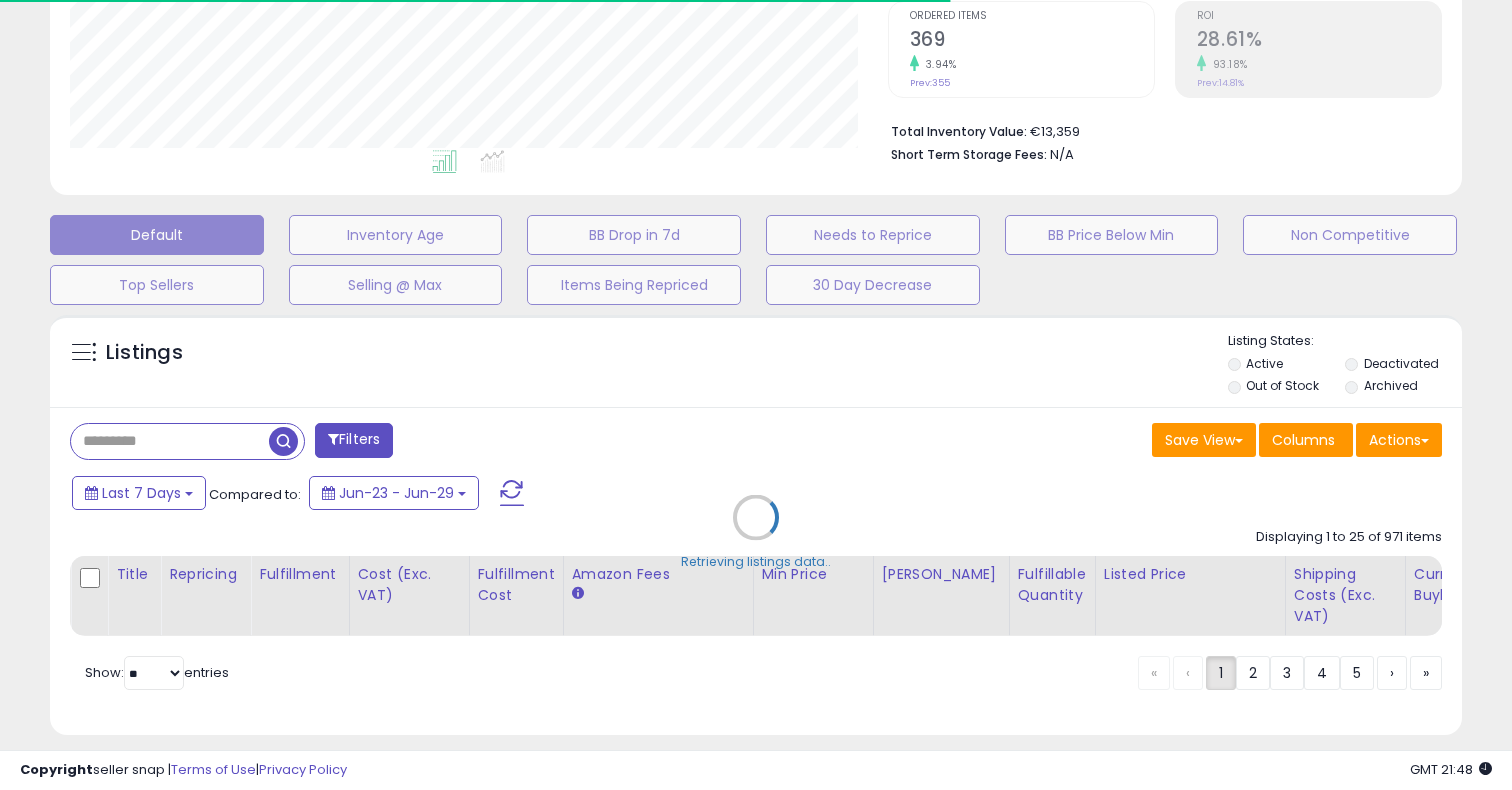 click on "Default
Inventory Age
BB Drop in 7d
Needs to Reprice
BB Price Below Min
Non Competitive
Top Sellers
Selling @ Max
Items Being Repriced
30 Day Decrease" at bounding box center [756, 255] 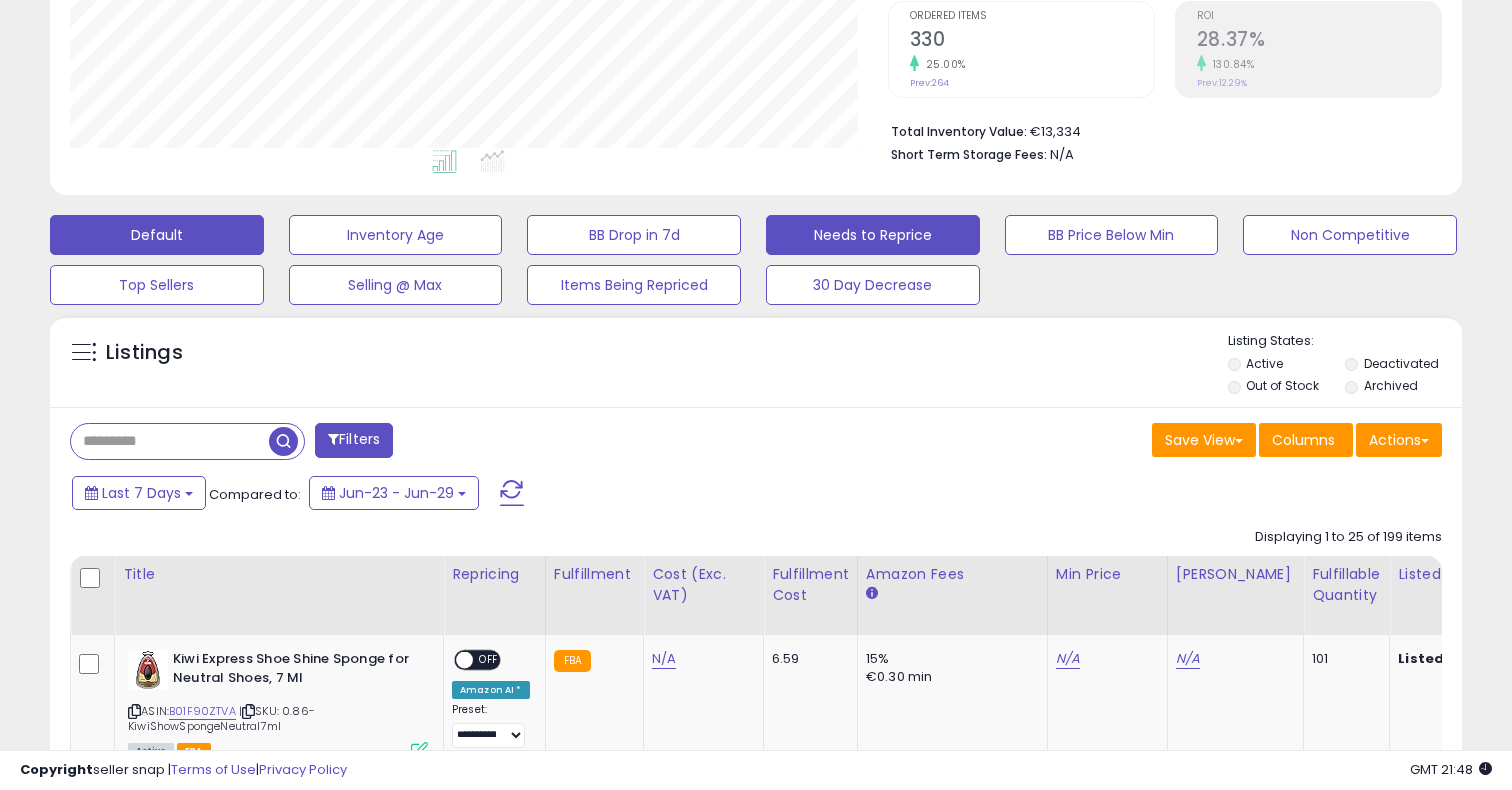 scroll, scrollTop: 999590, scrollLeft: 999182, axis: both 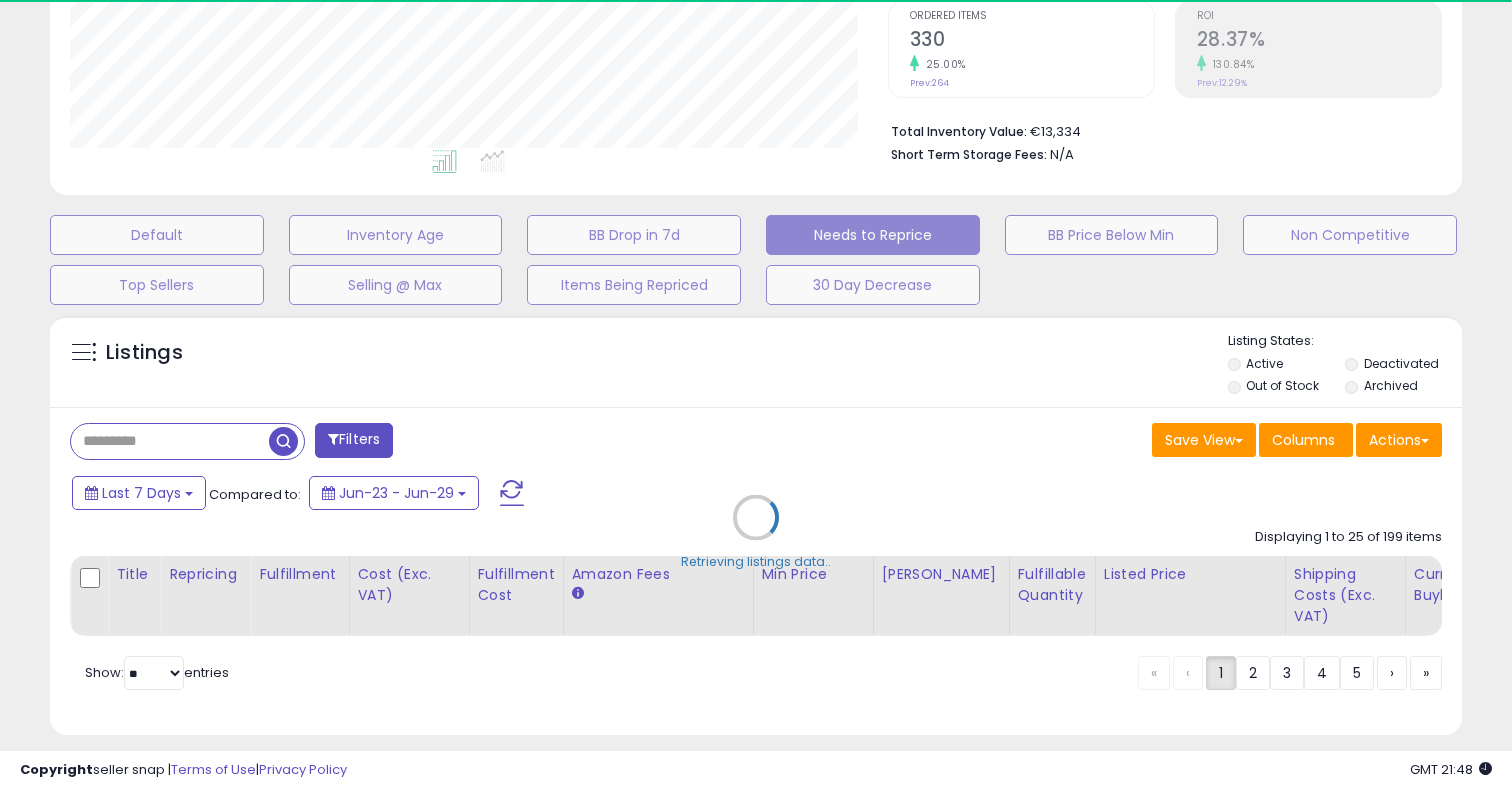 select on "**" 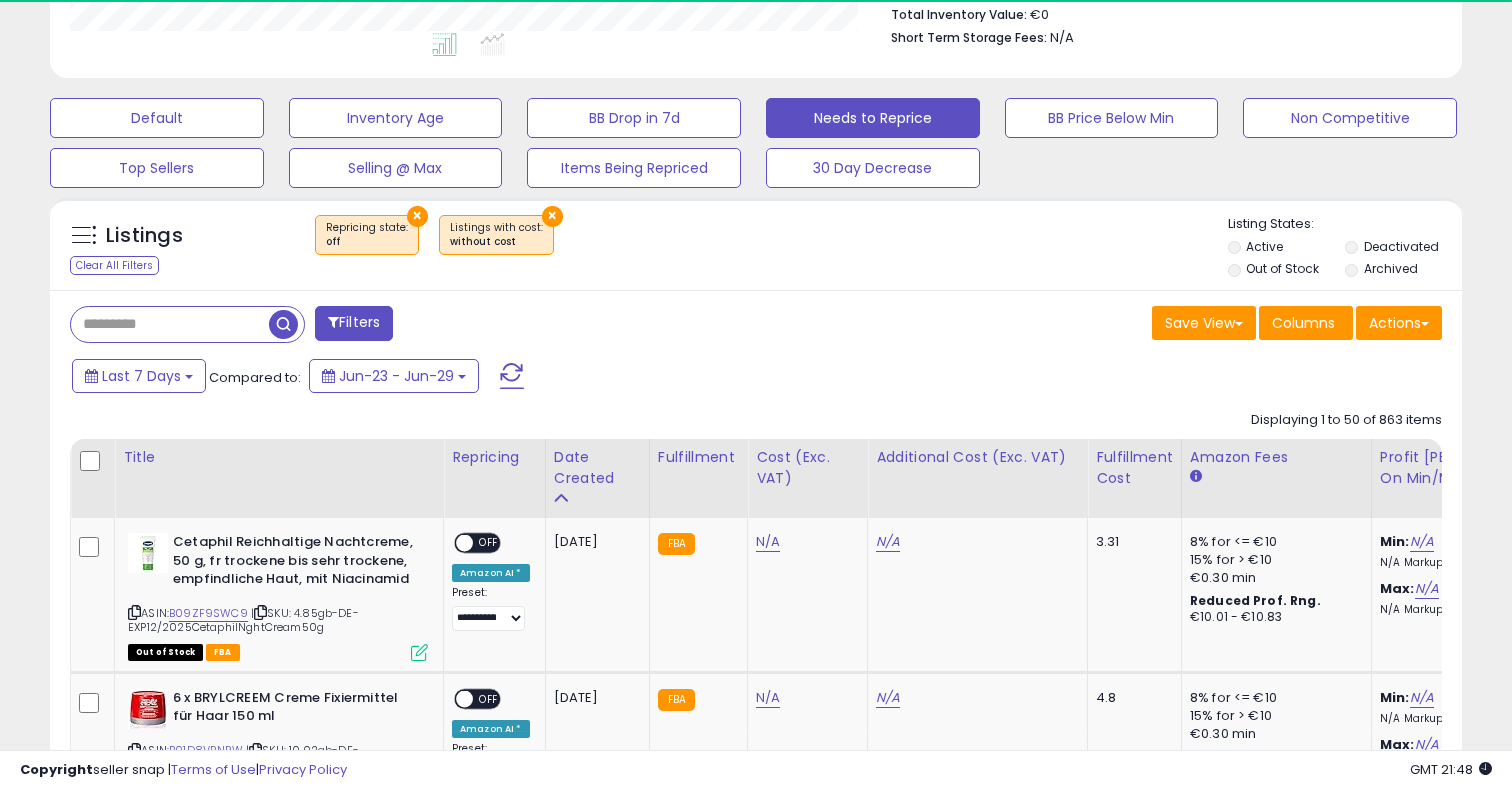 scroll, scrollTop: 602, scrollLeft: 0, axis: vertical 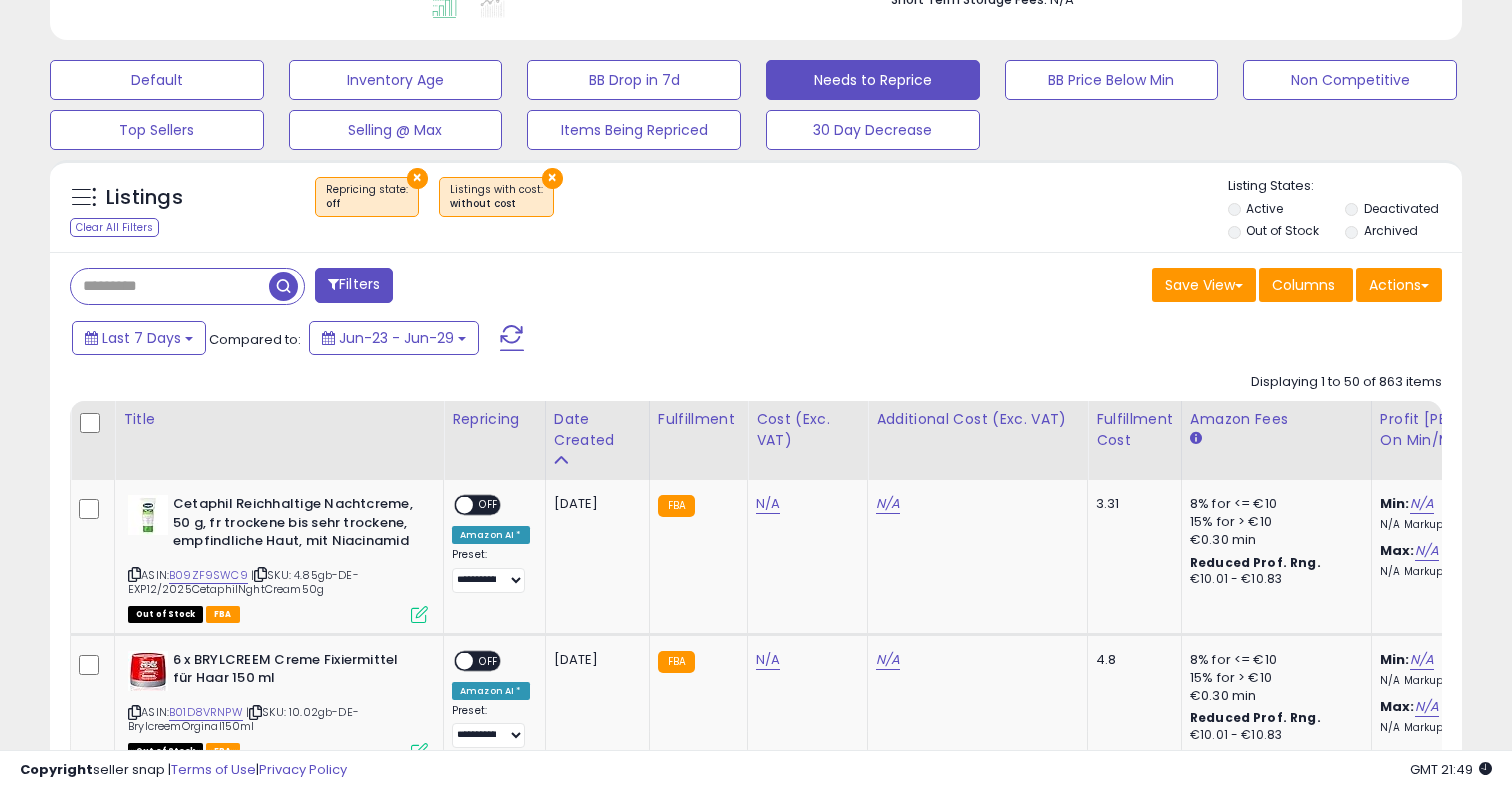 click at bounding box center [170, 286] 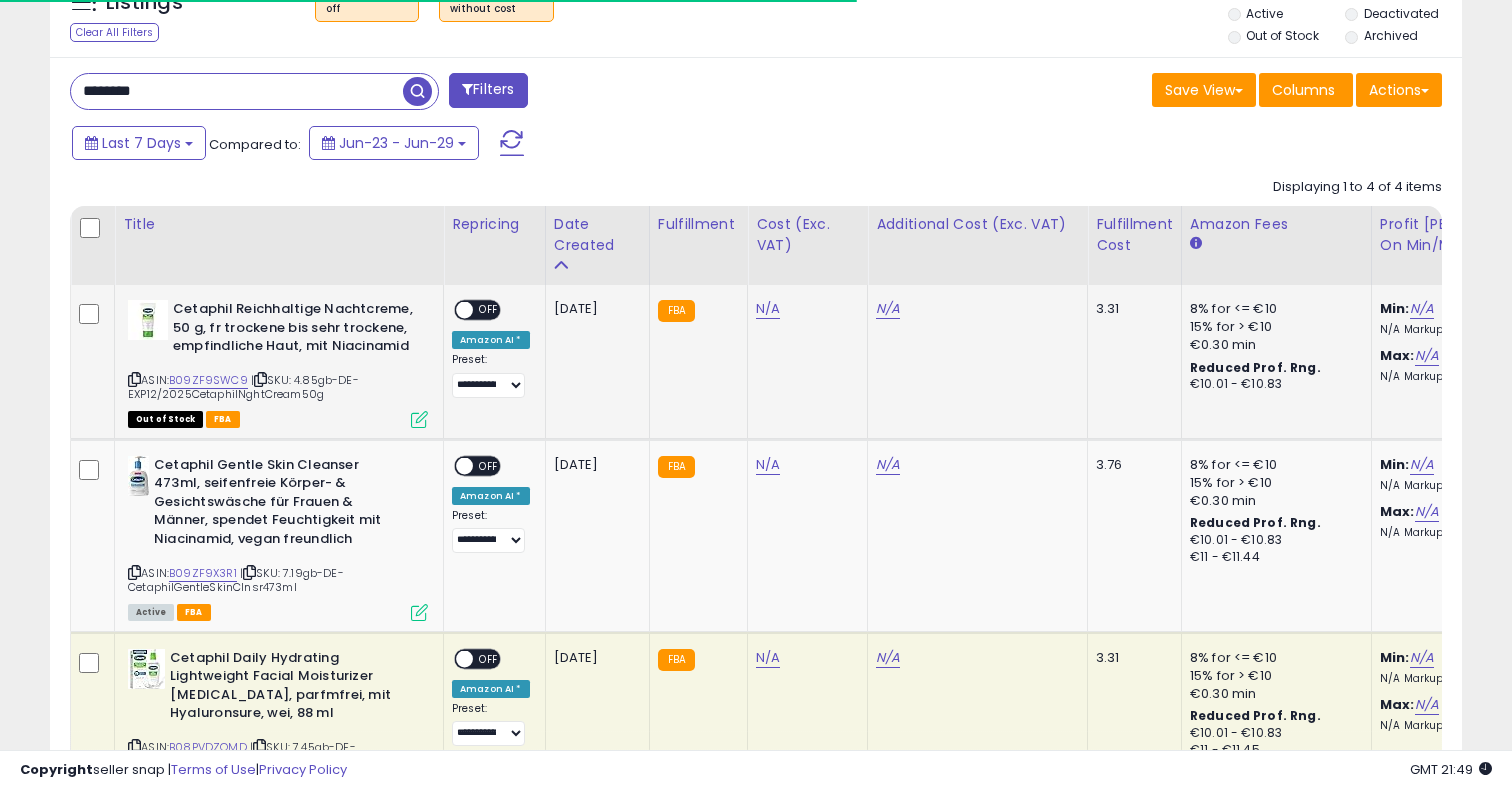 scroll, scrollTop: 793, scrollLeft: 0, axis: vertical 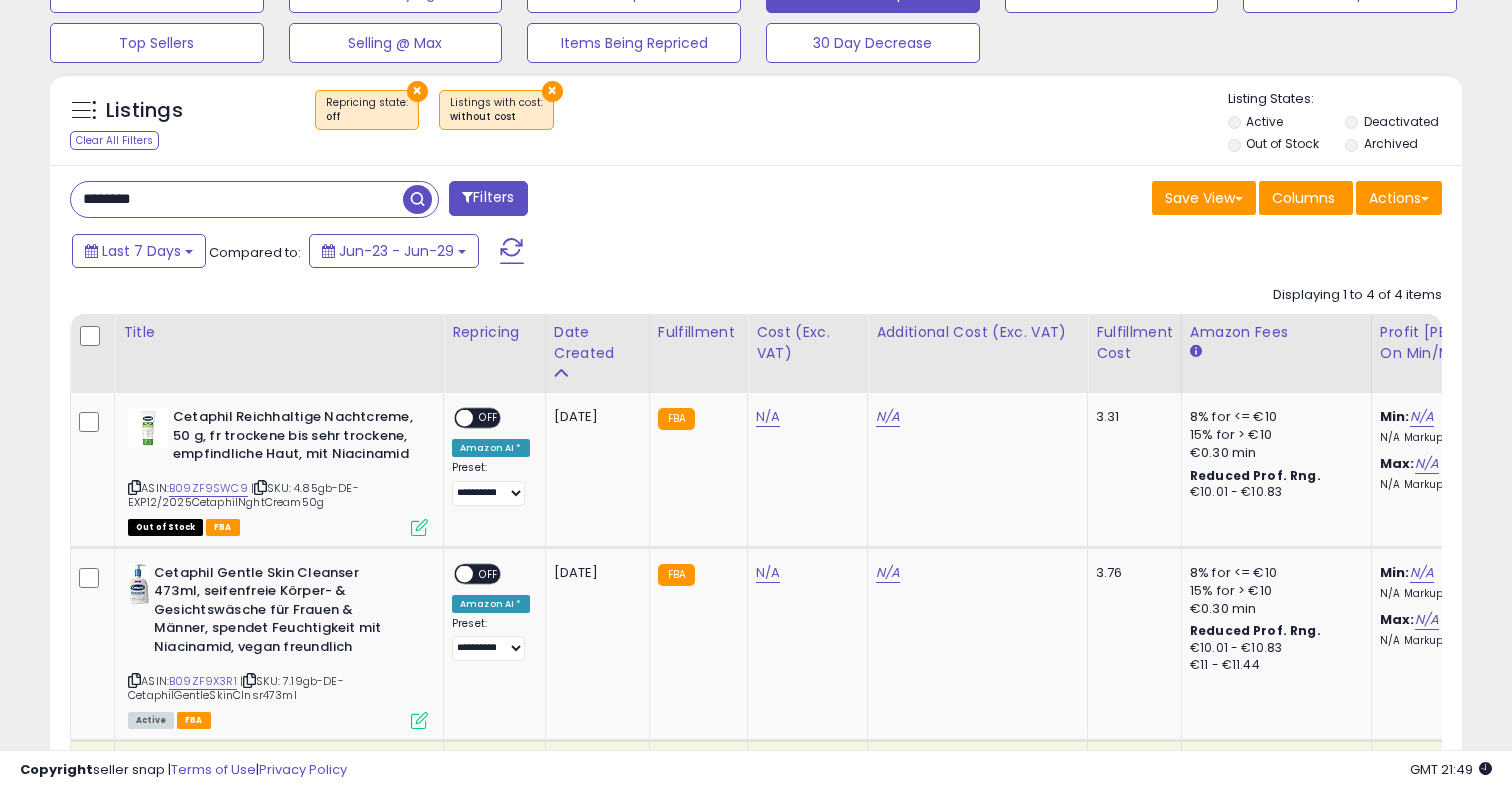 click on "********" at bounding box center (237, 199) 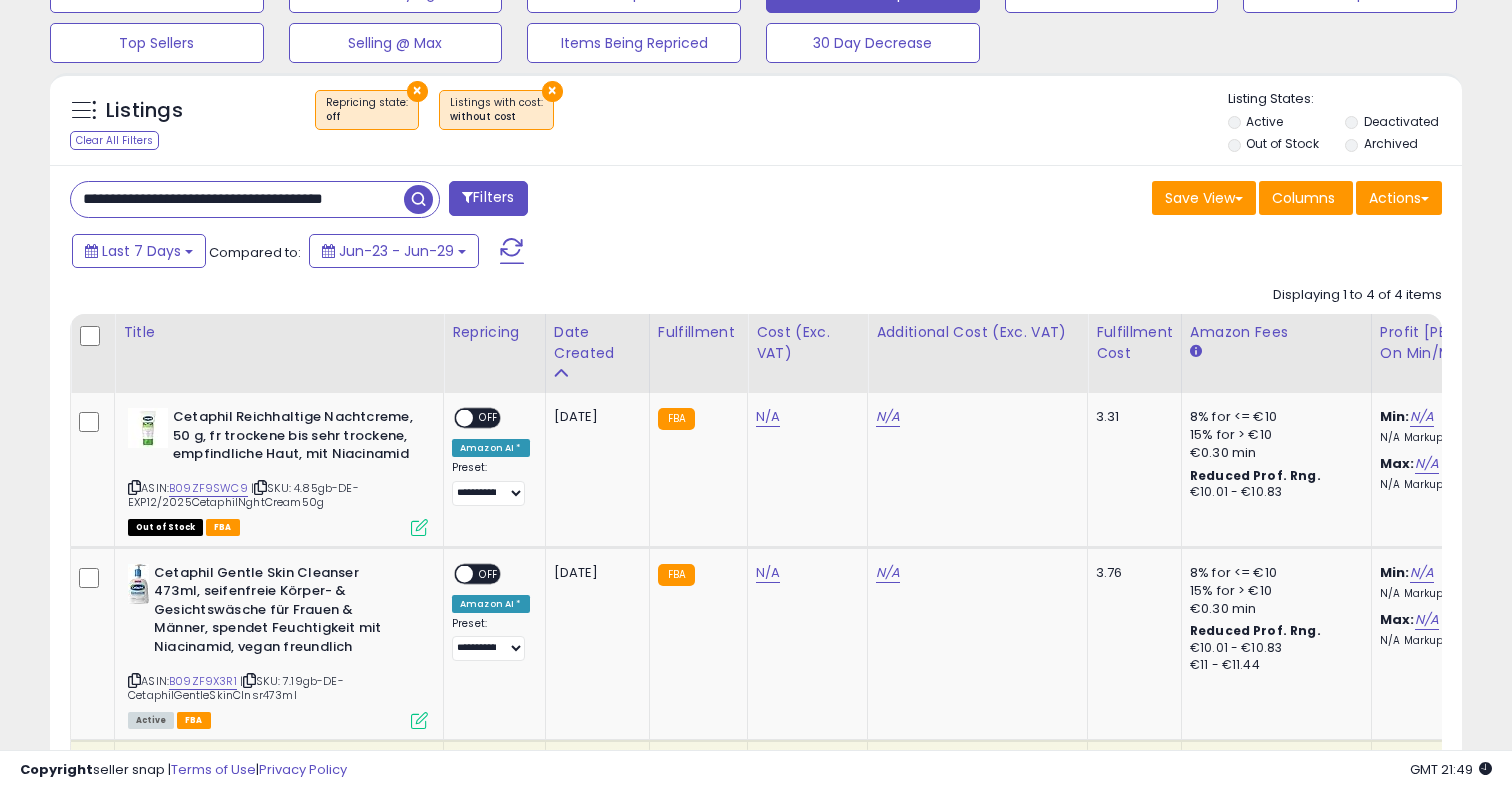 type on "**********" 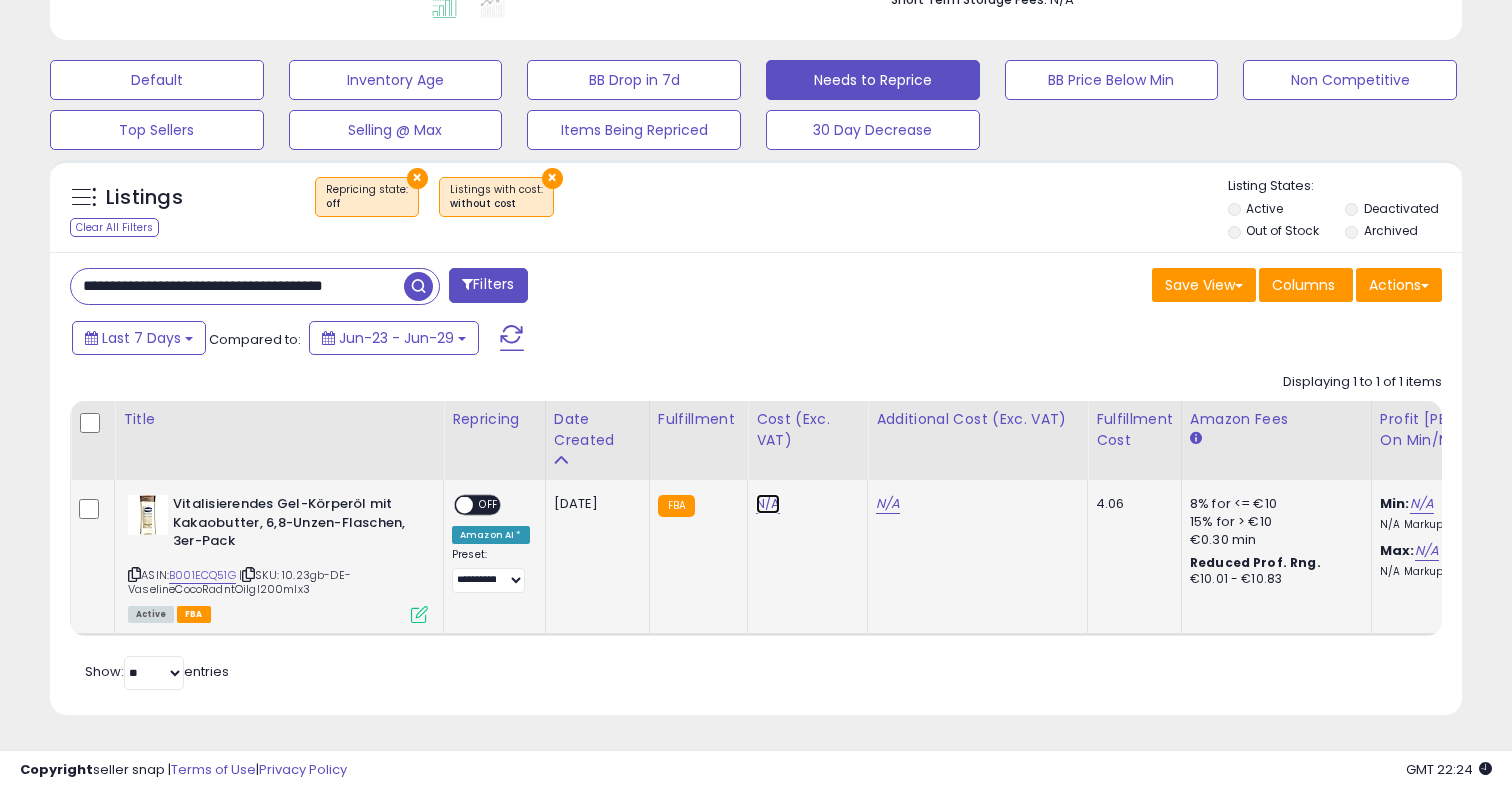 click on "N/A" at bounding box center (768, 504) 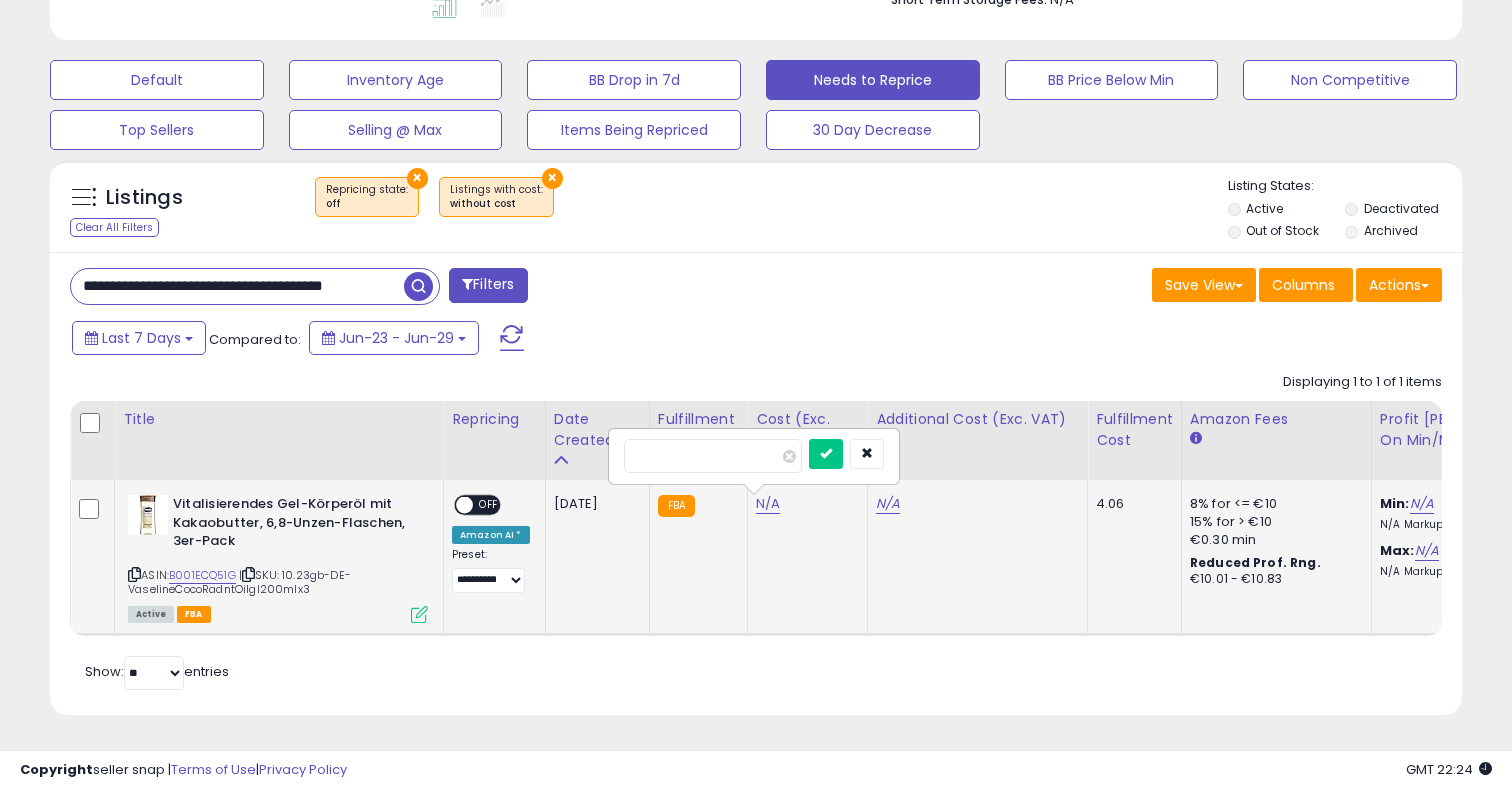 type on "*****" 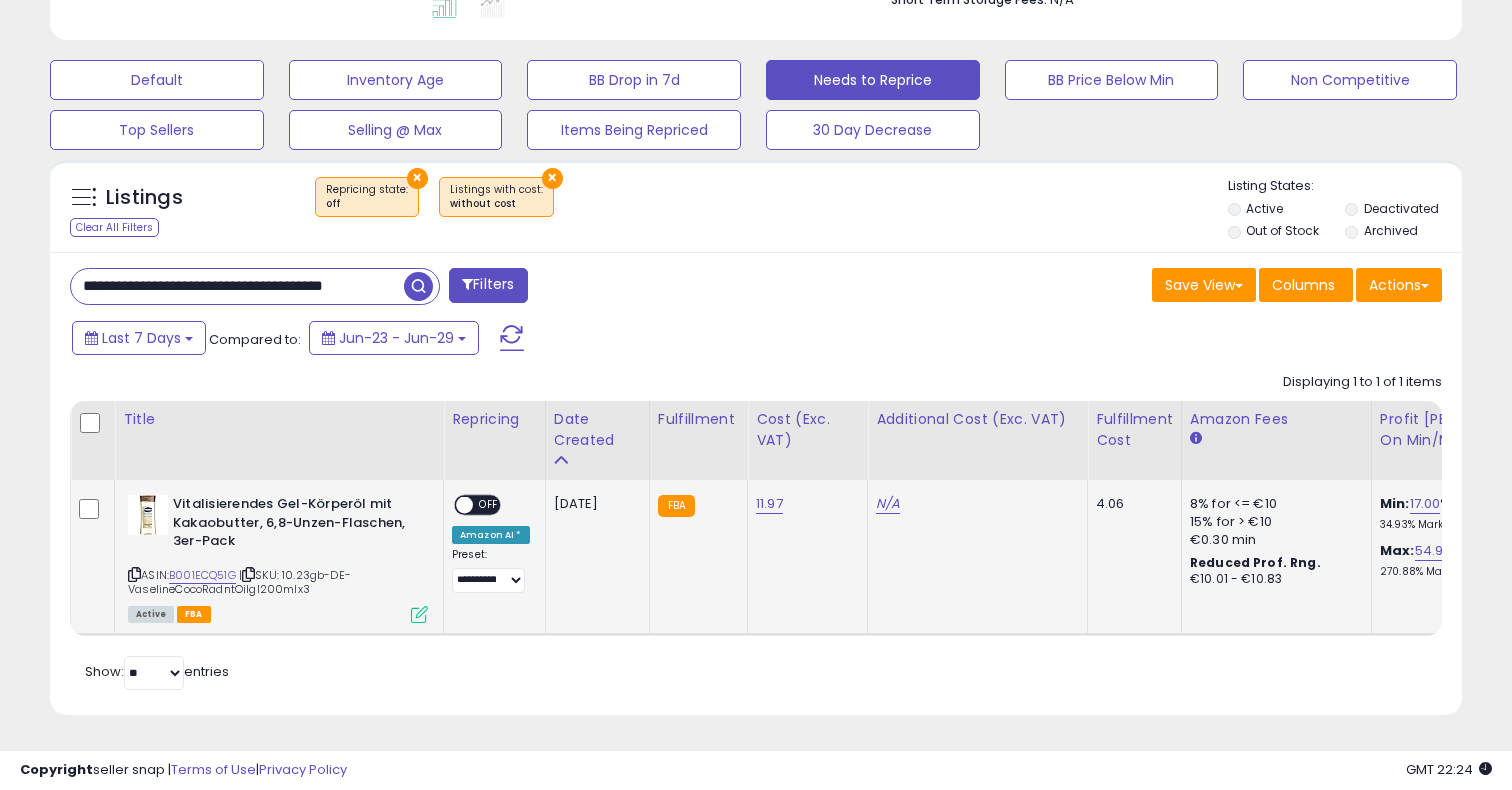 click at bounding box center [464, 505] 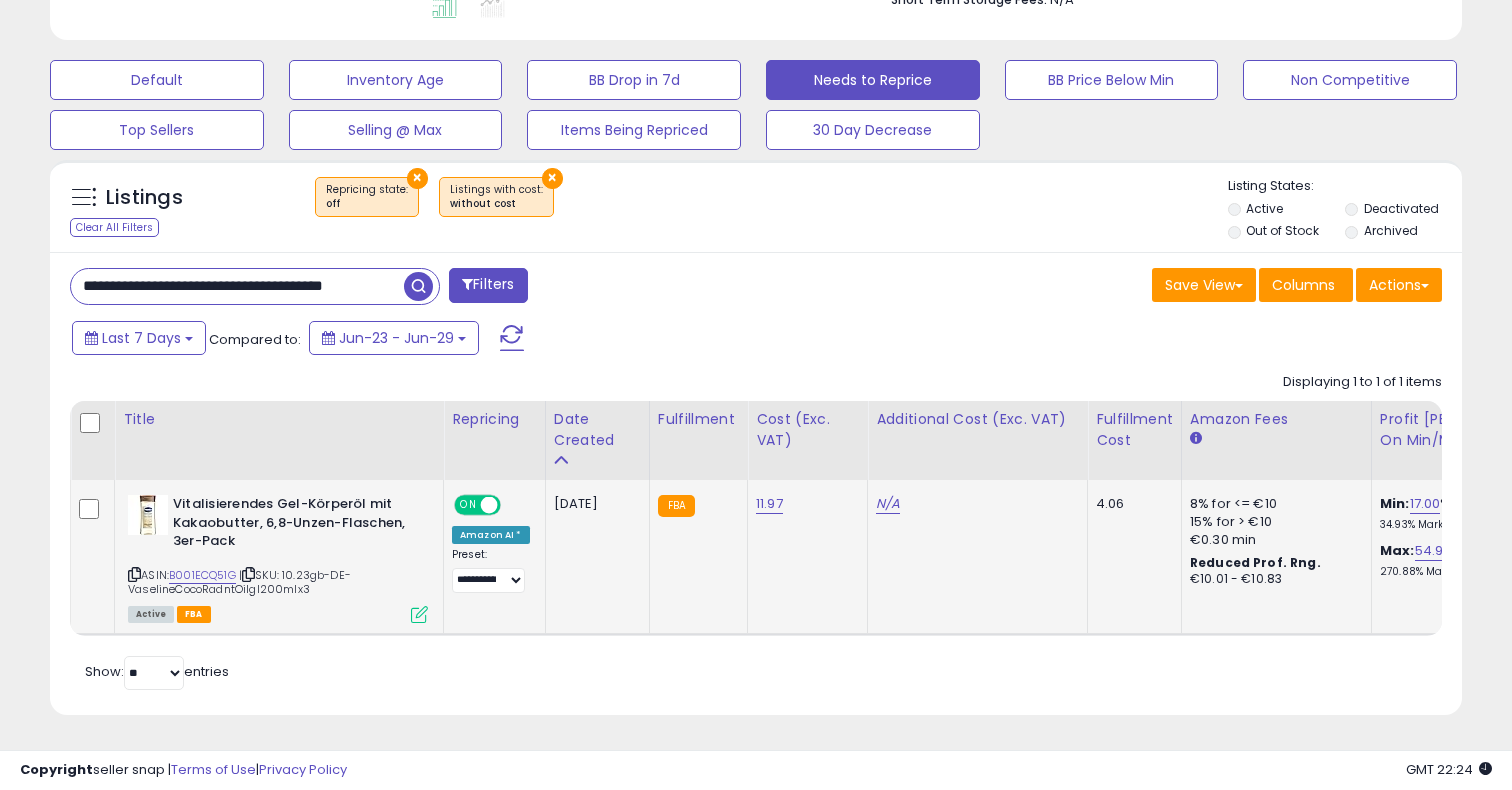 scroll, scrollTop: 0, scrollLeft: 263, axis: horizontal 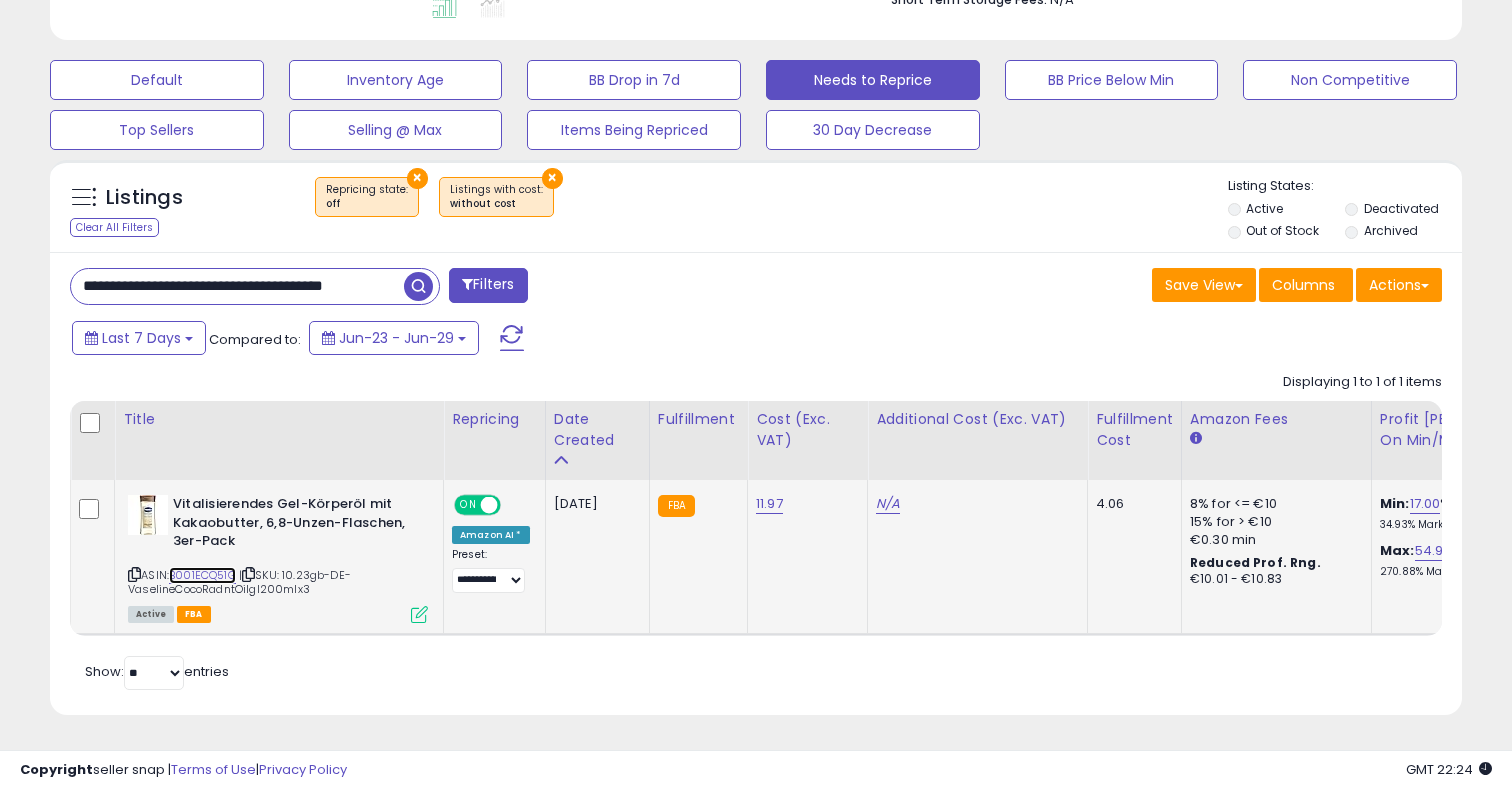 click on "B001ECQ51G" at bounding box center (202, 575) 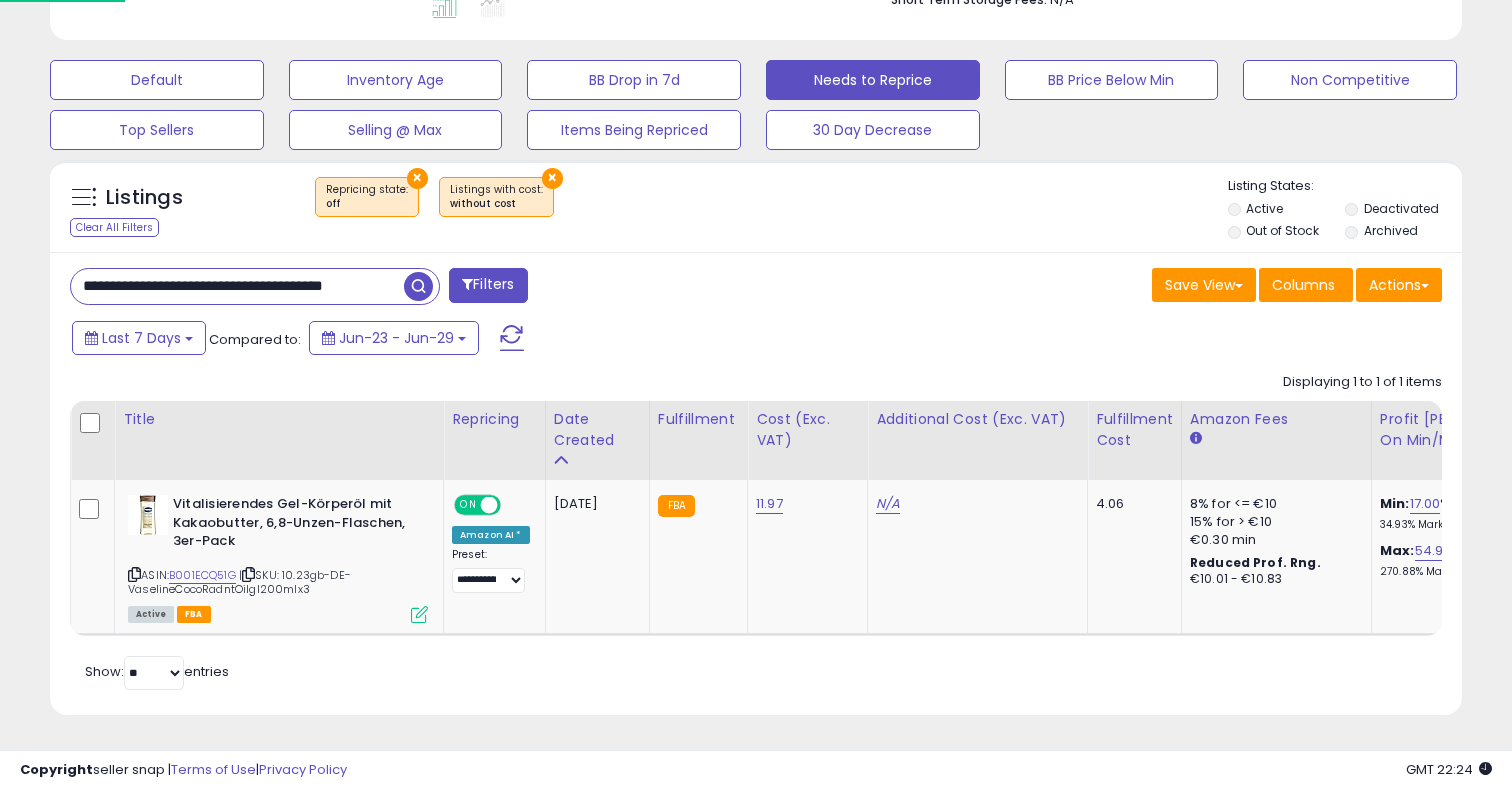 click on "**********" at bounding box center [237, 286] 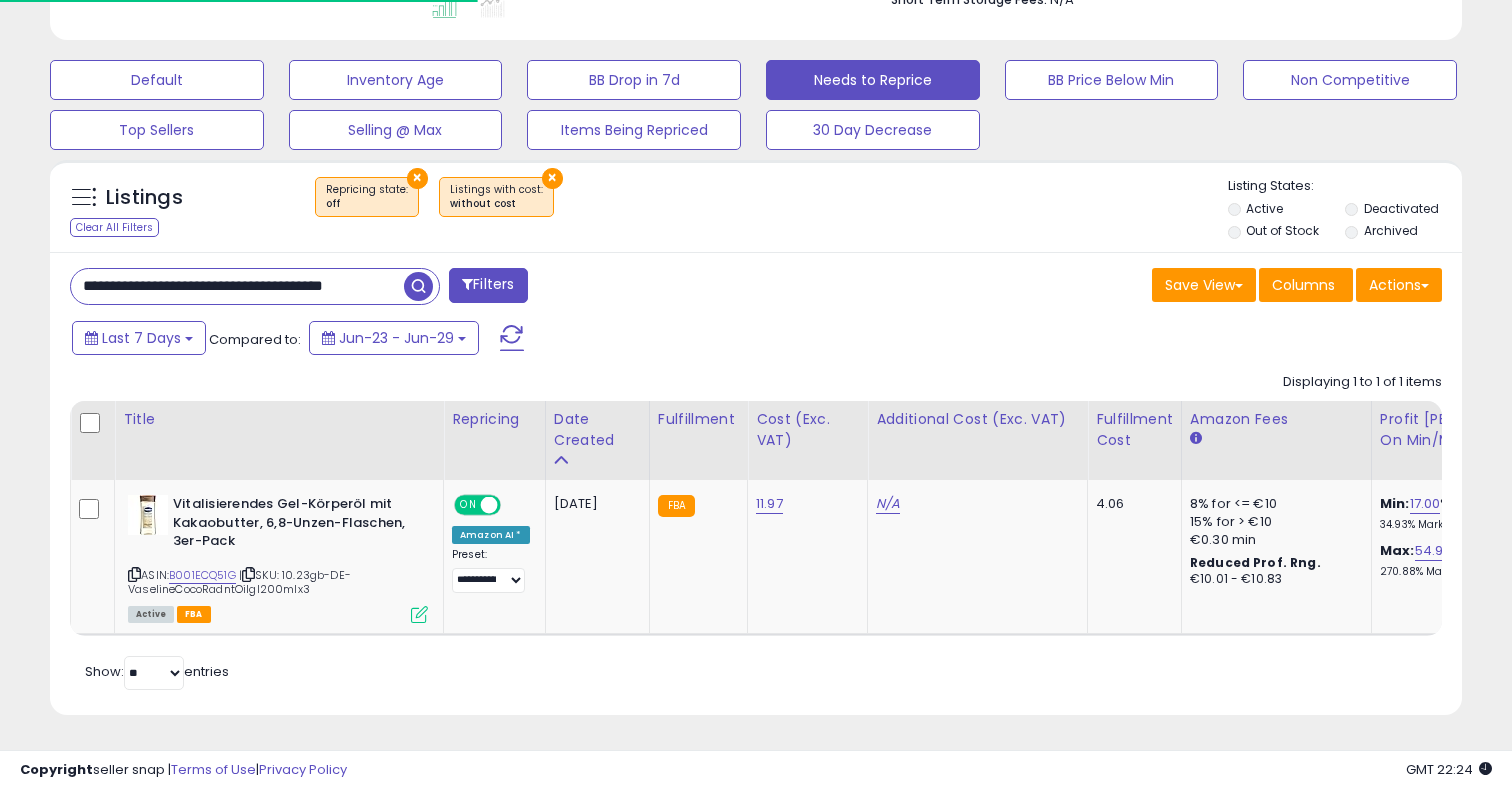 click on "**********" at bounding box center [237, 286] 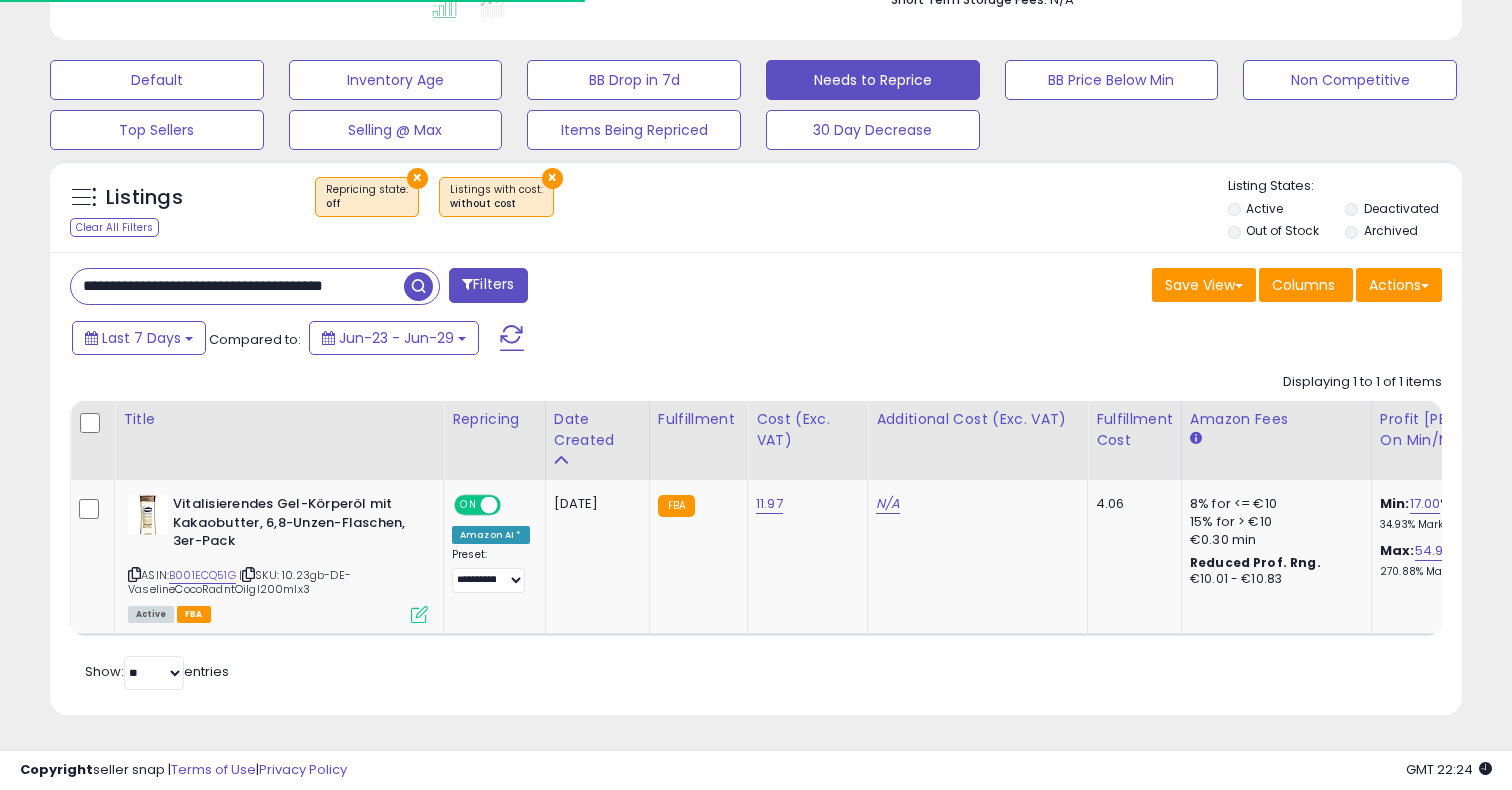 click on "**********" at bounding box center (237, 286) 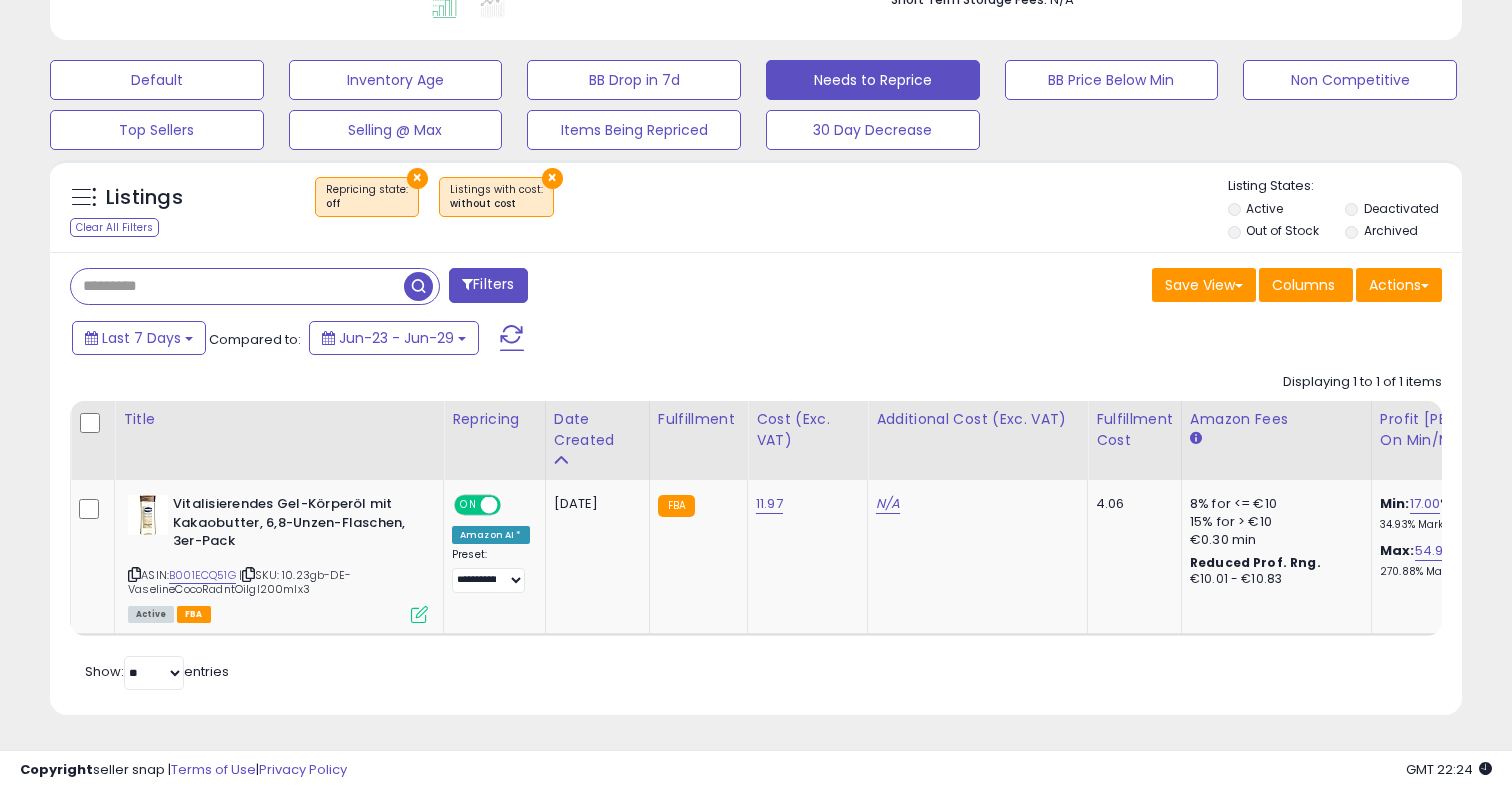 paste on "**********" 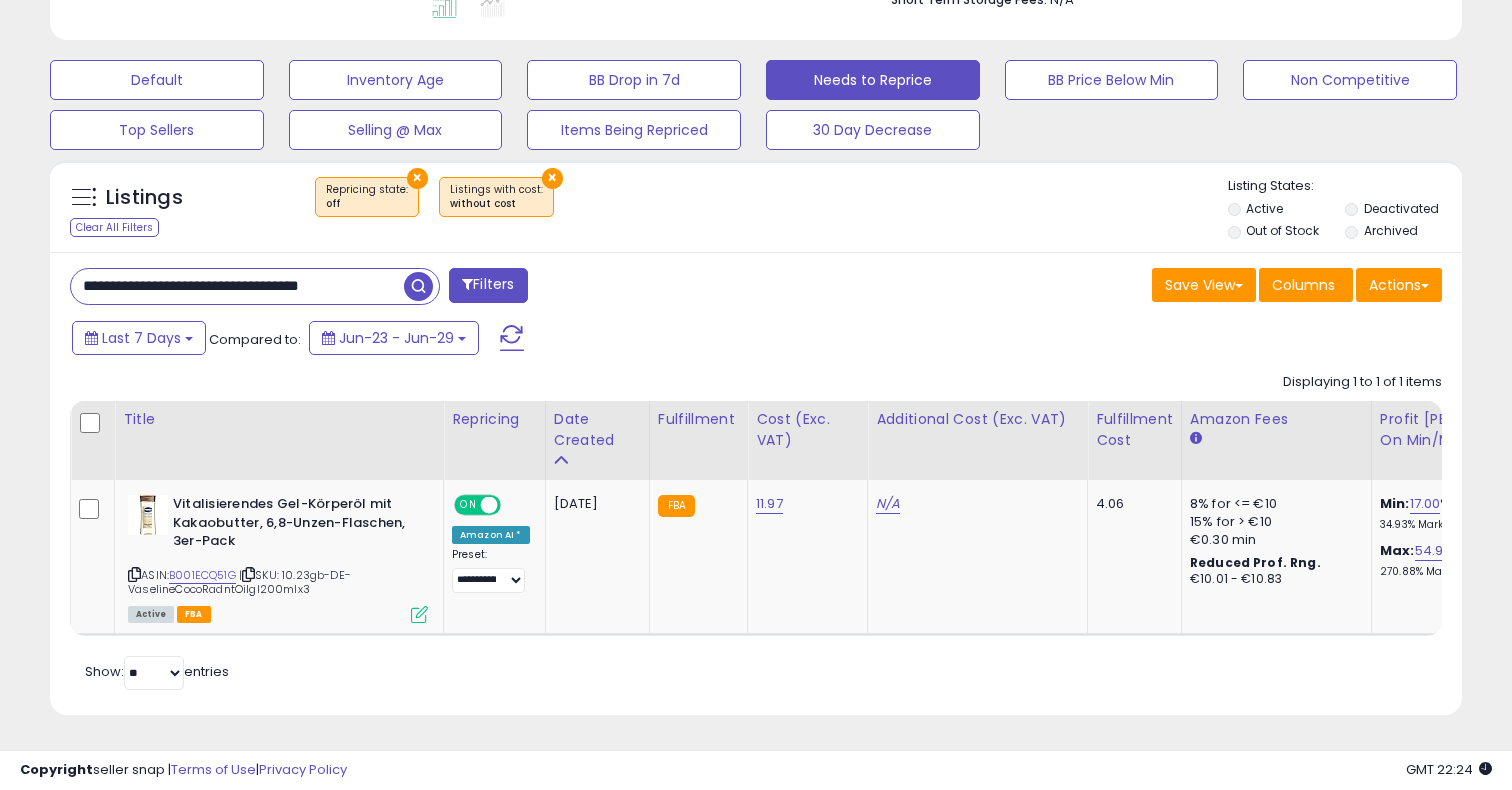 scroll, scrollTop: 0, scrollLeft: 3, axis: horizontal 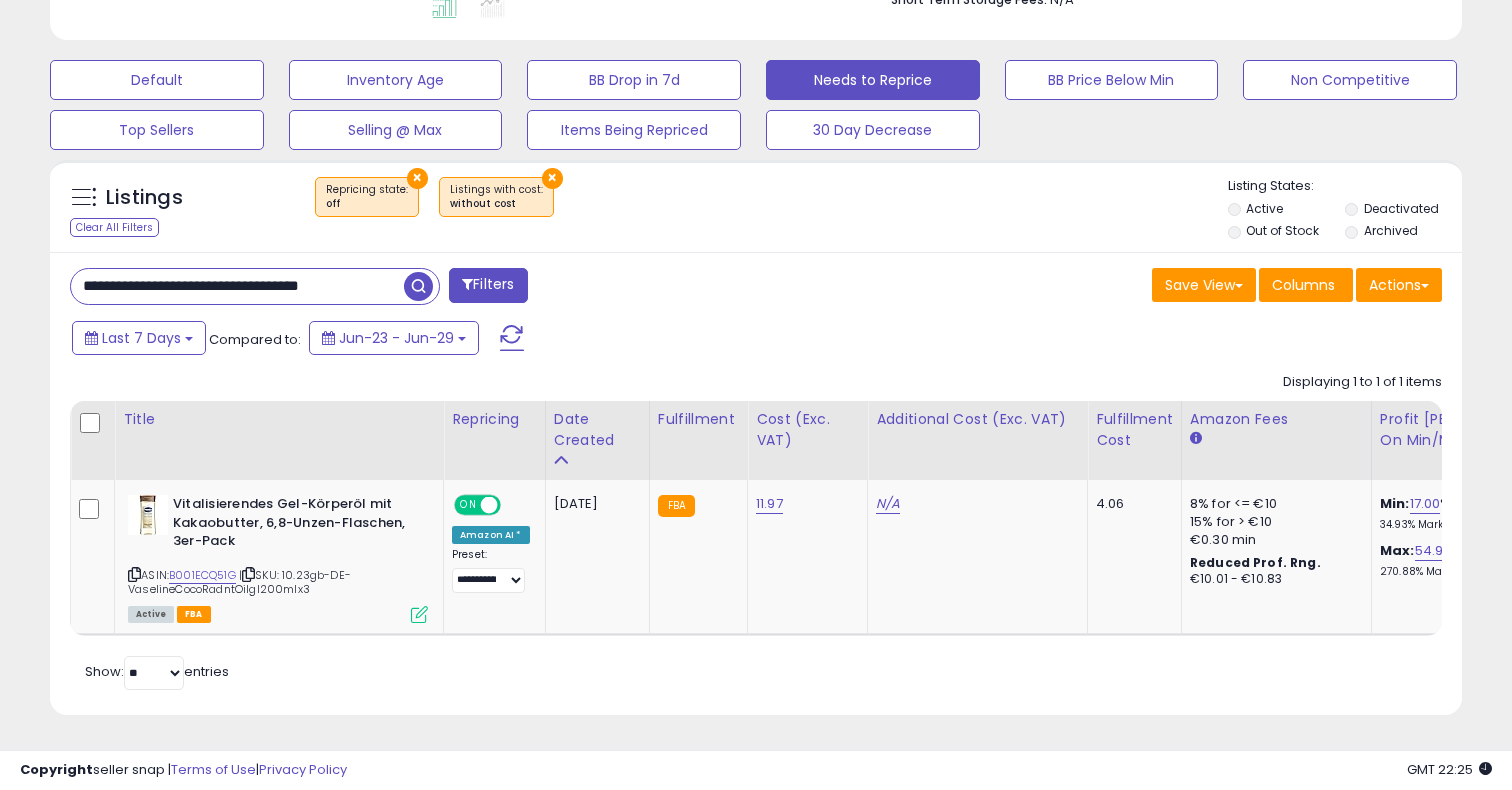 click at bounding box center (418, 286) 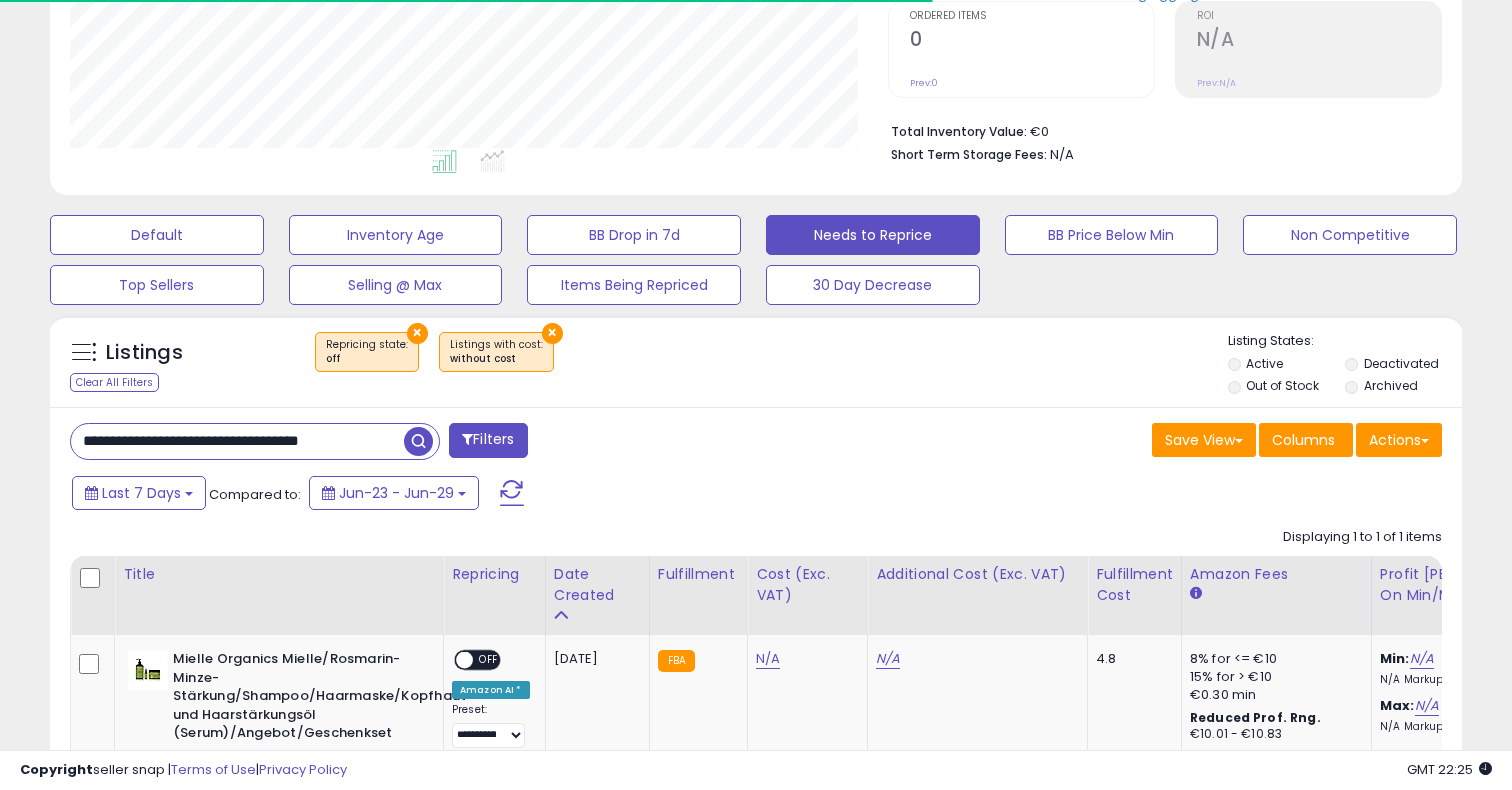 scroll, scrollTop: 570, scrollLeft: 0, axis: vertical 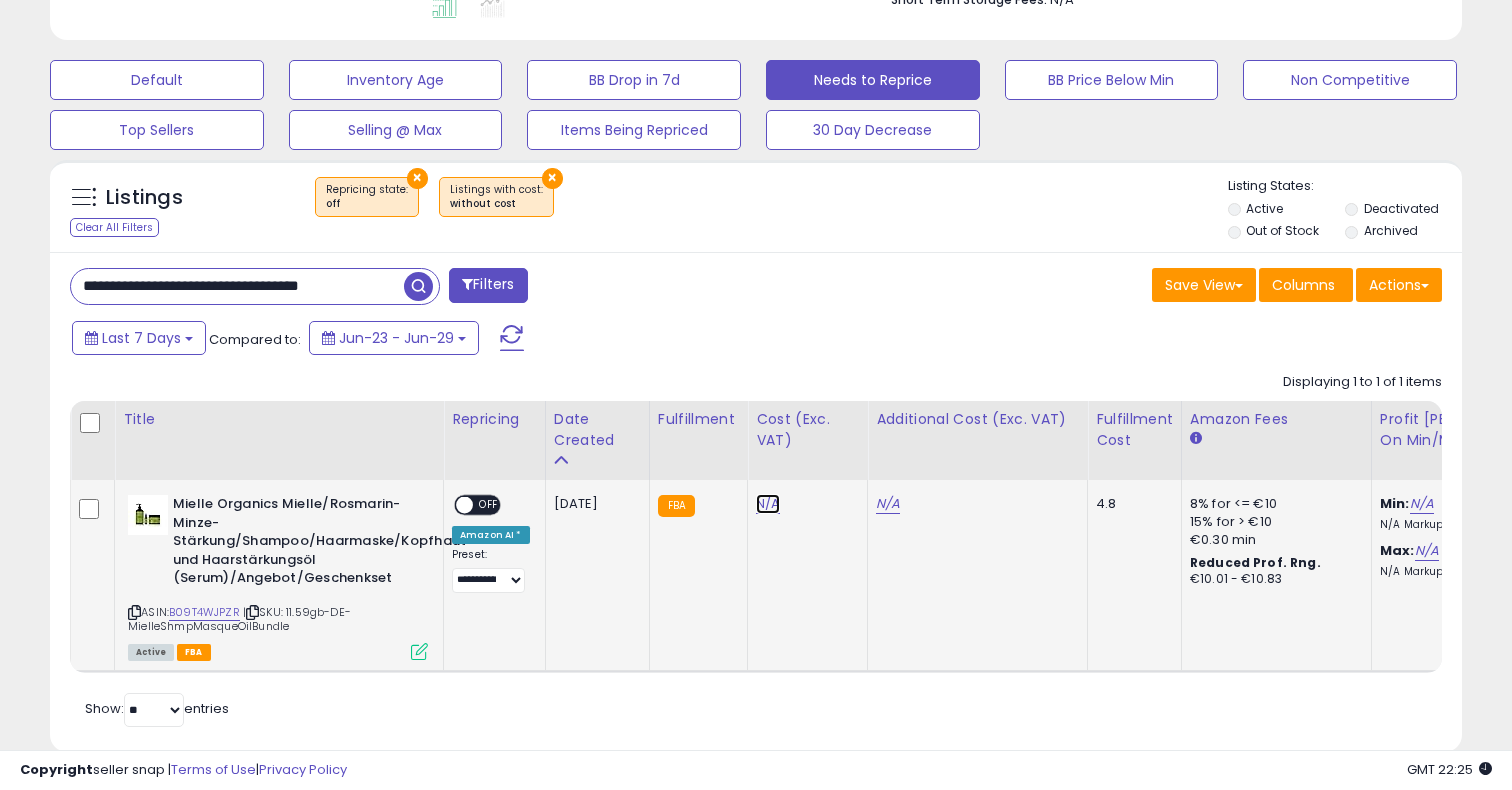 click on "N/A" at bounding box center [768, 504] 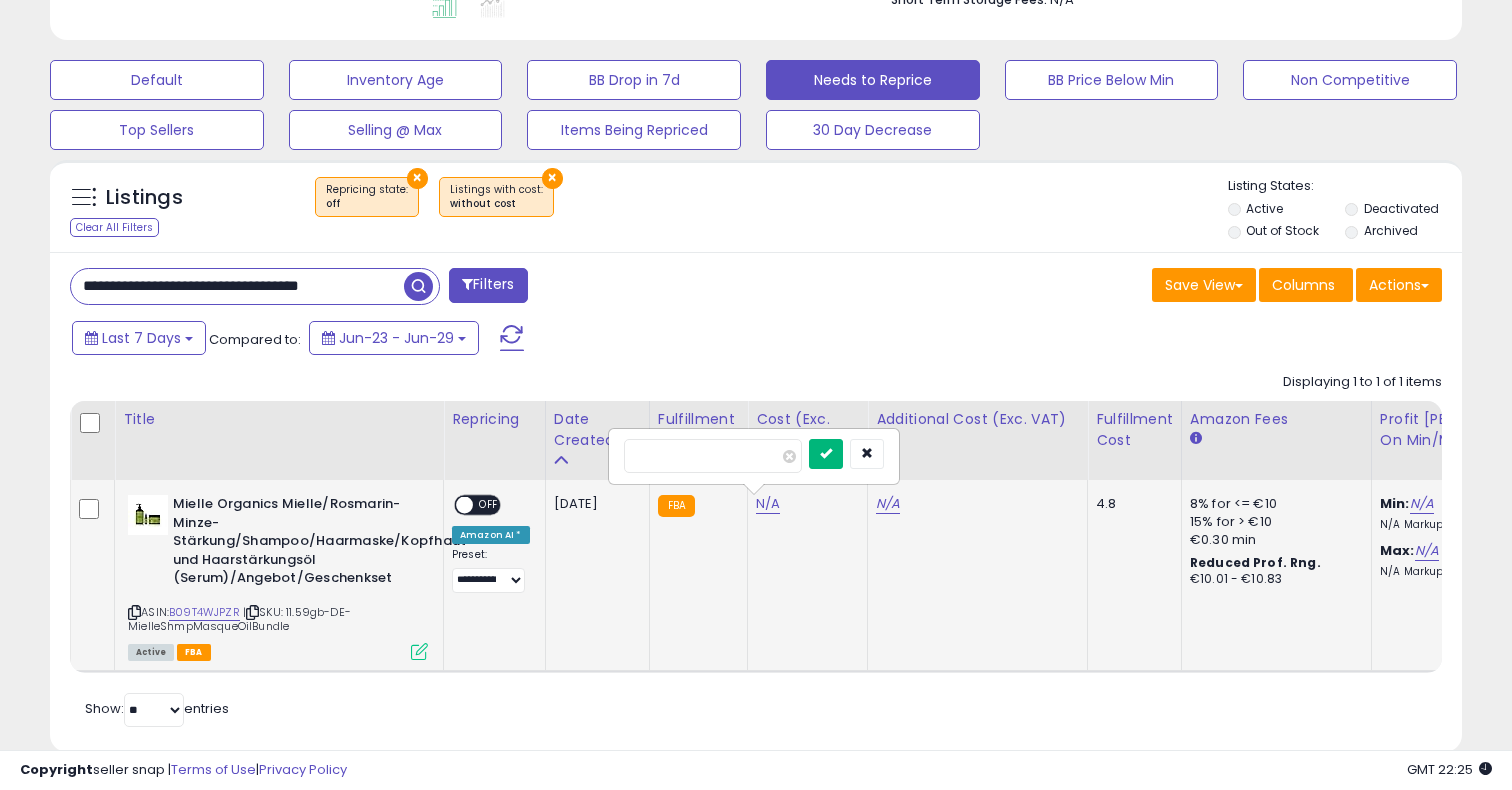 type on "*****" 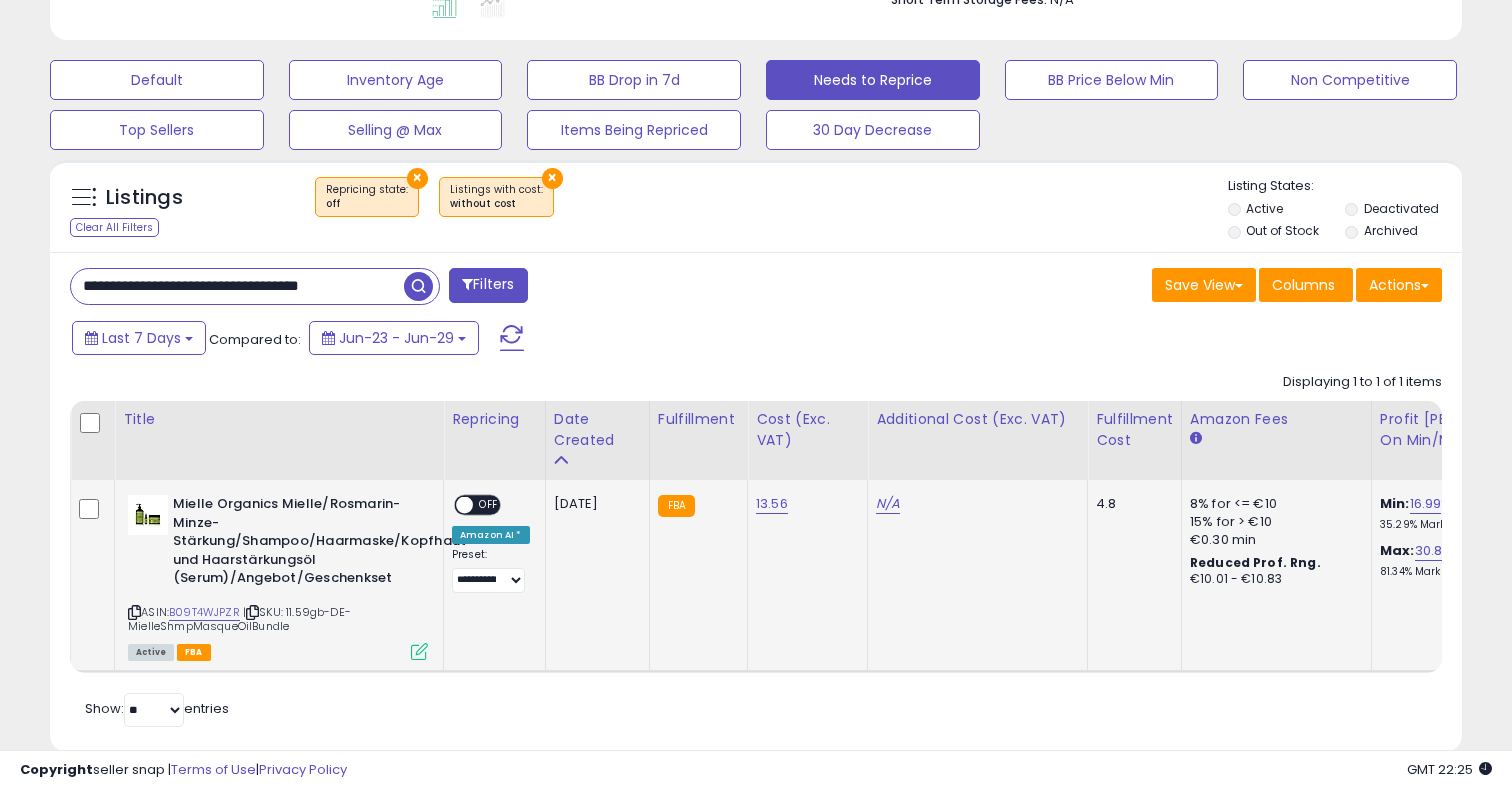 click at bounding box center [464, 505] 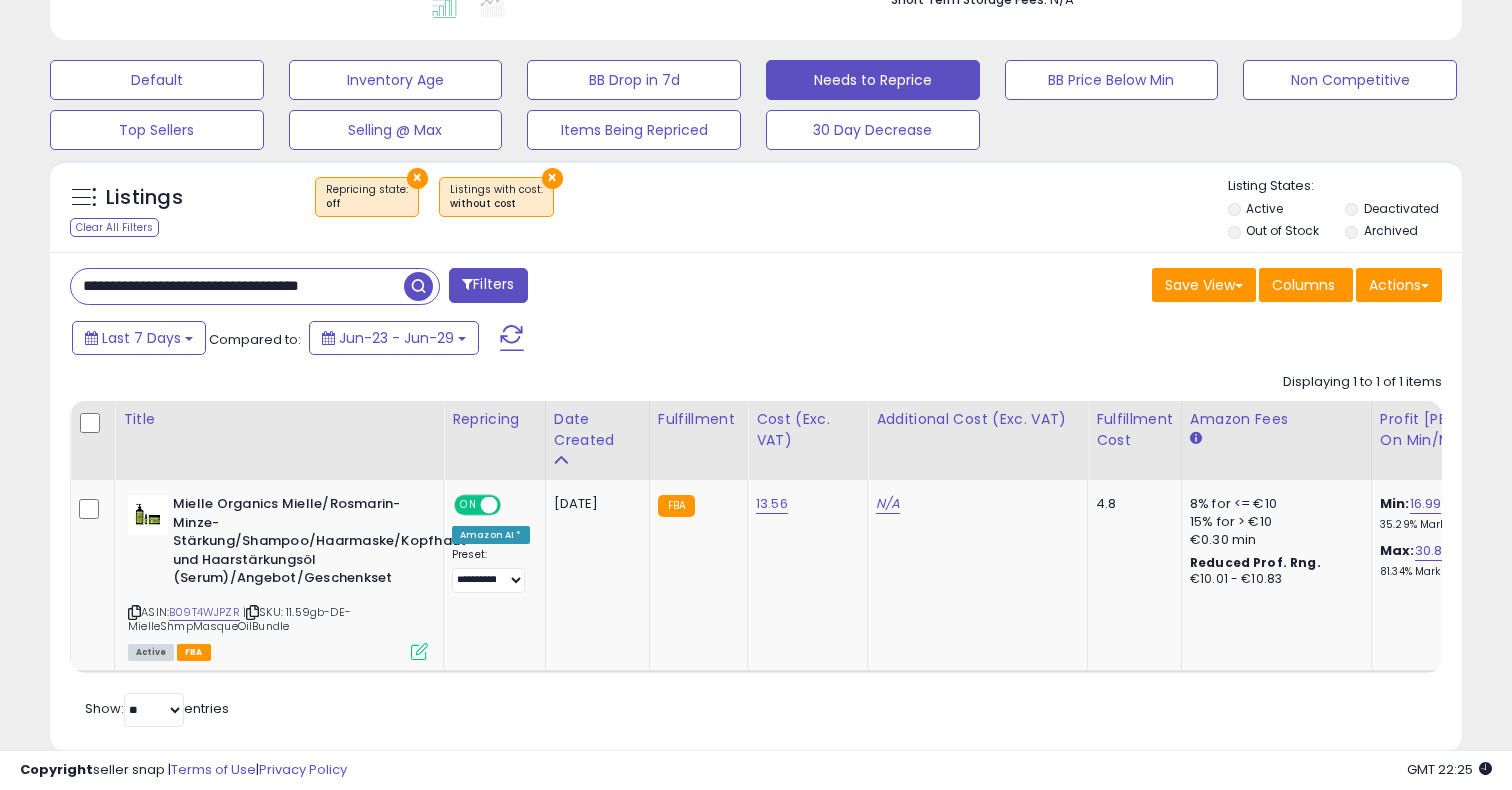 scroll, scrollTop: 0, scrollLeft: 88, axis: horizontal 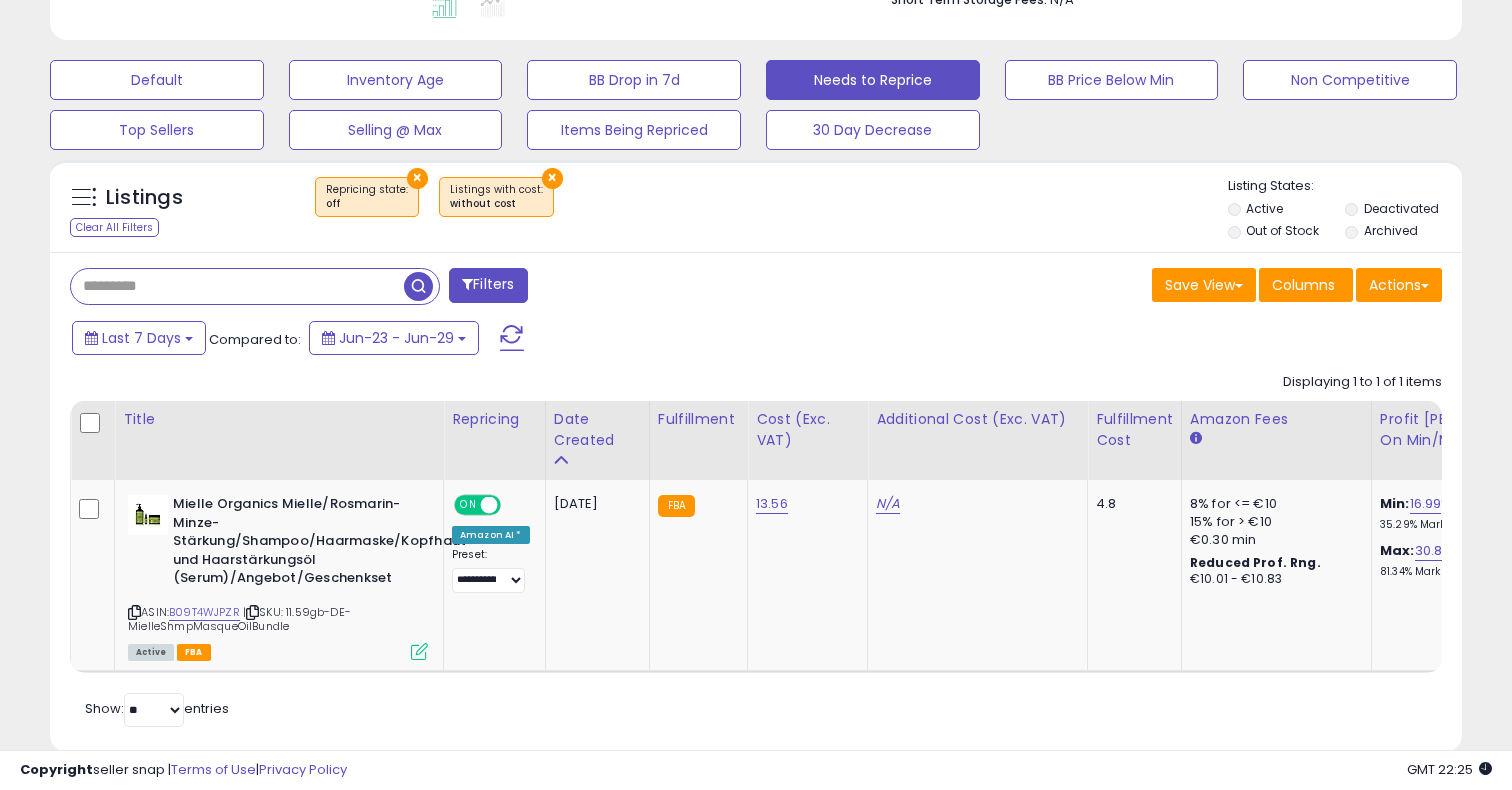 paste on "**********" 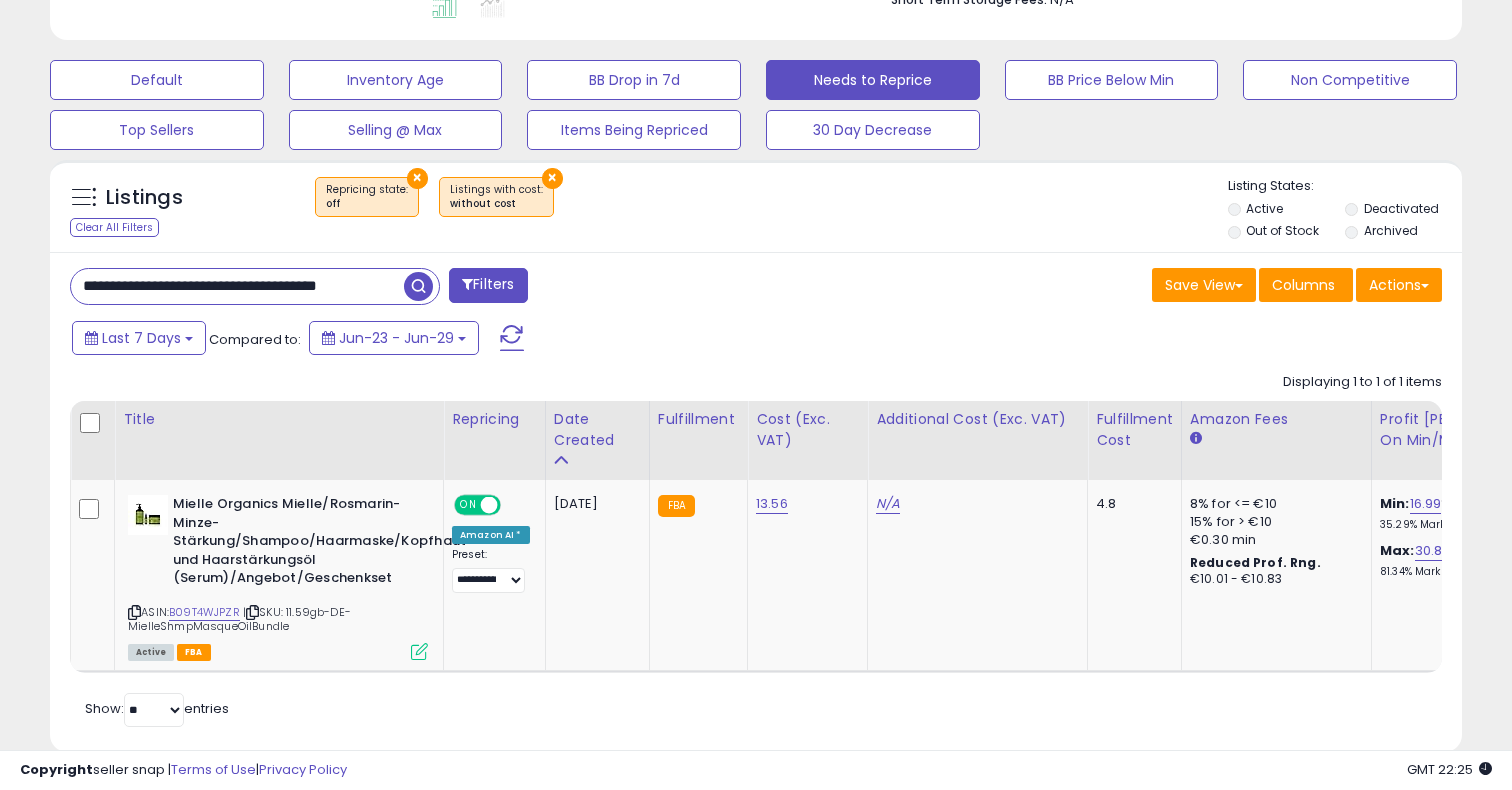 scroll, scrollTop: 0, scrollLeft: 21, axis: horizontal 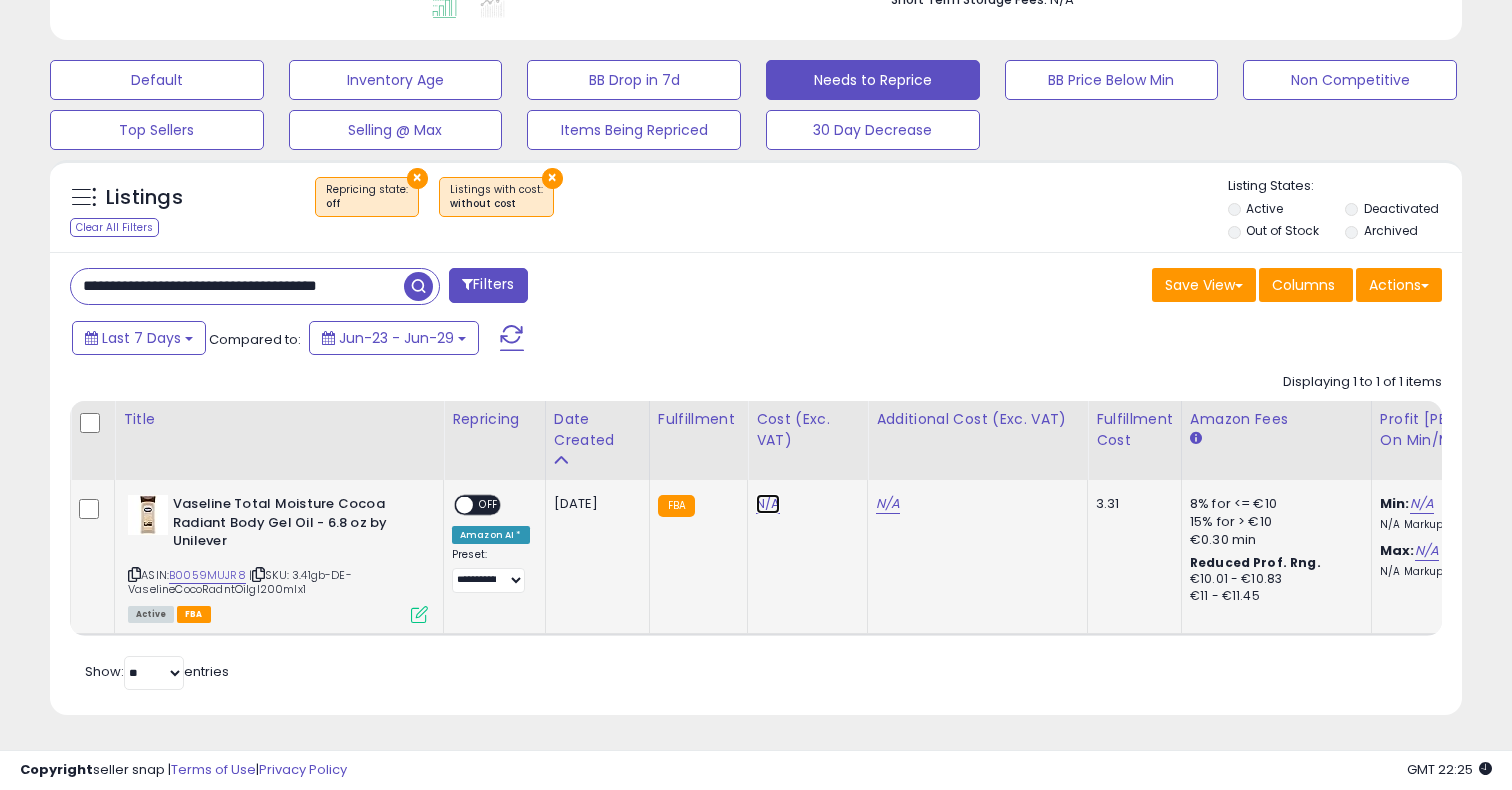 click on "N/A" at bounding box center (768, 504) 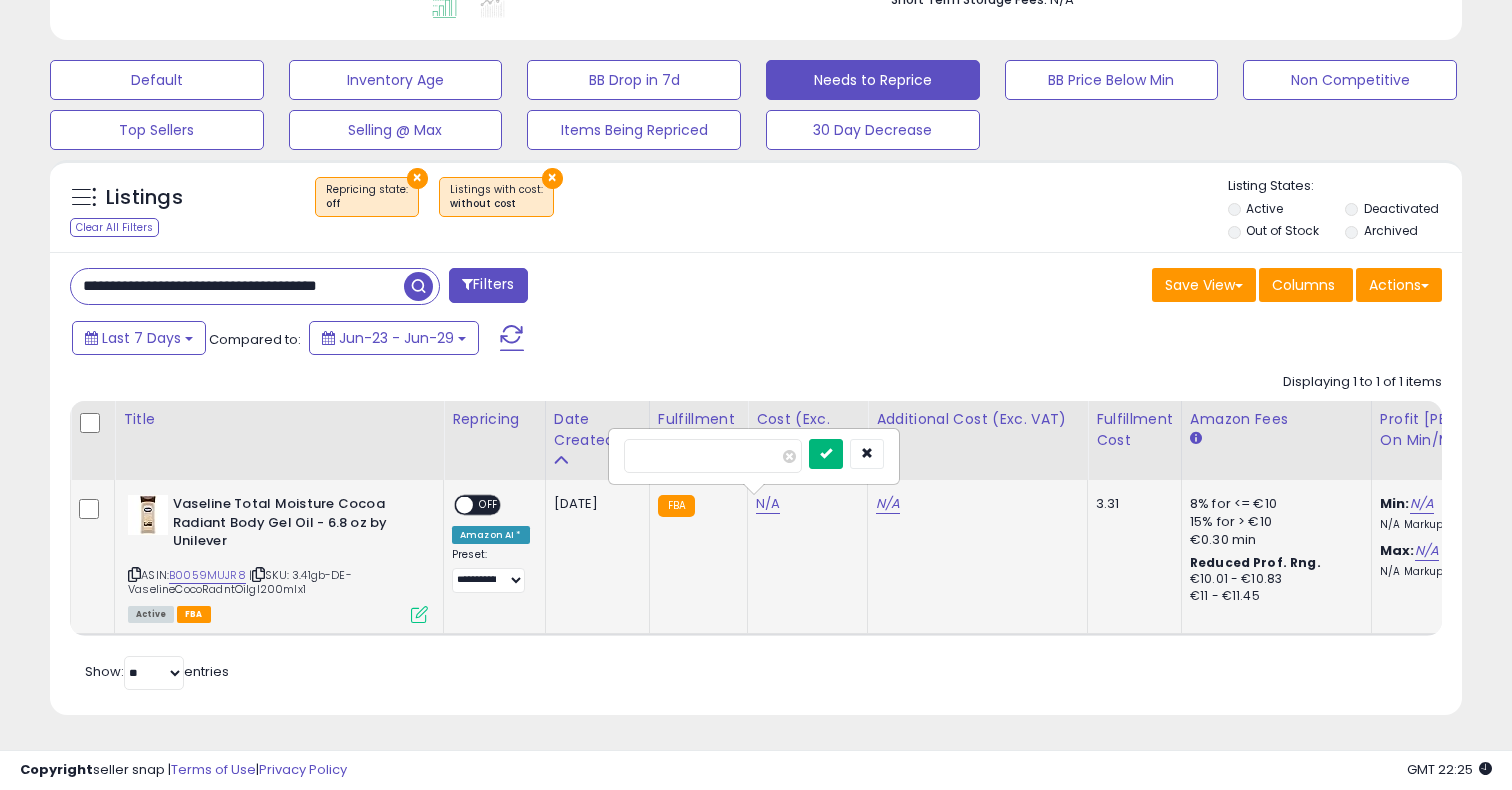 type on "****" 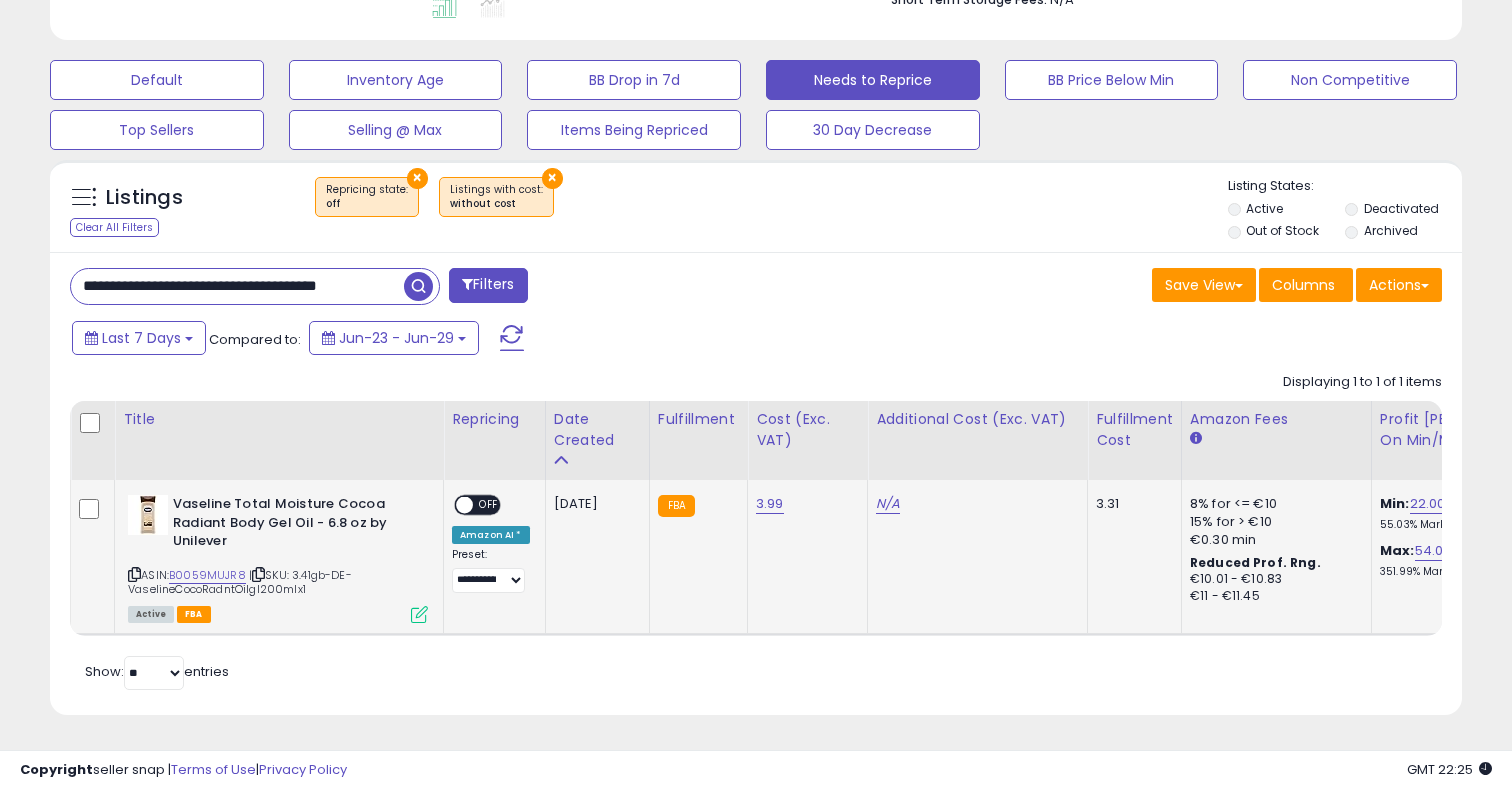 click at bounding box center (464, 505) 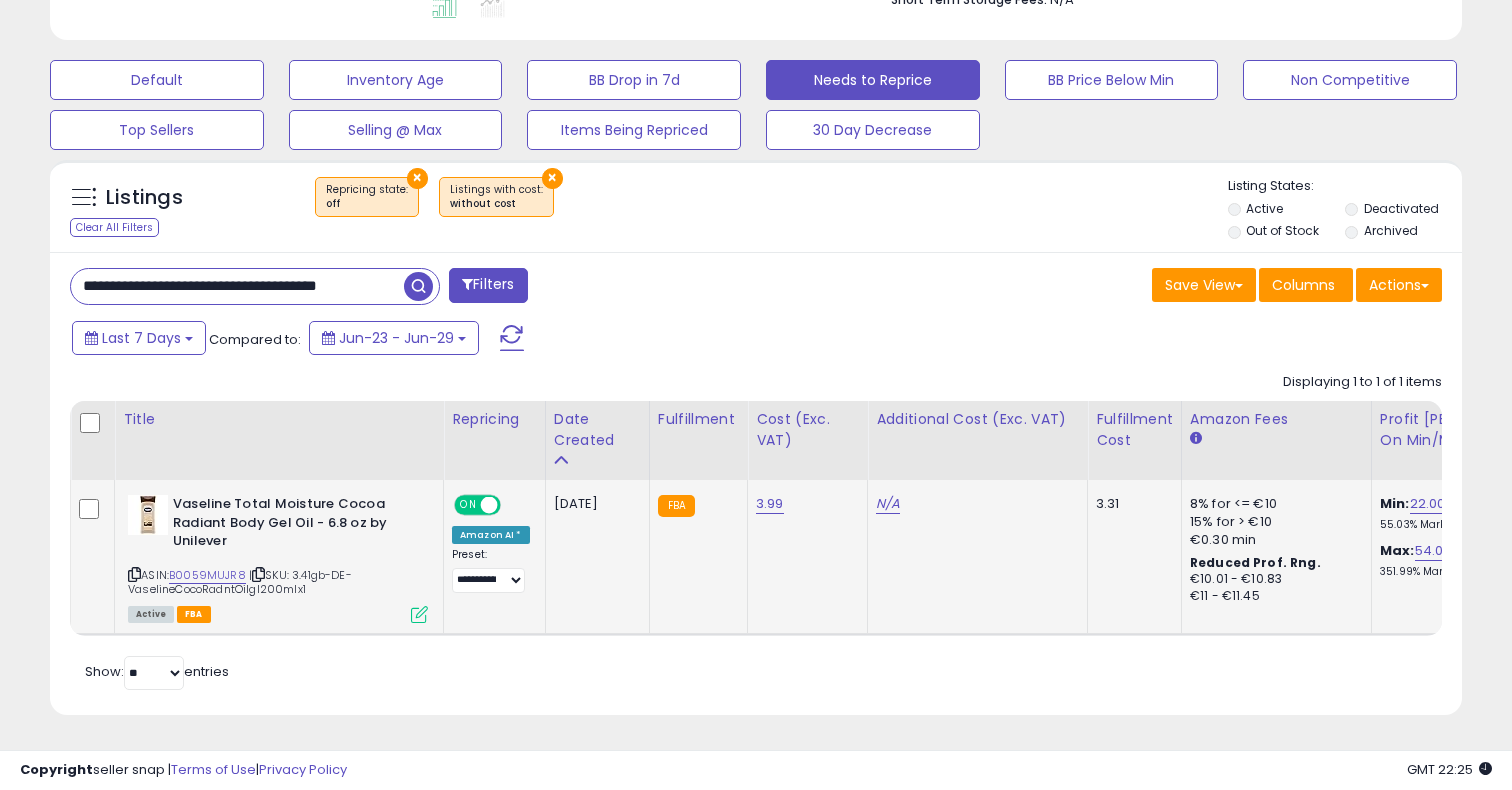 scroll, scrollTop: 0, scrollLeft: 288, axis: horizontal 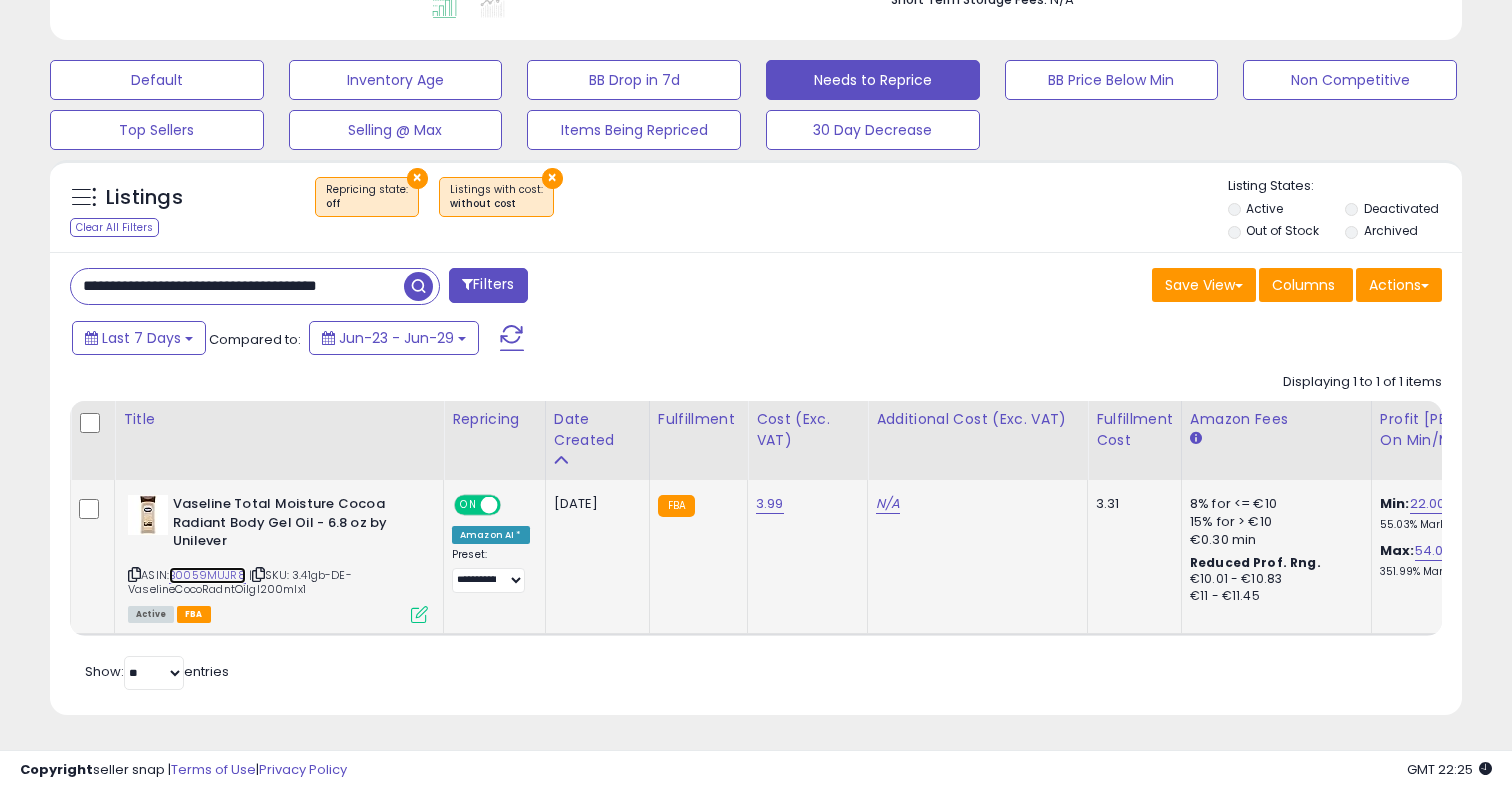 click on "B0059MUJR8" at bounding box center [207, 575] 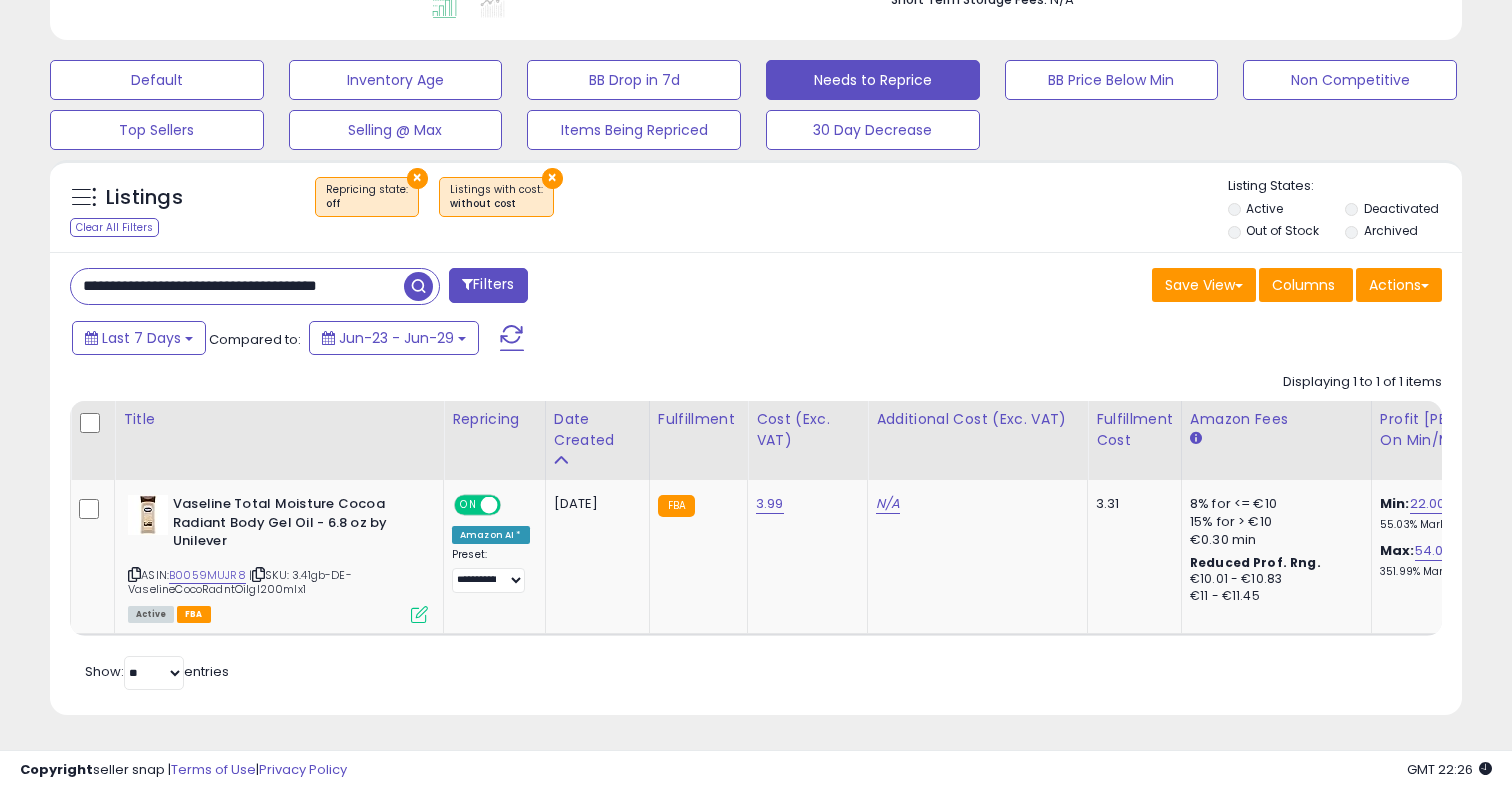 click on "**********" at bounding box center [237, 286] 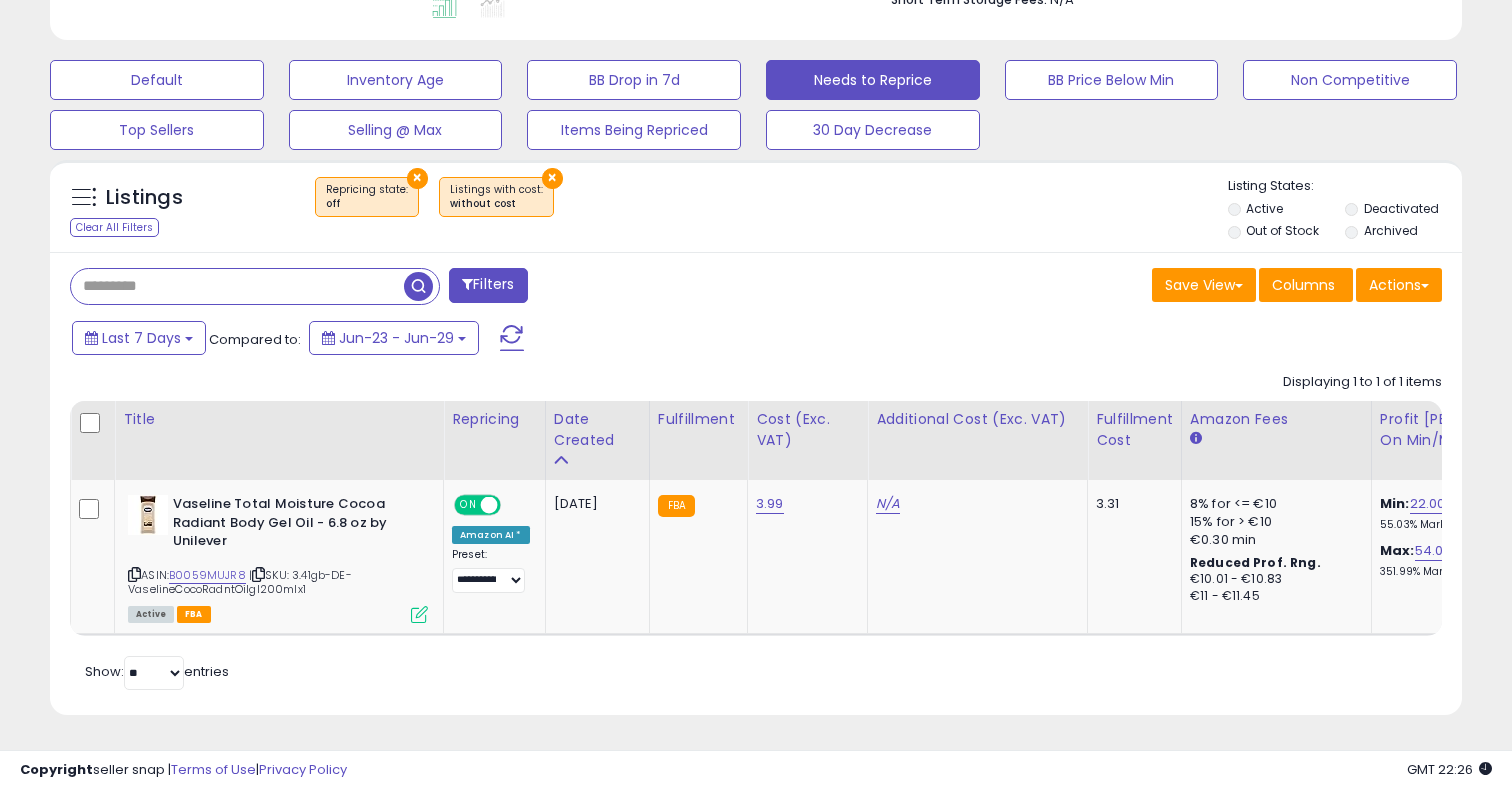 paste on "**********" 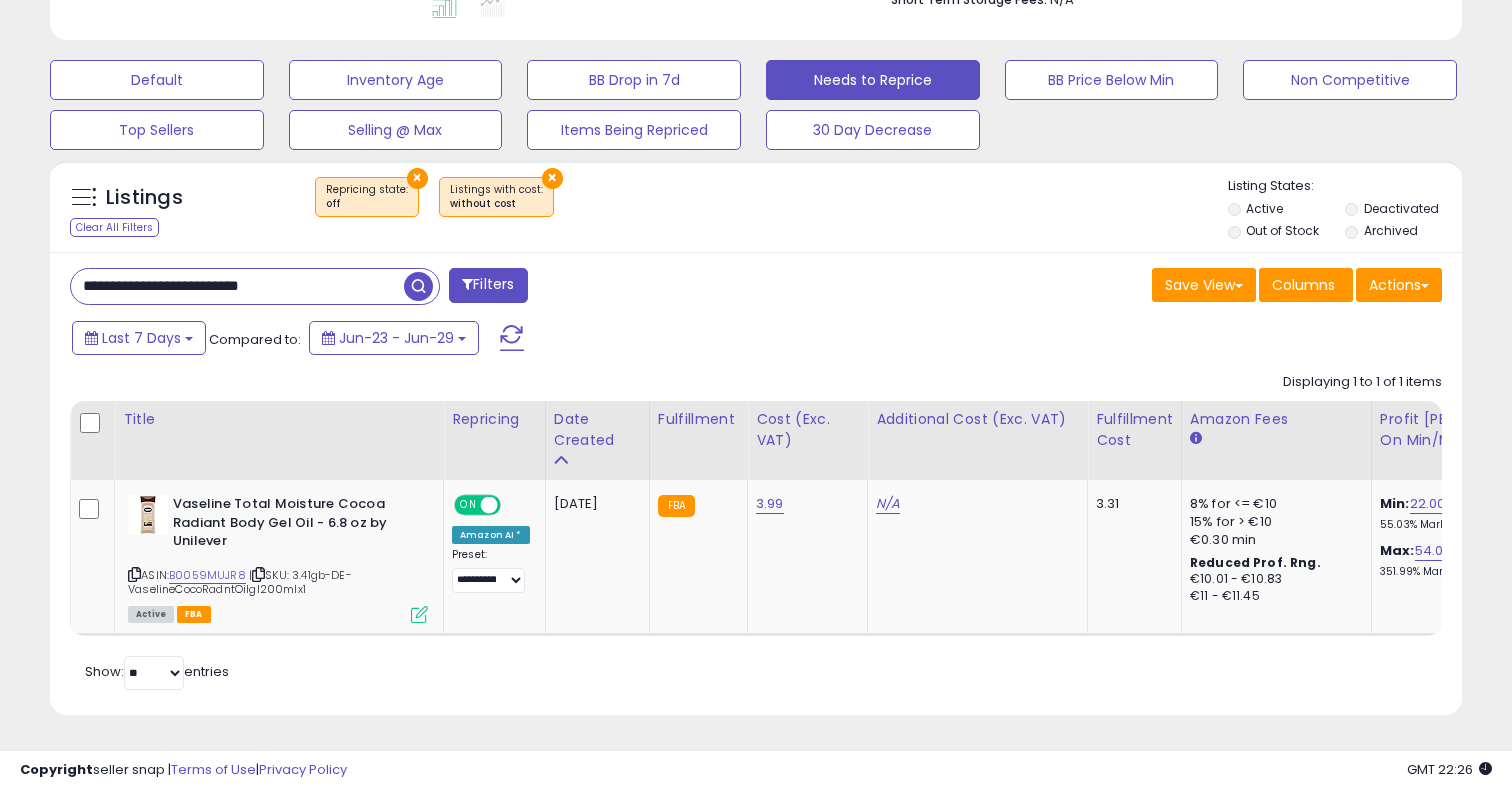 type on "**********" 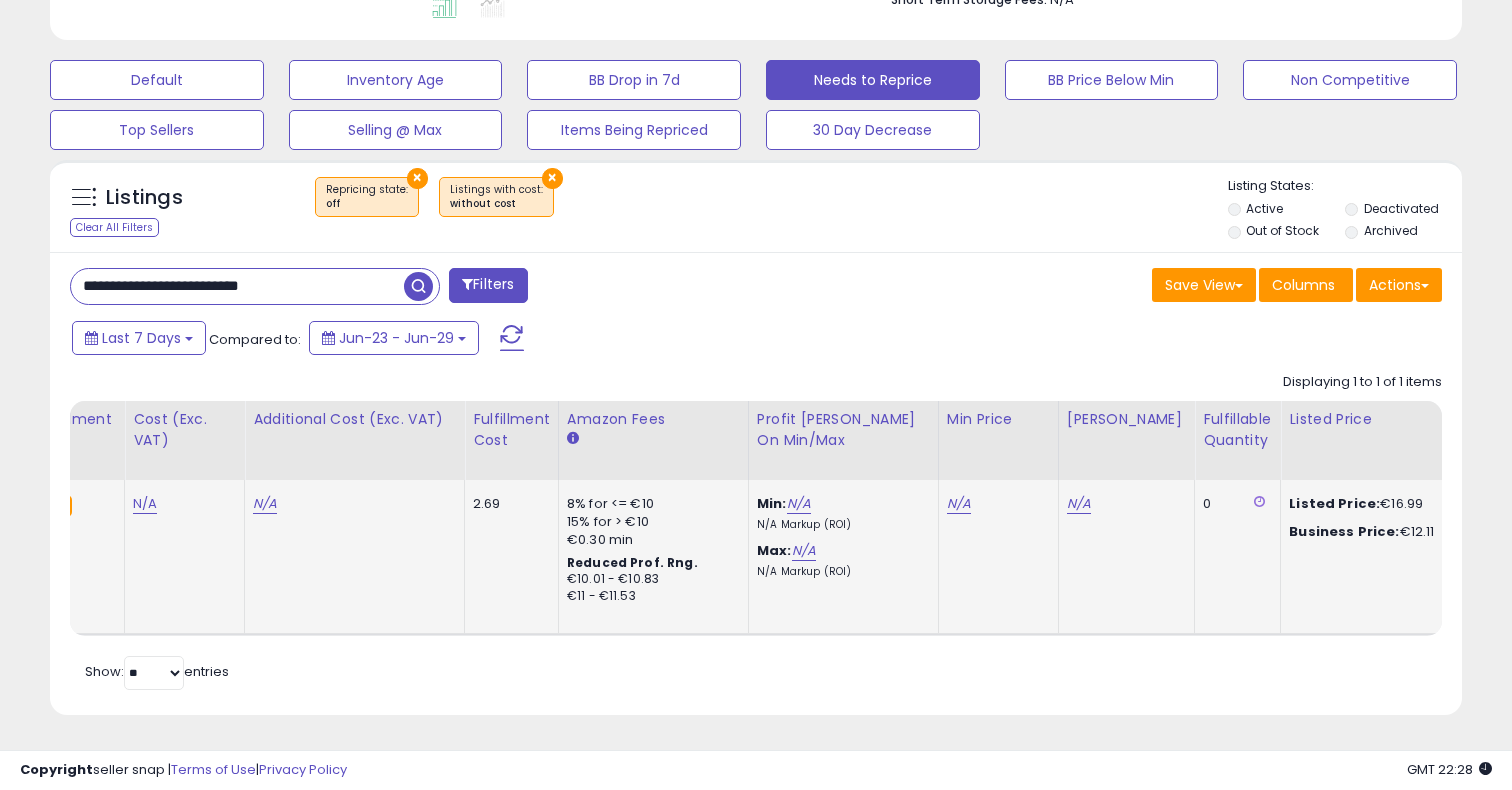 scroll, scrollTop: 0, scrollLeft: 32, axis: horizontal 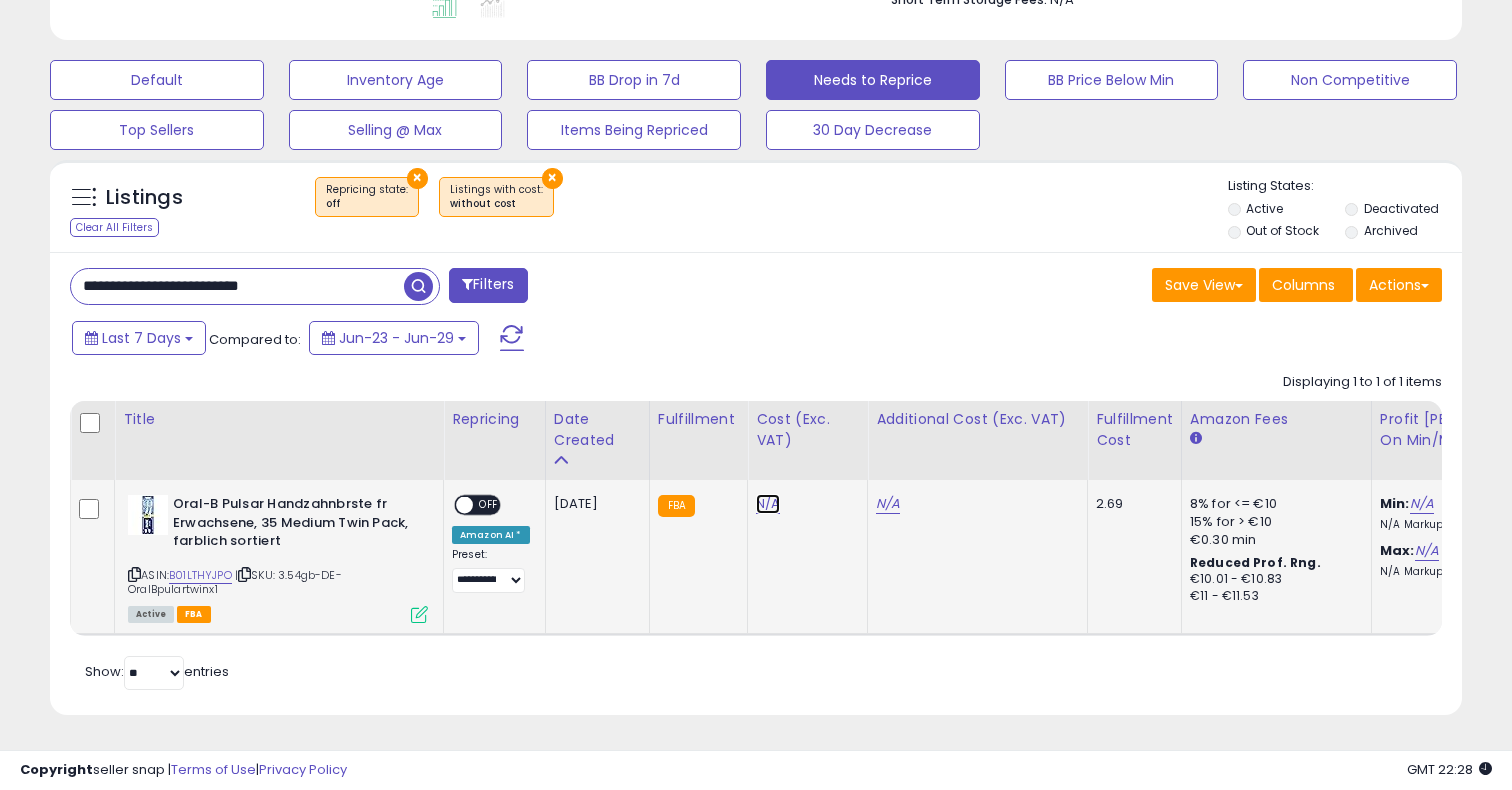 click on "N/A" at bounding box center (768, 504) 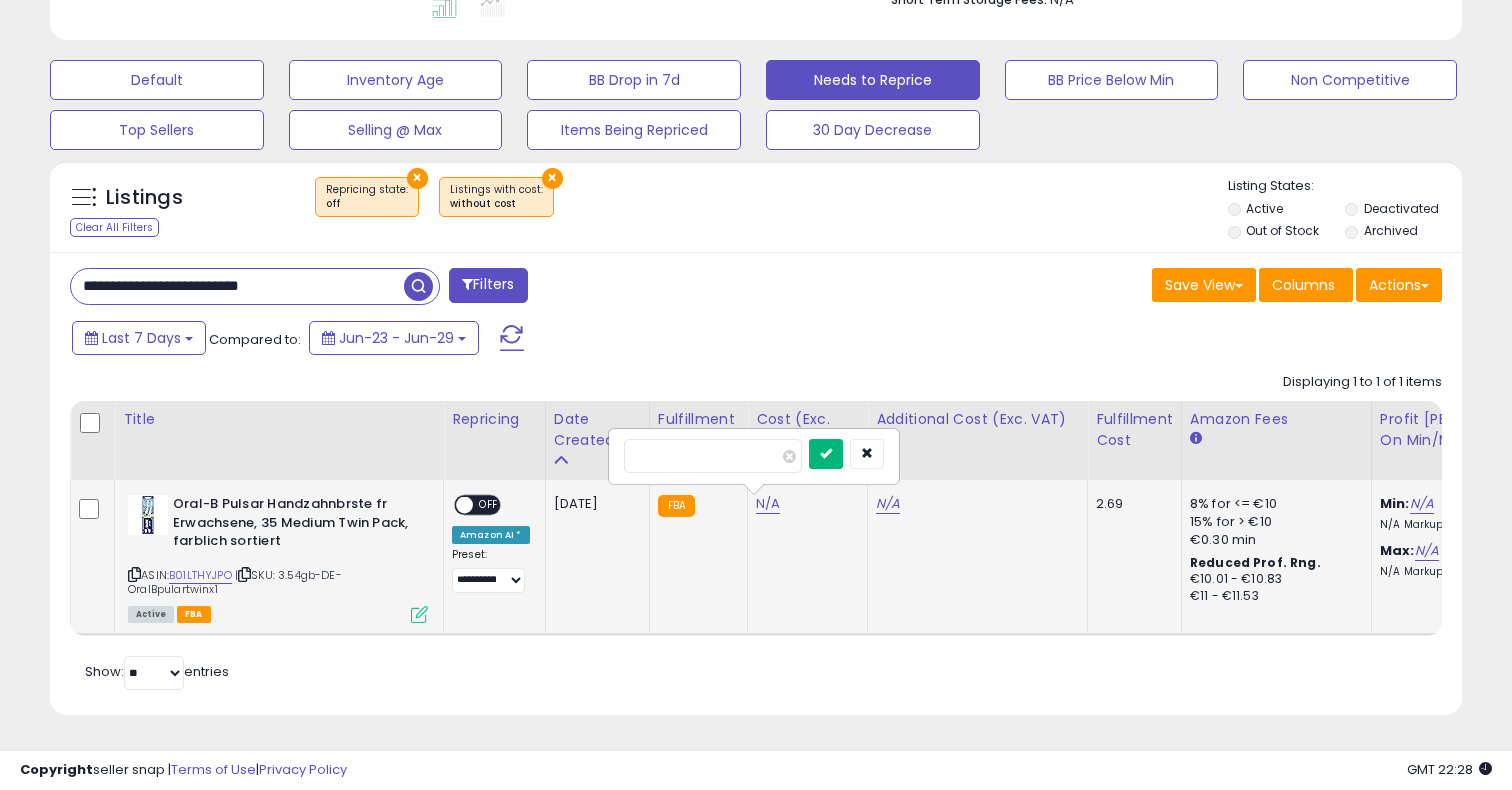 type on "****" 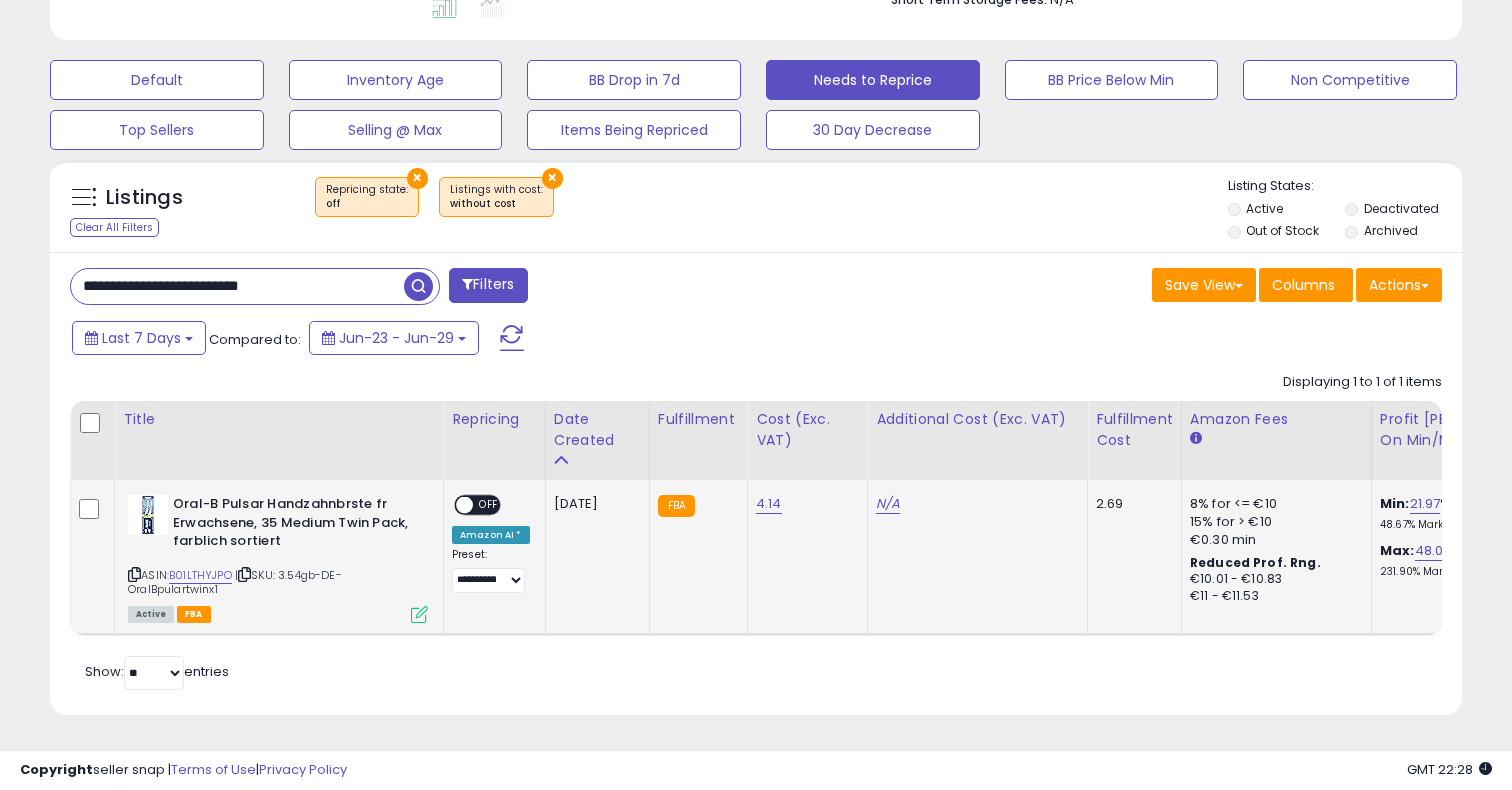 click at bounding box center (464, 505) 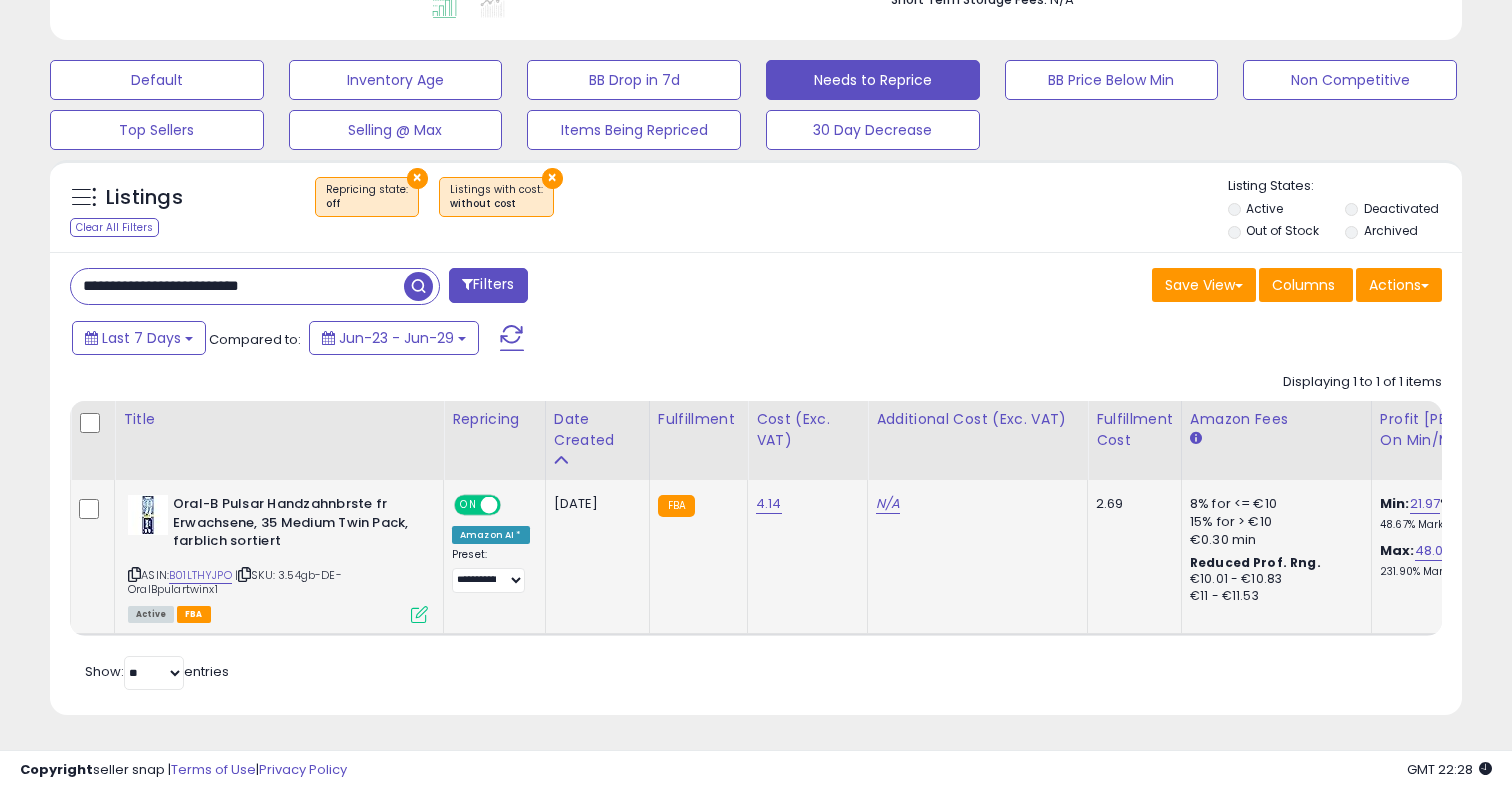 scroll, scrollTop: 0, scrollLeft: 375, axis: horizontal 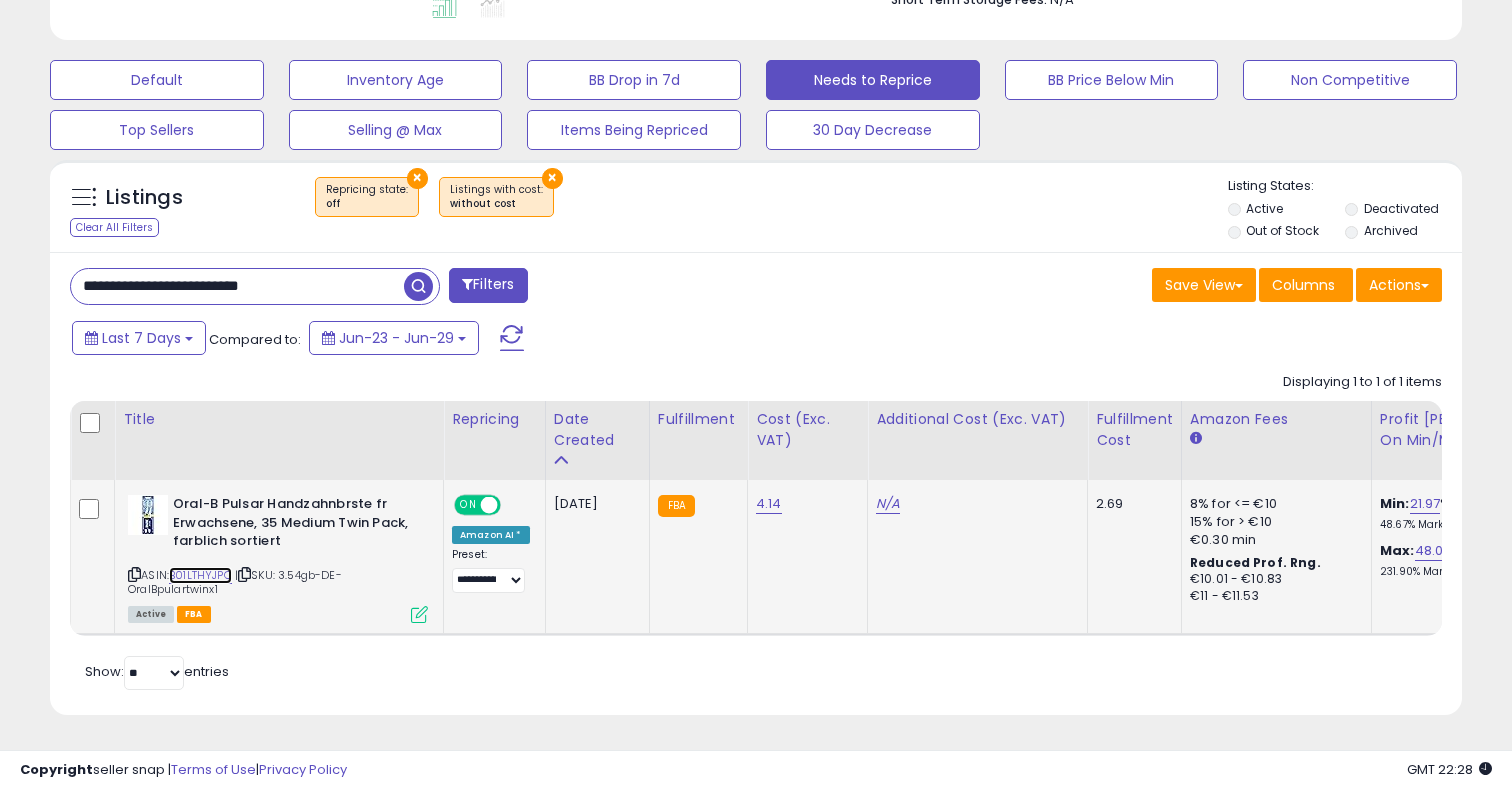 click on "B01LTHYJPO" at bounding box center (200, 575) 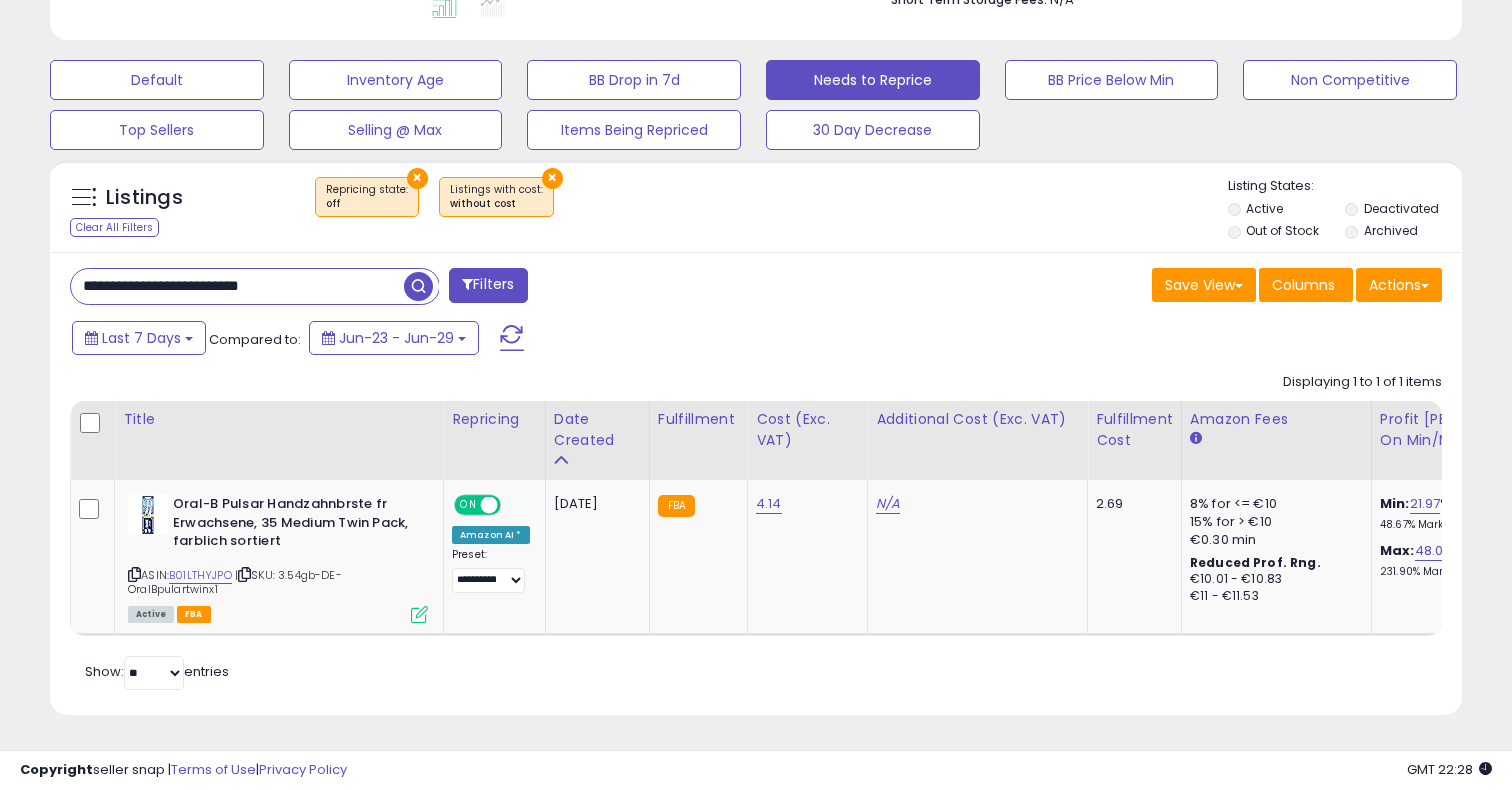 click on "**********" at bounding box center [237, 286] 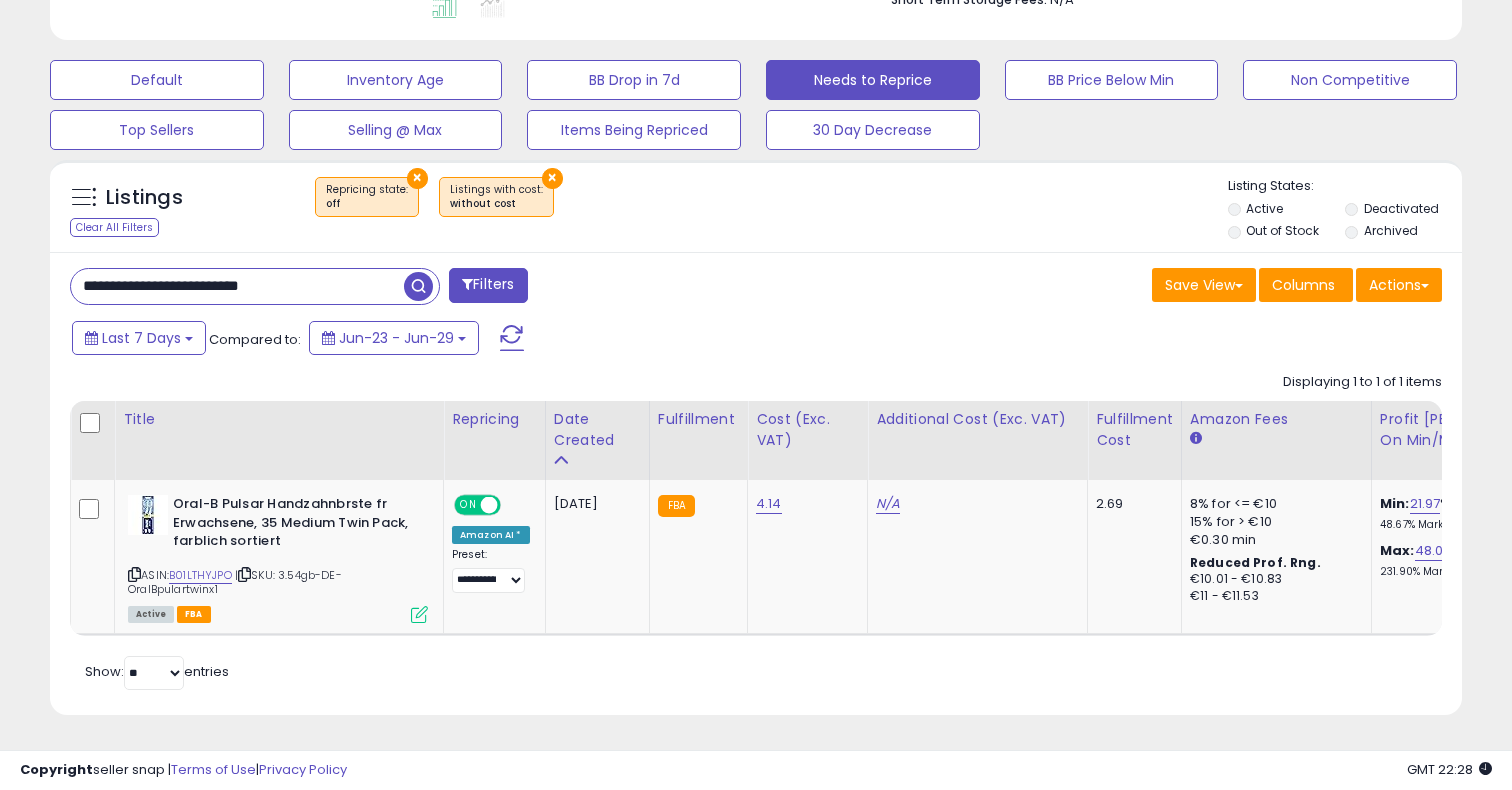 click on "**********" at bounding box center [237, 286] 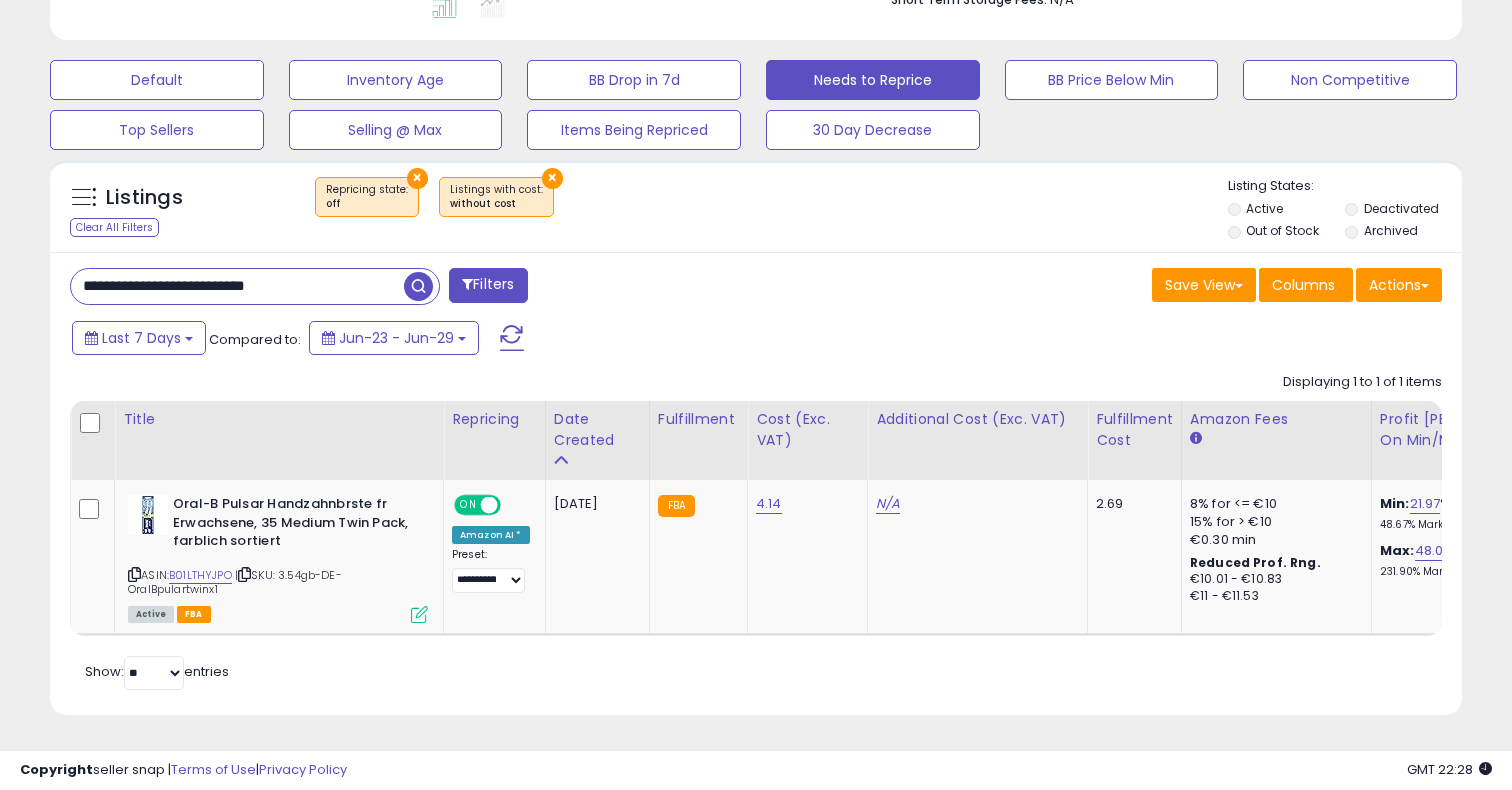 type on "**********" 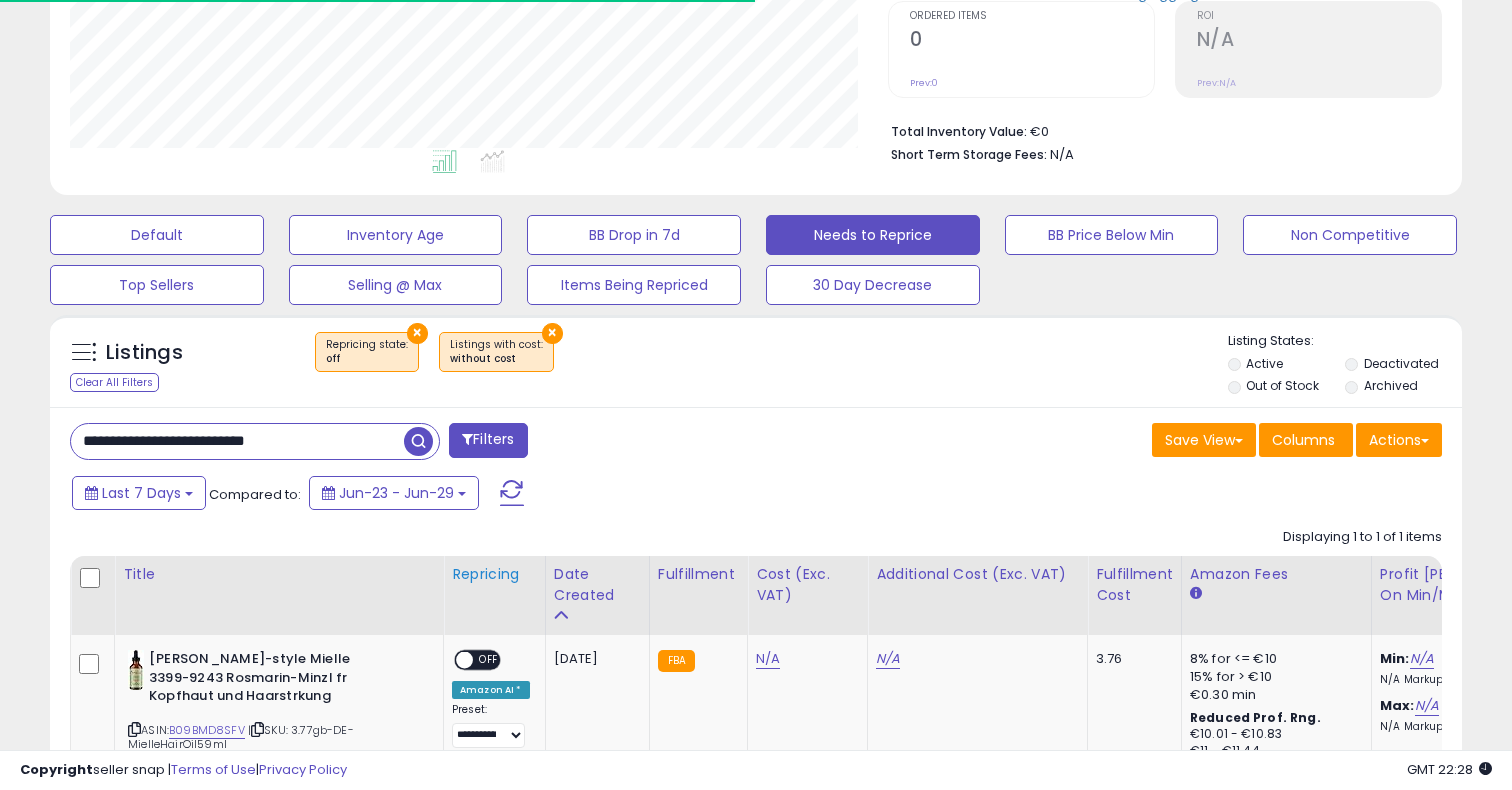 scroll, scrollTop: 570, scrollLeft: 0, axis: vertical 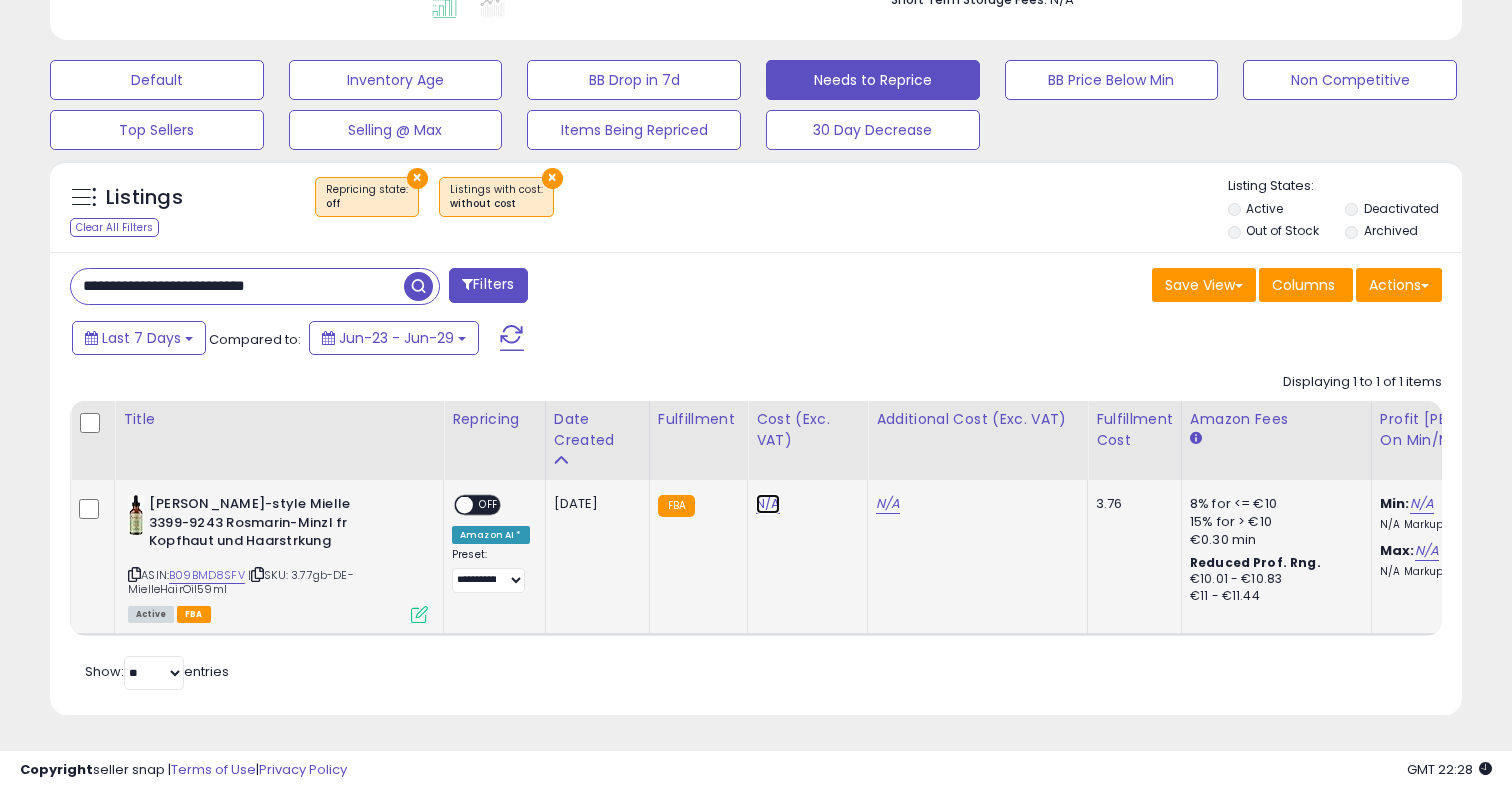 click on "N/A" at bounding box center (768, 504) 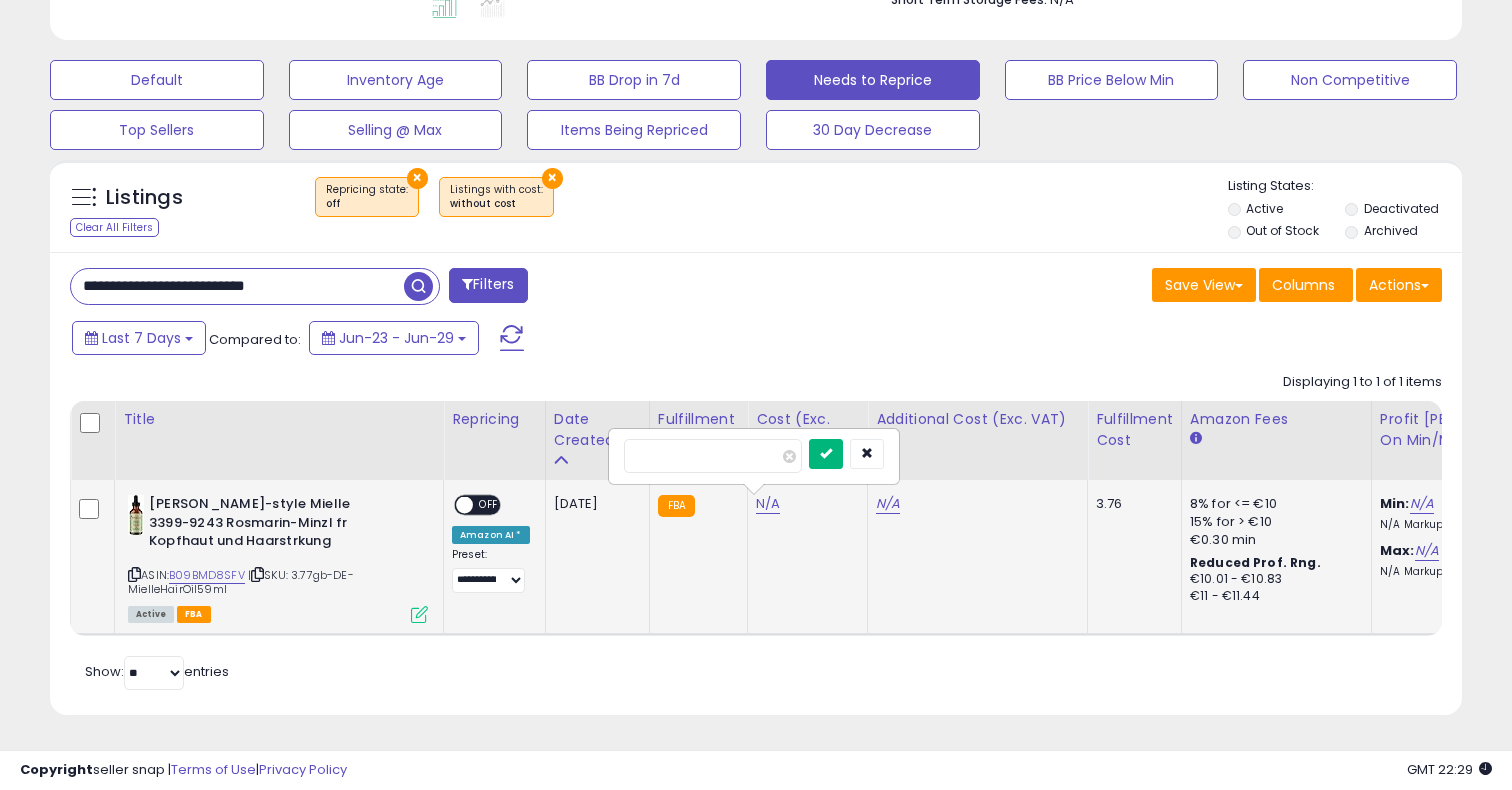 type on "****" 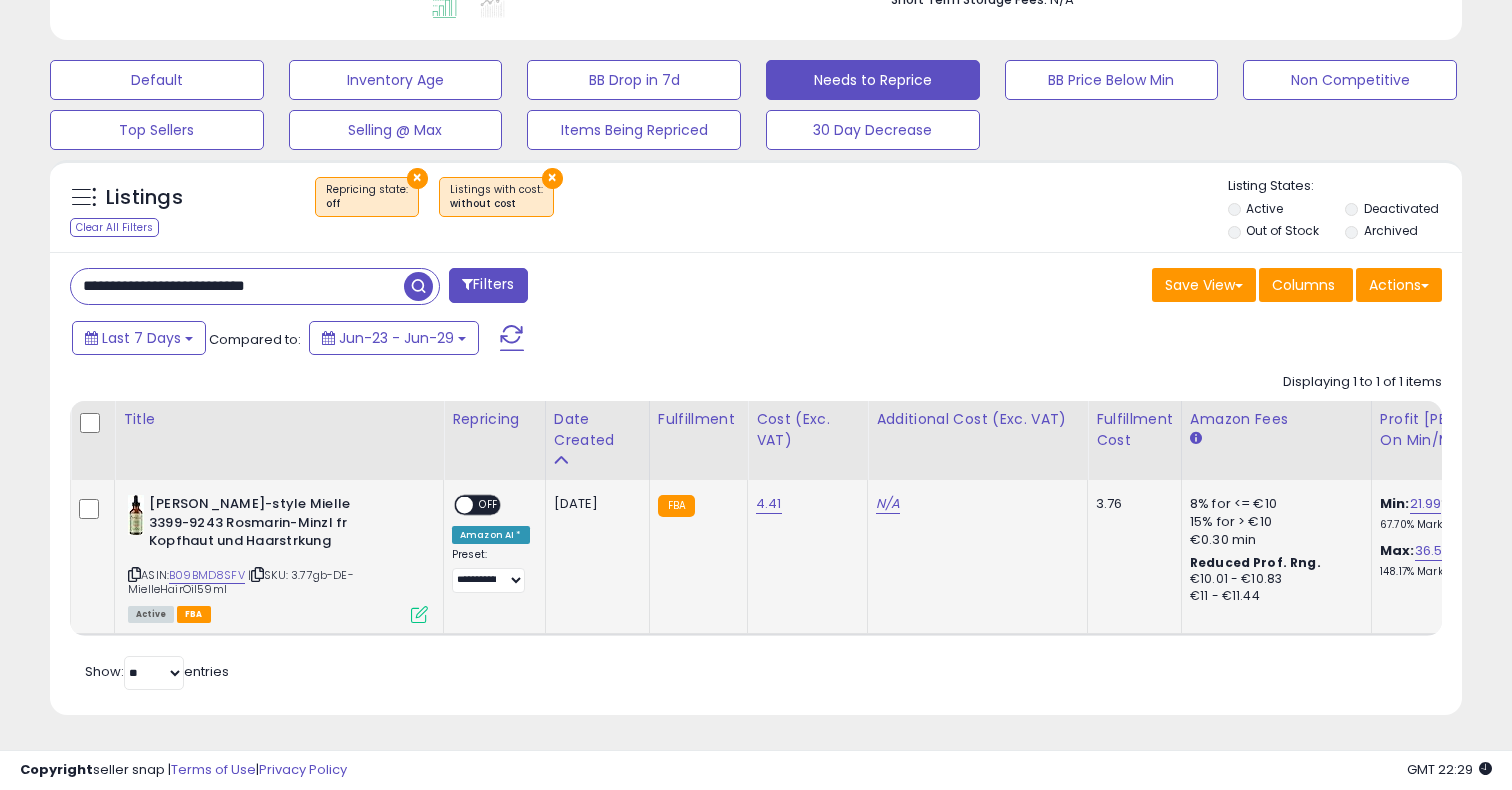 click on "OFF" at bounding box center (489, 505) 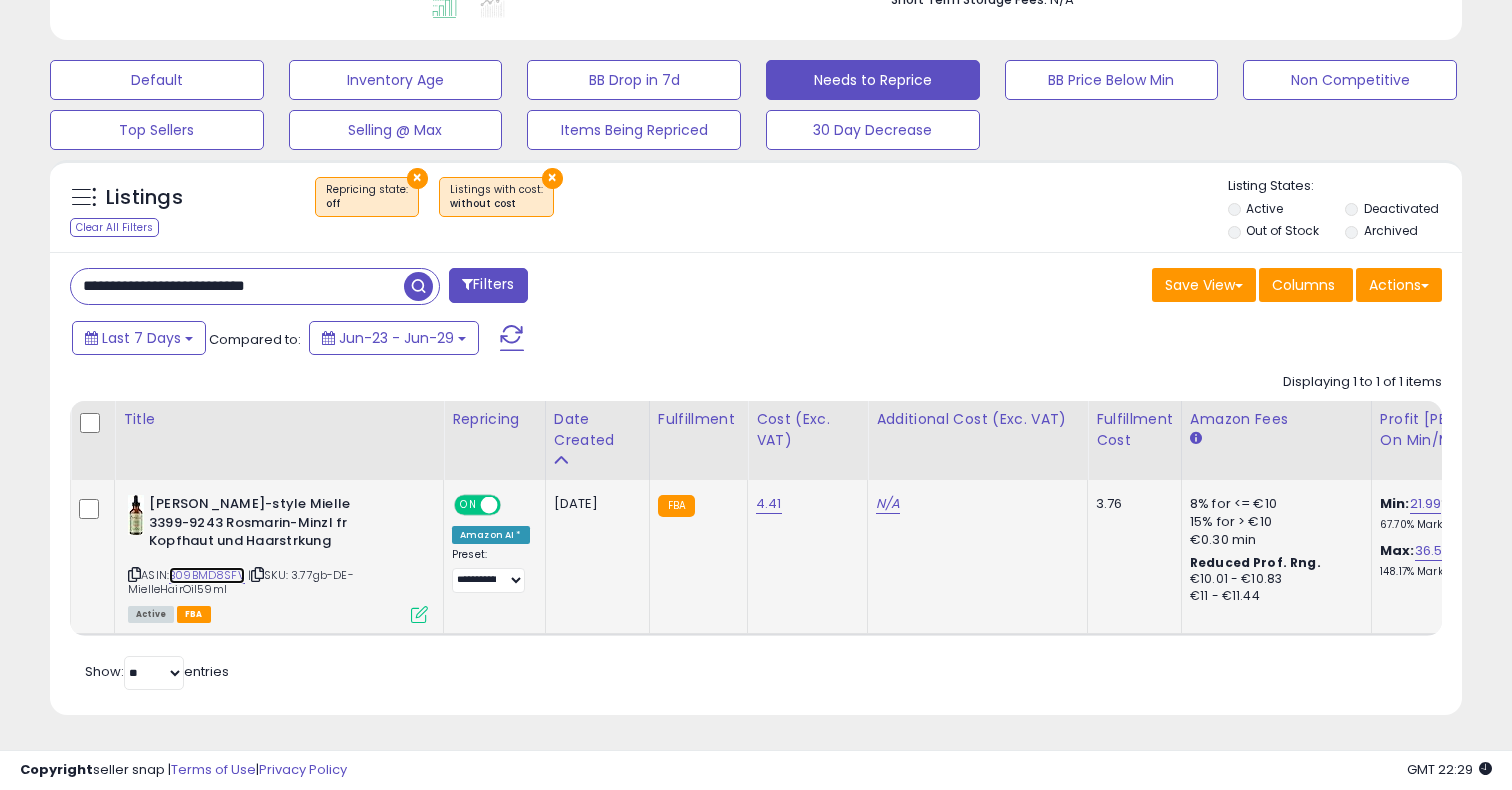 click on "B09BMD8SFV" at bounding box center (207, 575) 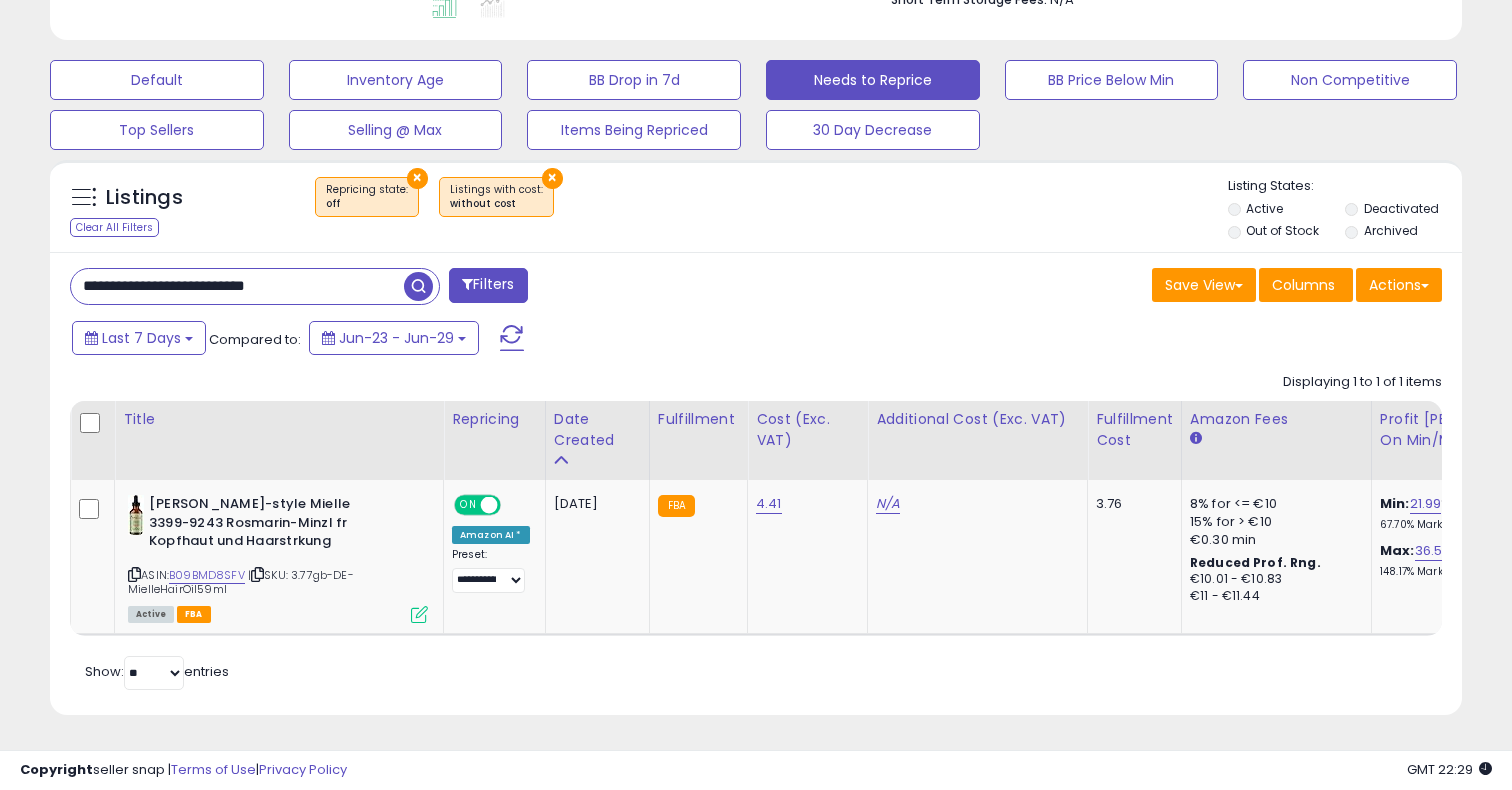 click on "**********" at bounding box center (237, 286) 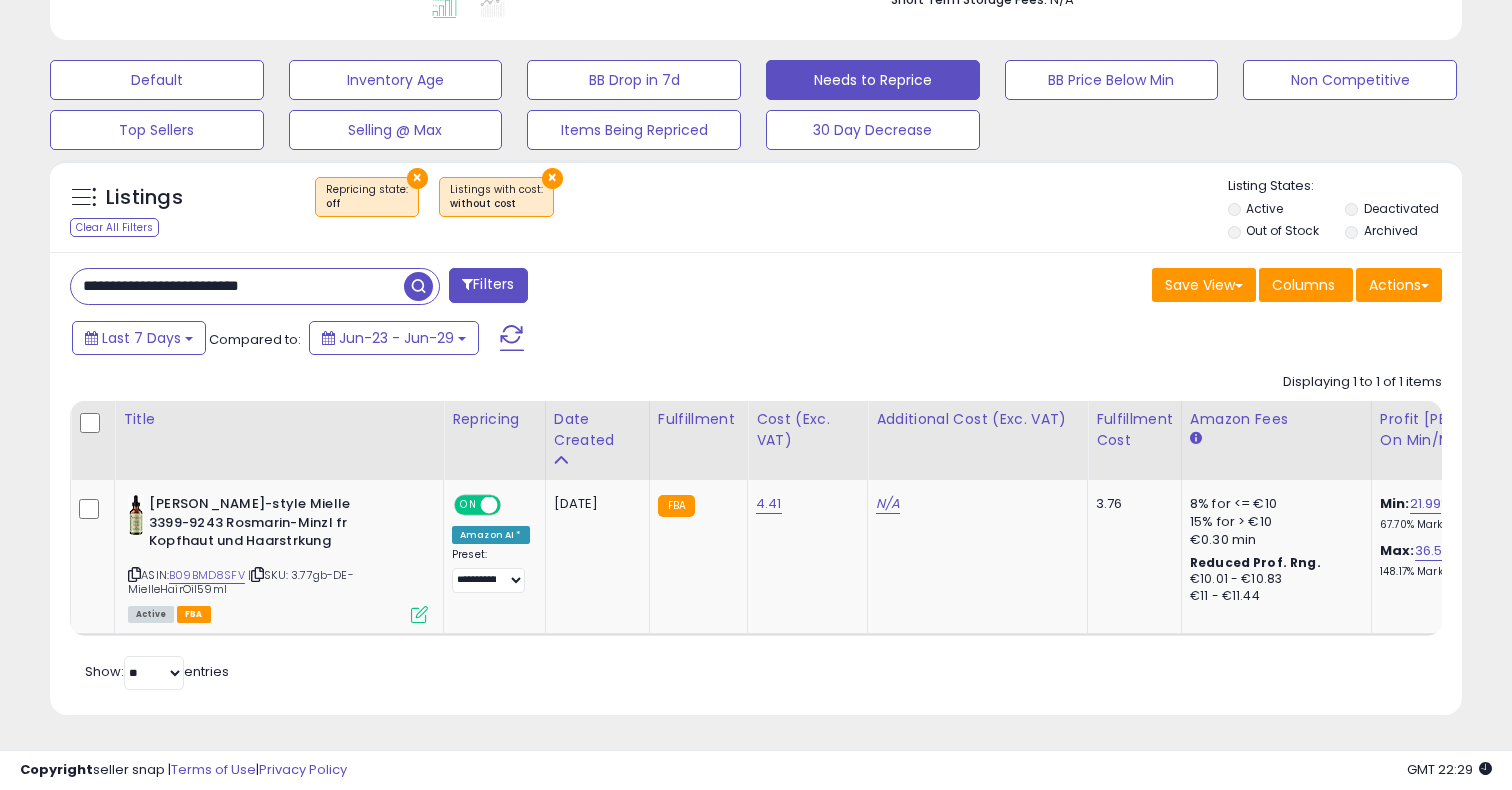 type on "**********" 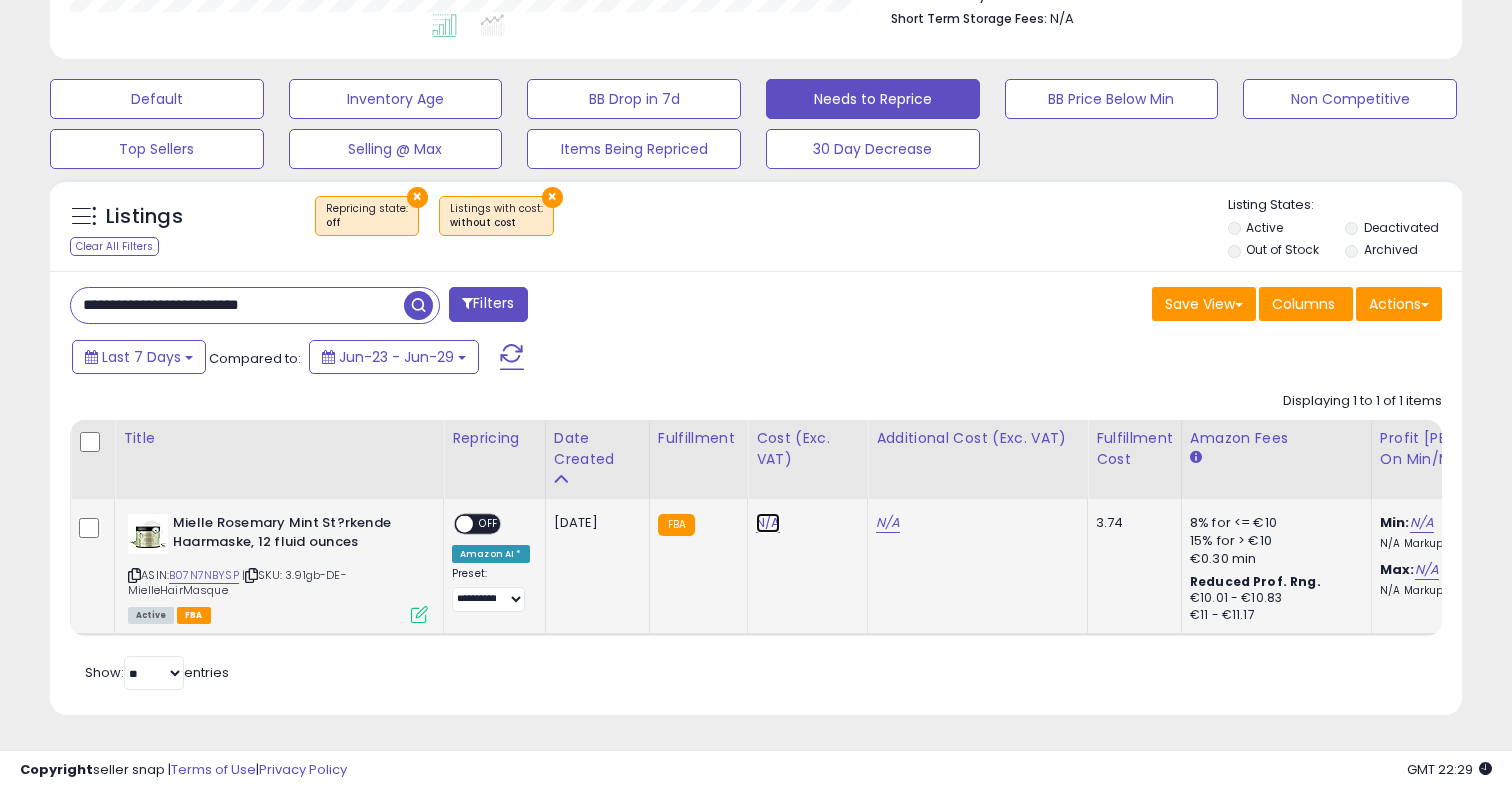 click on "N/A" at bounding box center (768, 523) 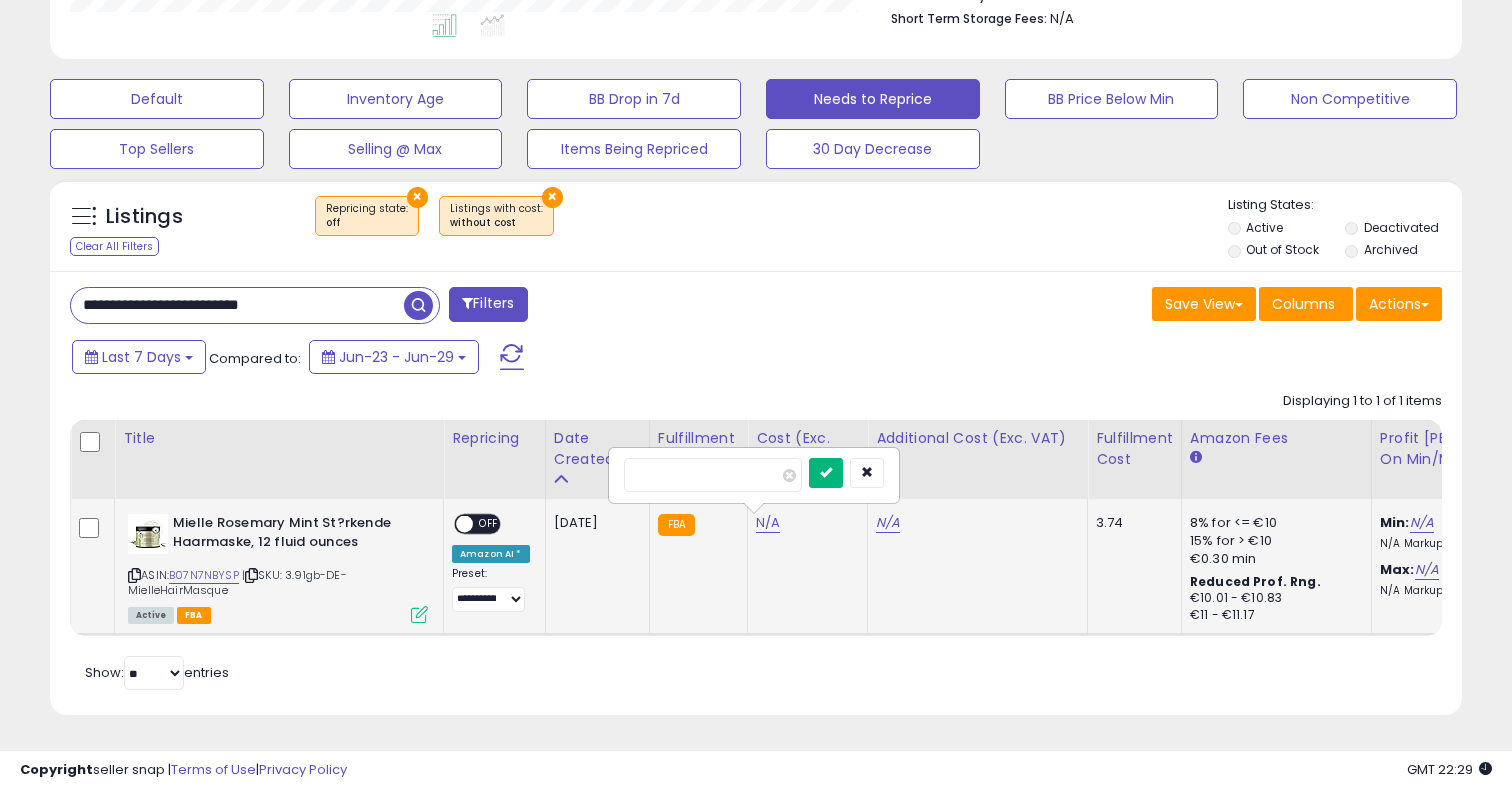 type on "****" 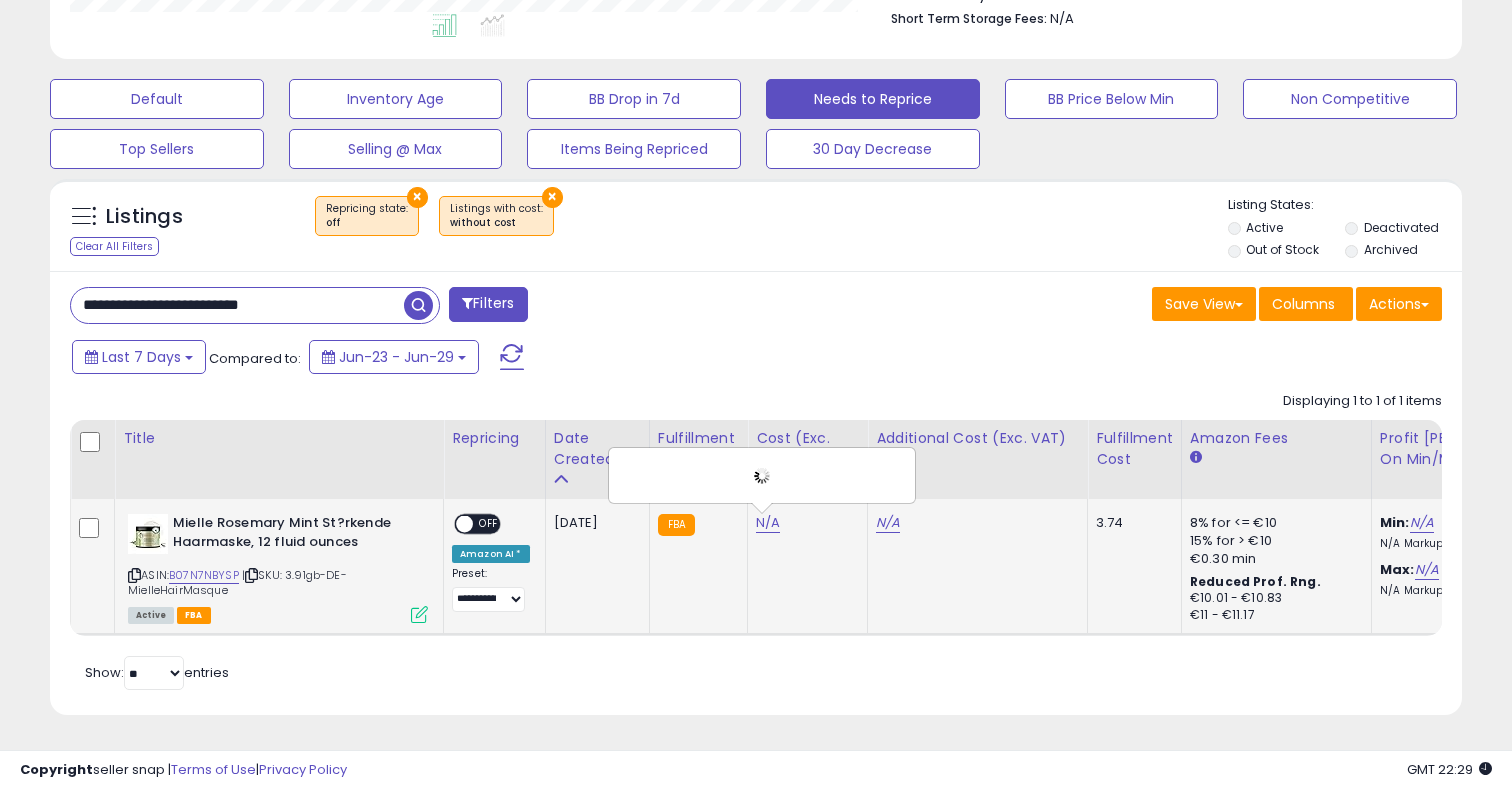 click at bounding box center (464, 524) 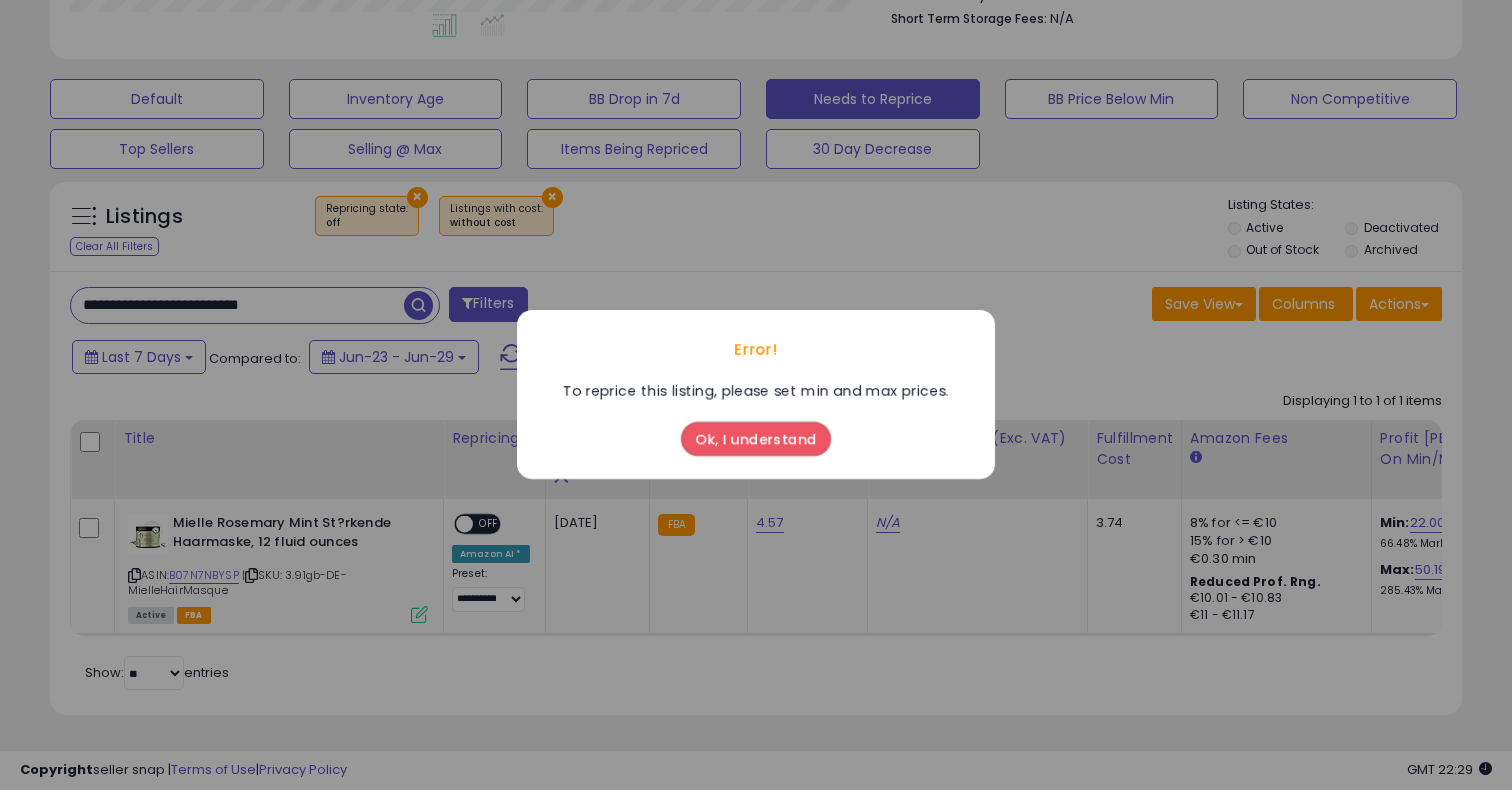 click on "Ok, I understand" at bounding box center (756, 440) 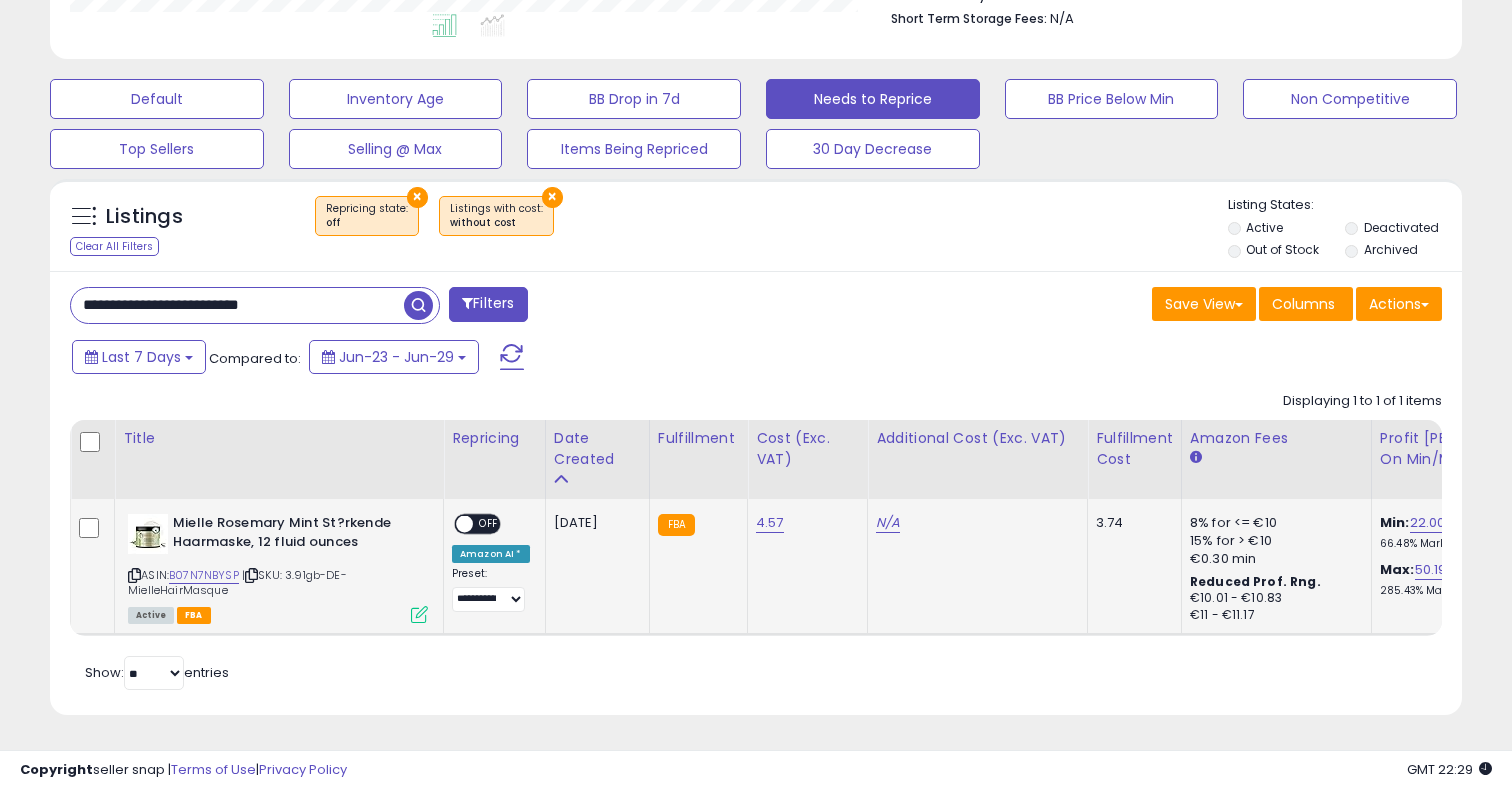 click on "OFF" at bounding box center (489, 524) 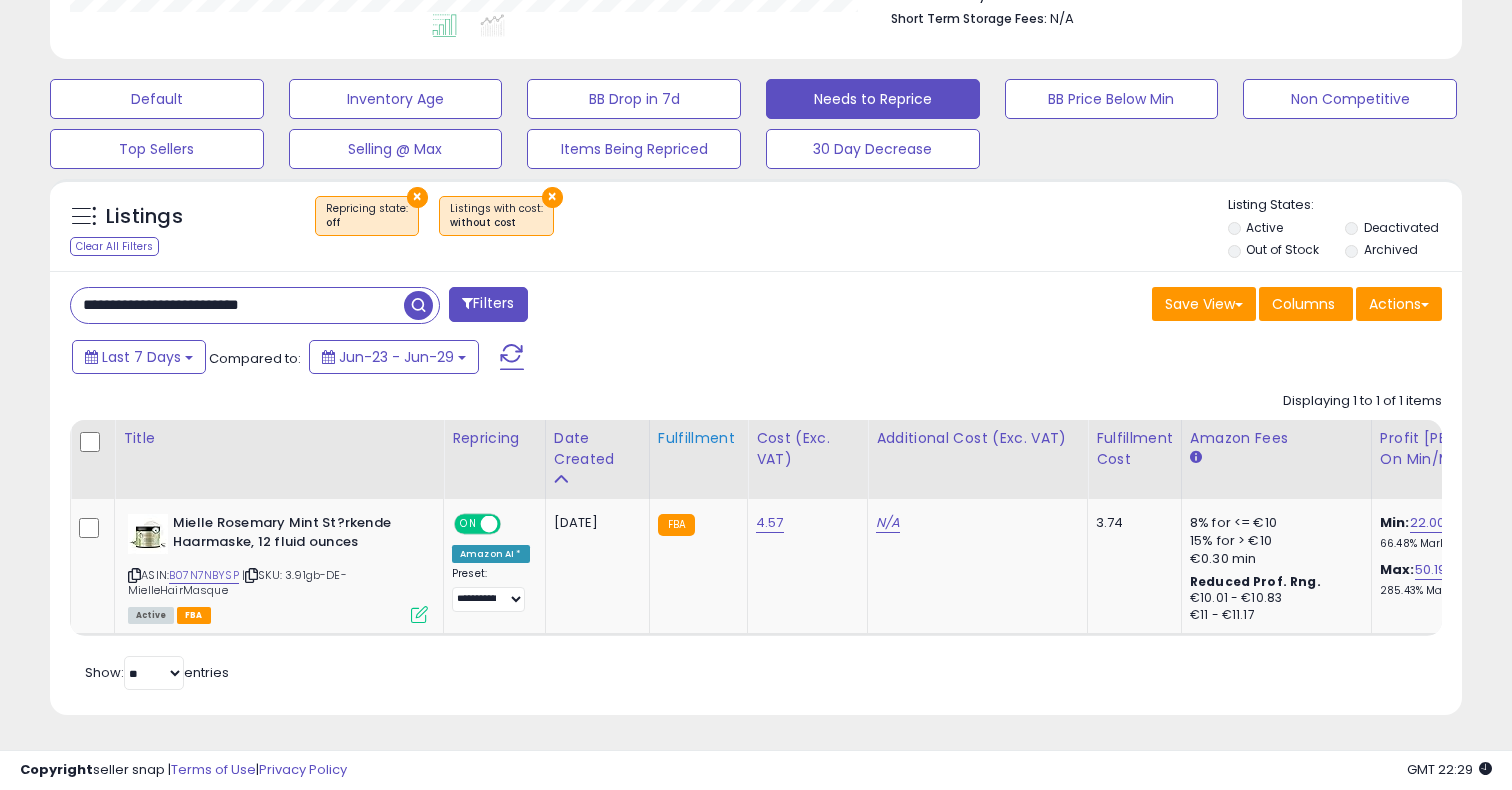 scroll, scrollTop: 0, scrollLeft: 115, axis: horizontal 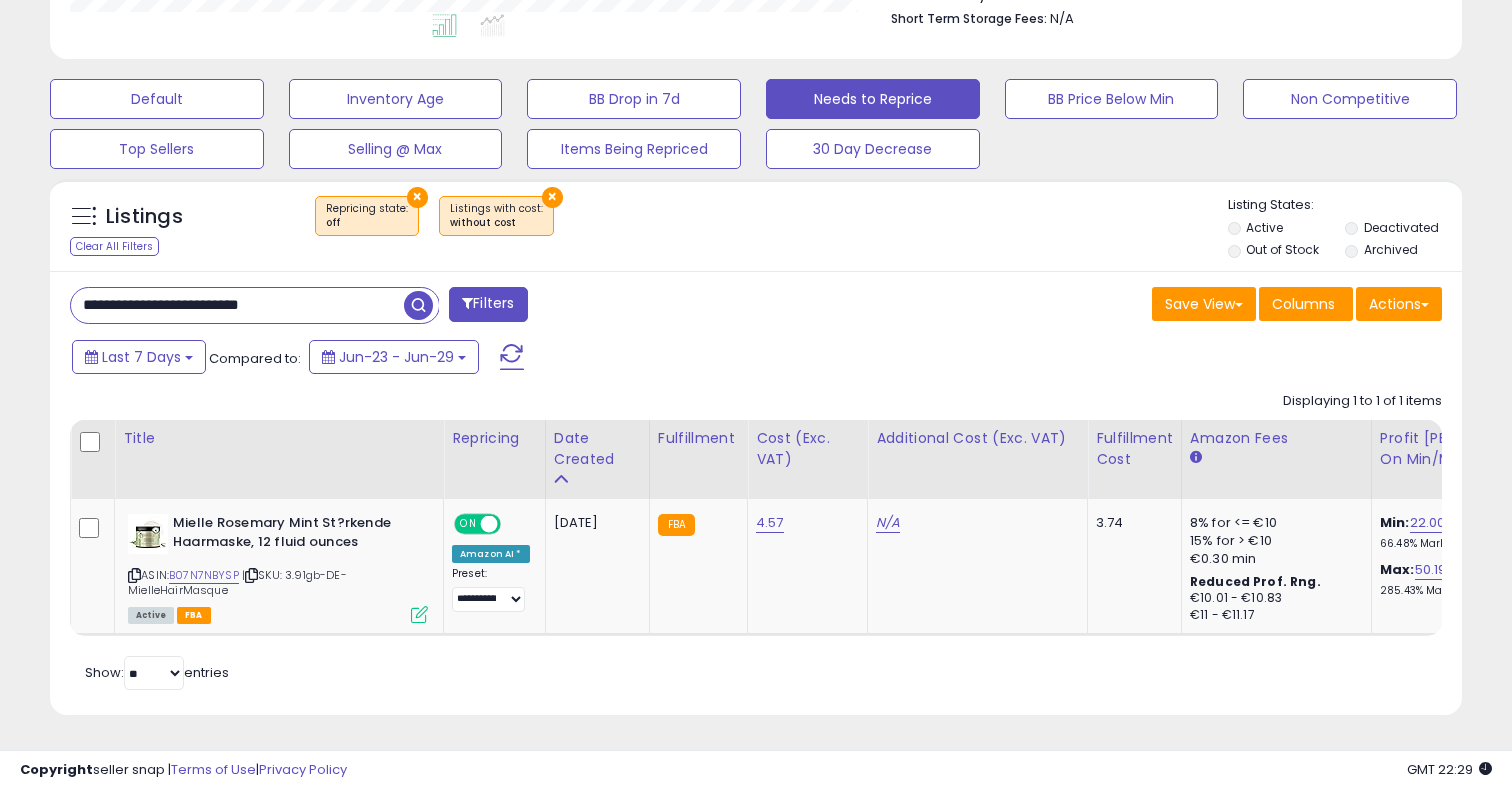 click on "**********" at bounding box center [237, 305] 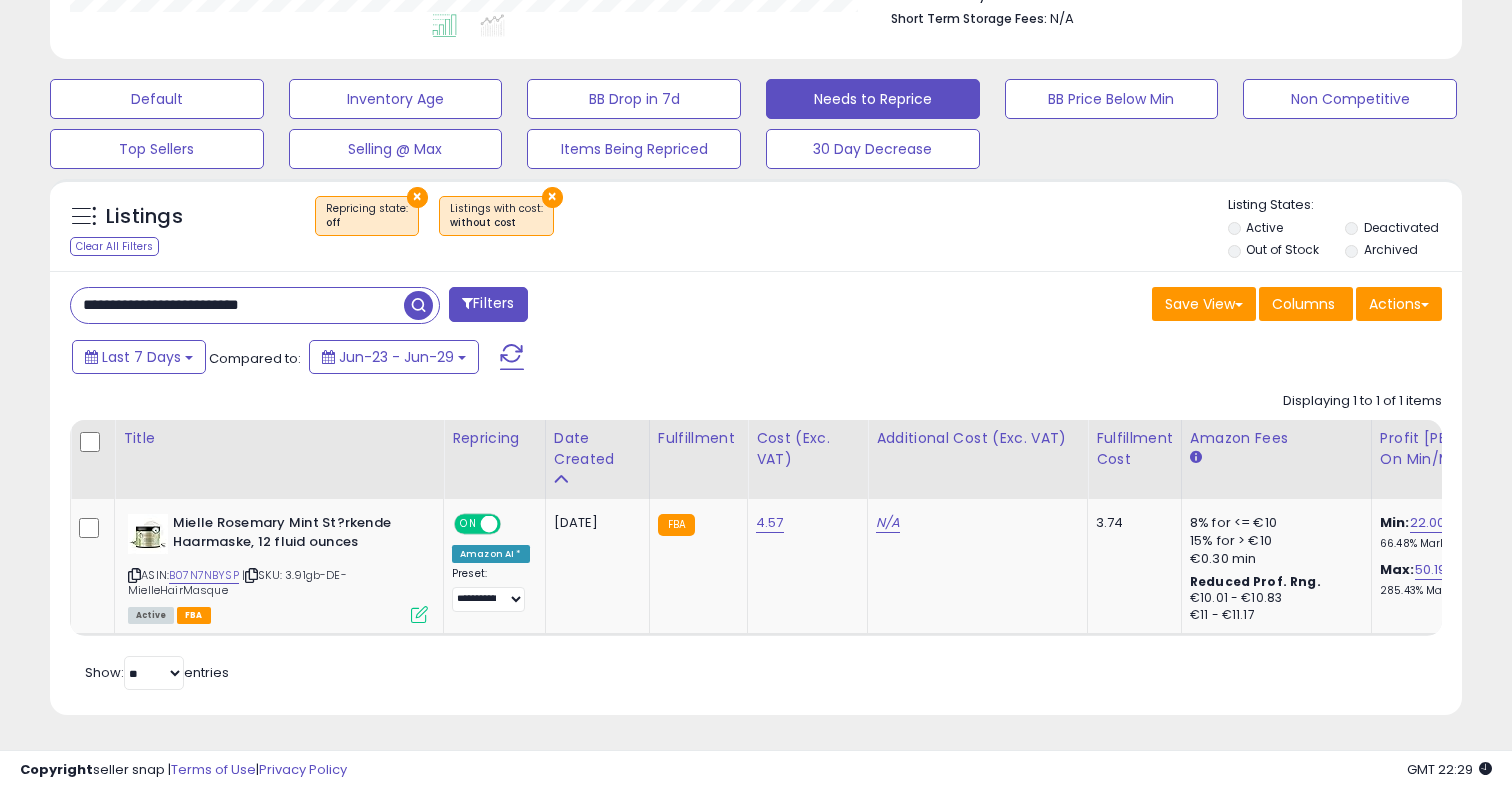 click on "**********" at bounding box center [237, 305] 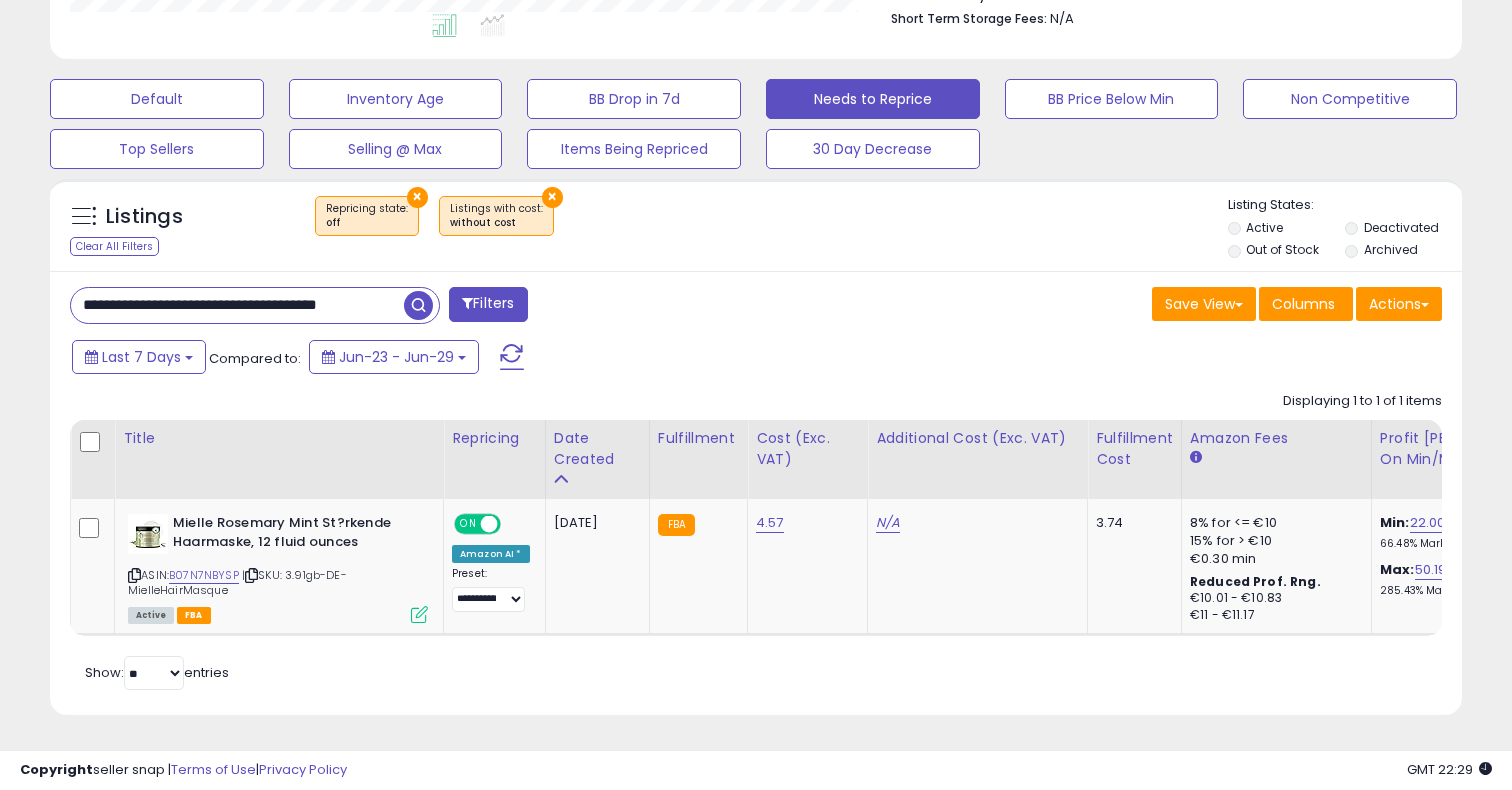 type on "**********" 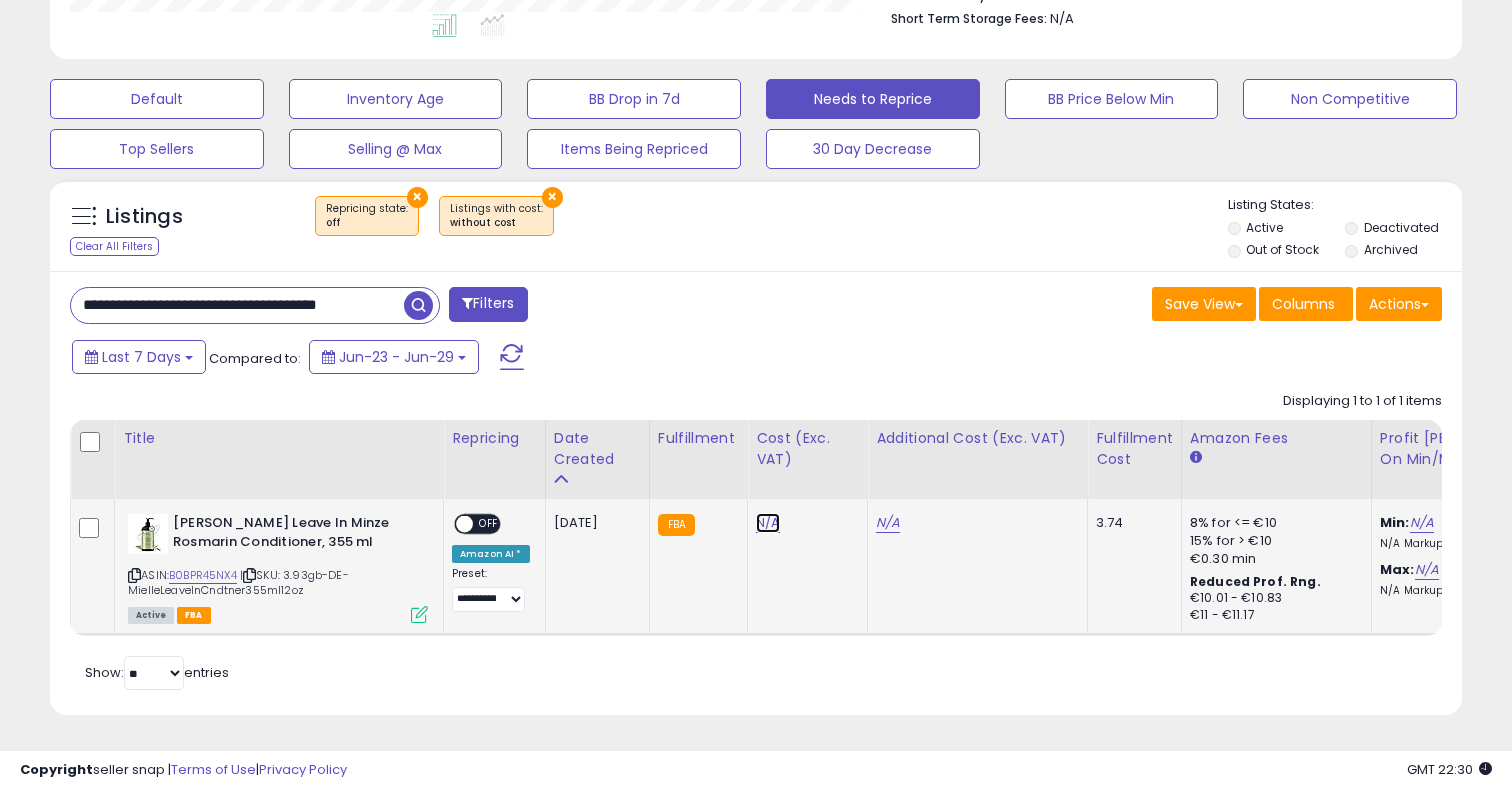 click on "N/A" at bounding box center [768, 523] 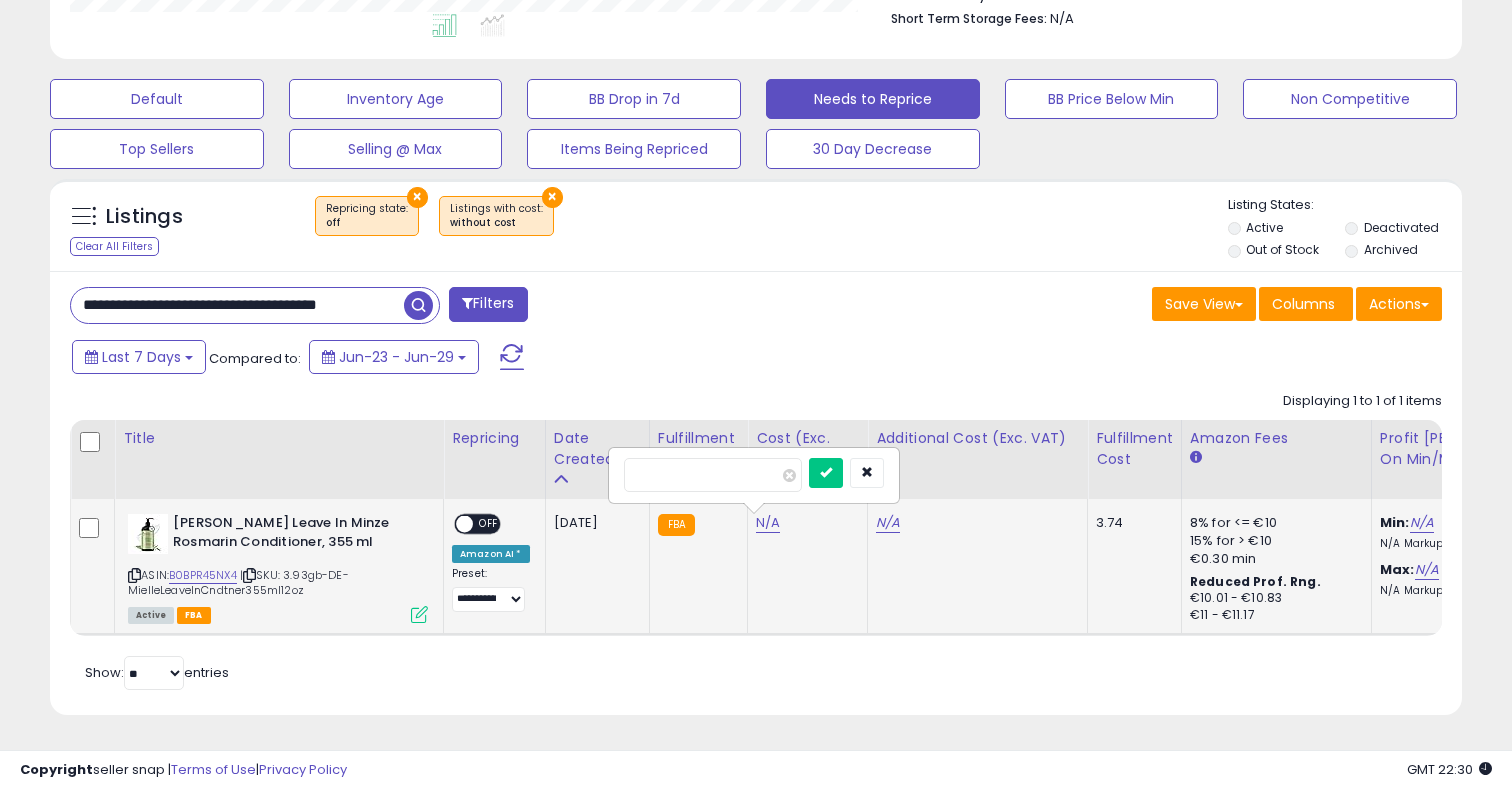 type on "***" 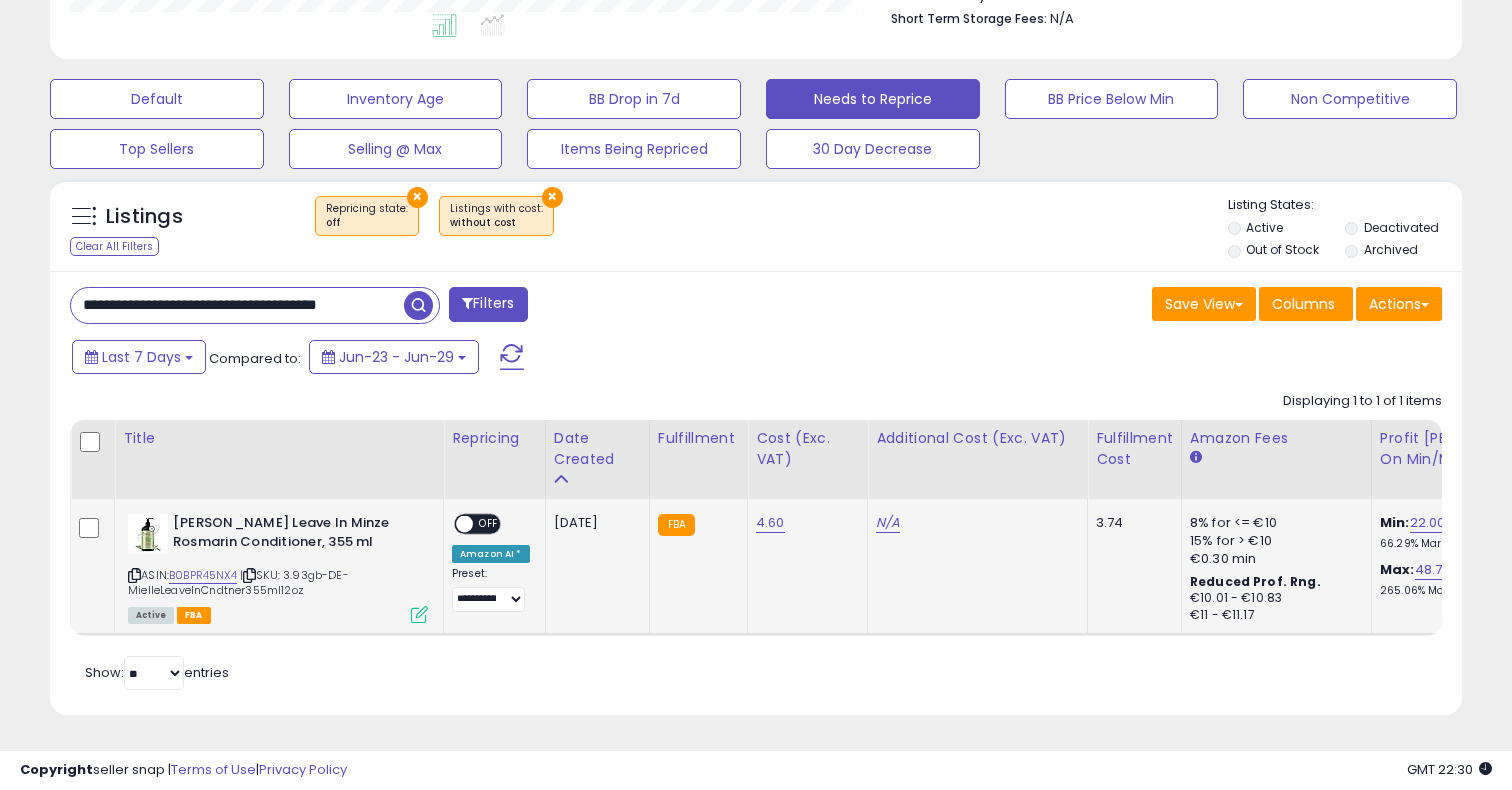 click on "ON   OFF" at bounding box center [455, 524] 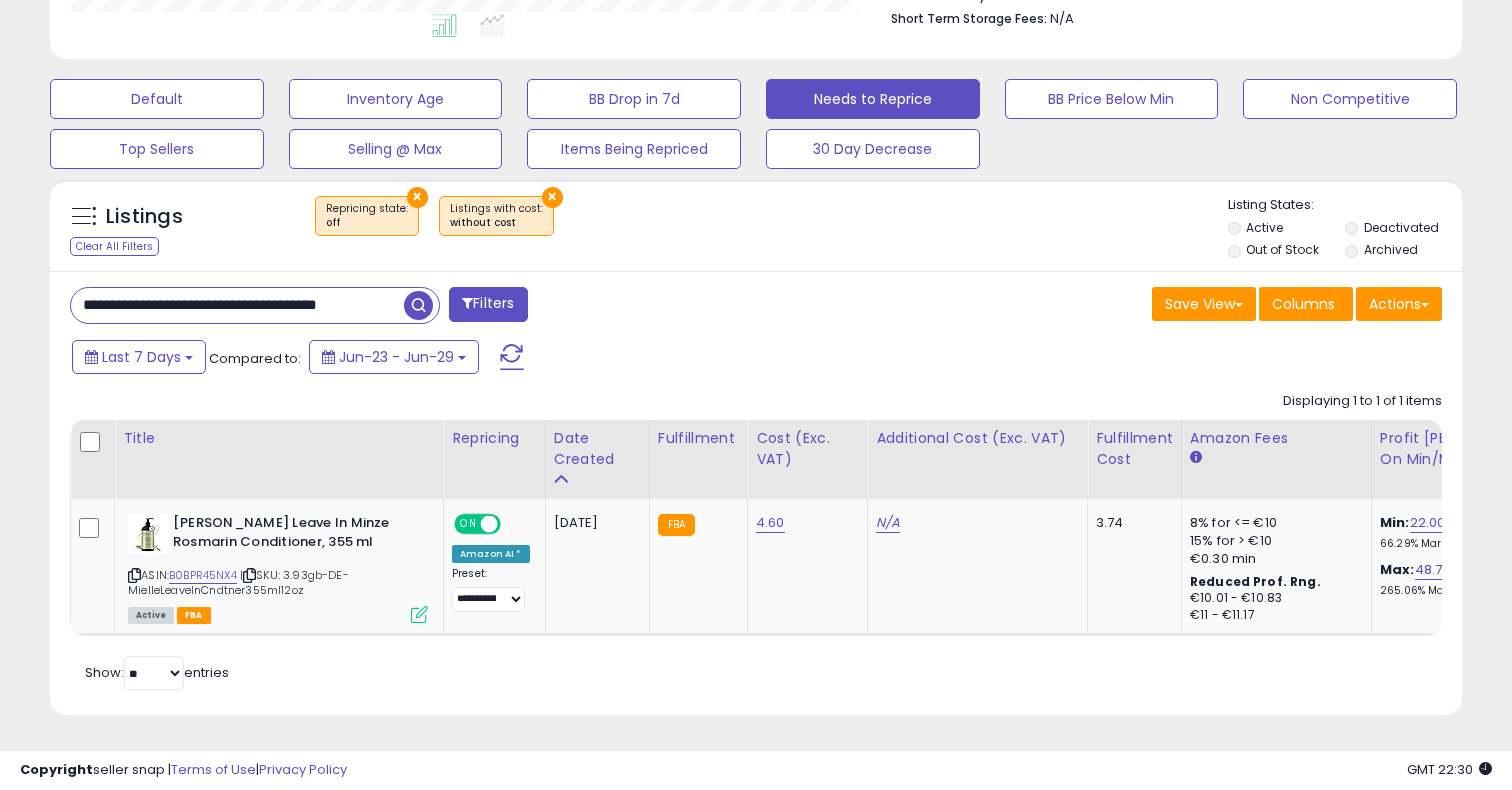 click on "**********" at bounding box center [237, 305] 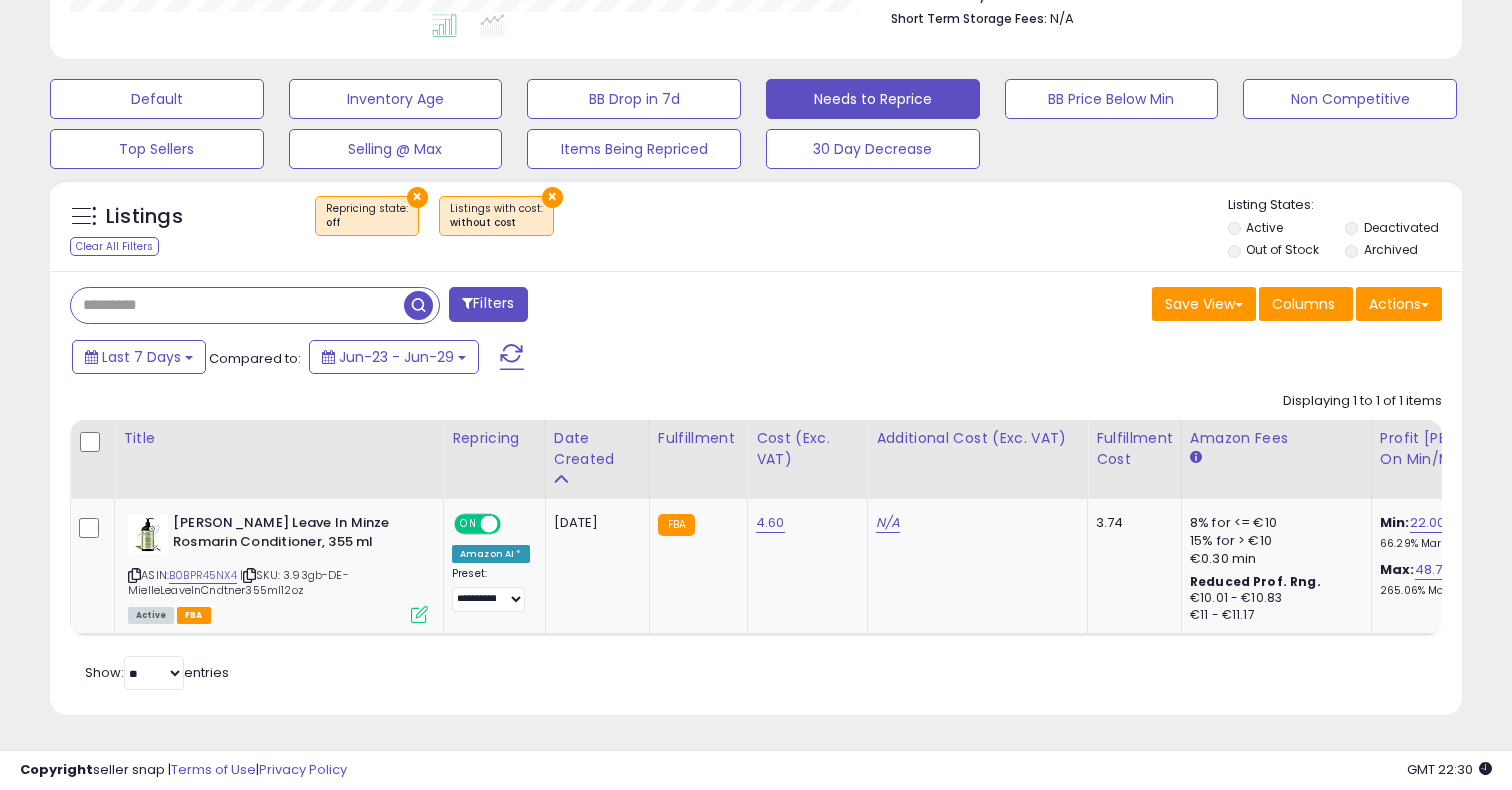 paste on "**********" 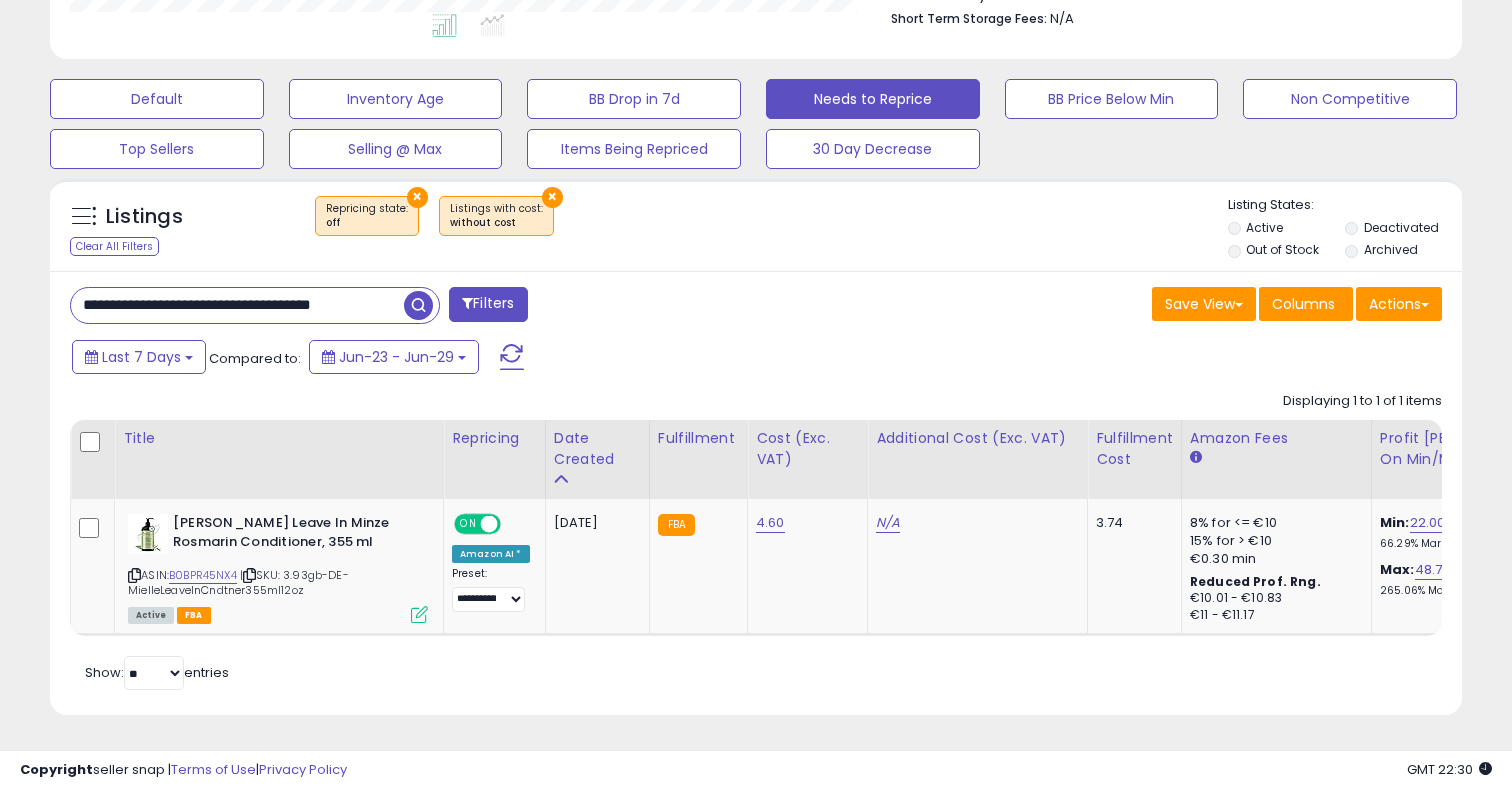 scroll, scrollTop: 0, scrollLeft: 22, axis: horizontal 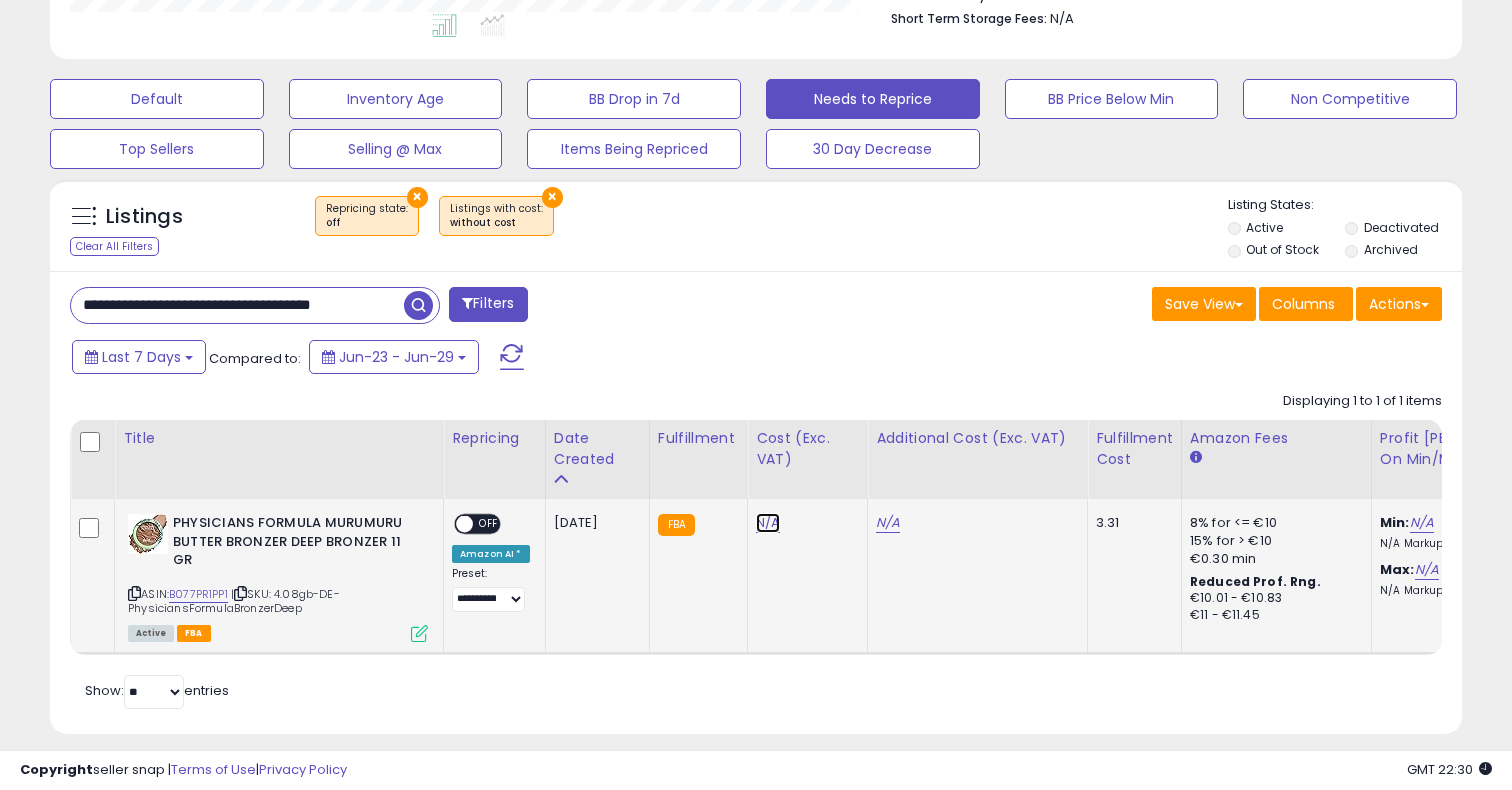 click on "N/A" at bounding box center [768, 523] 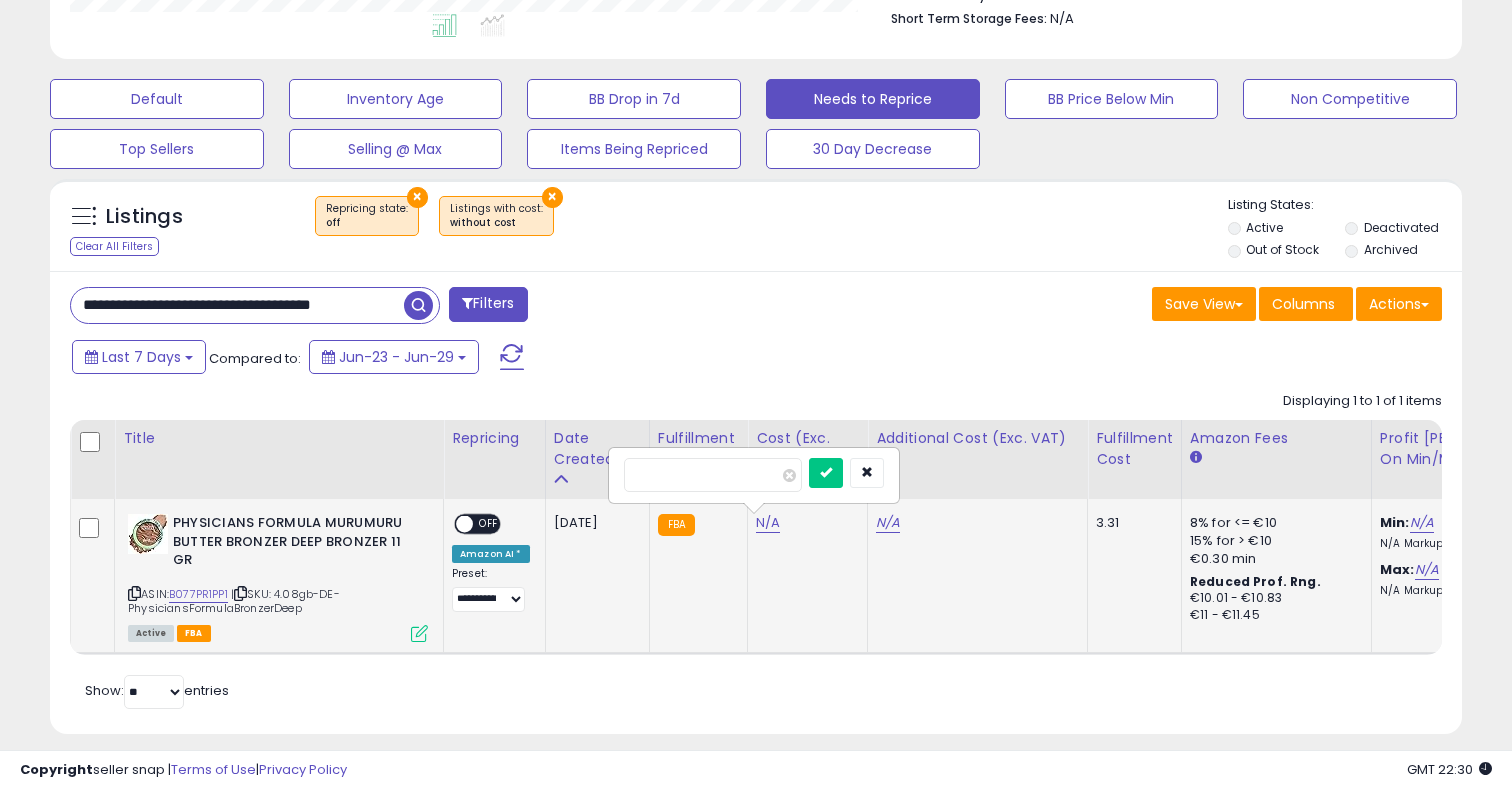 type on "****" 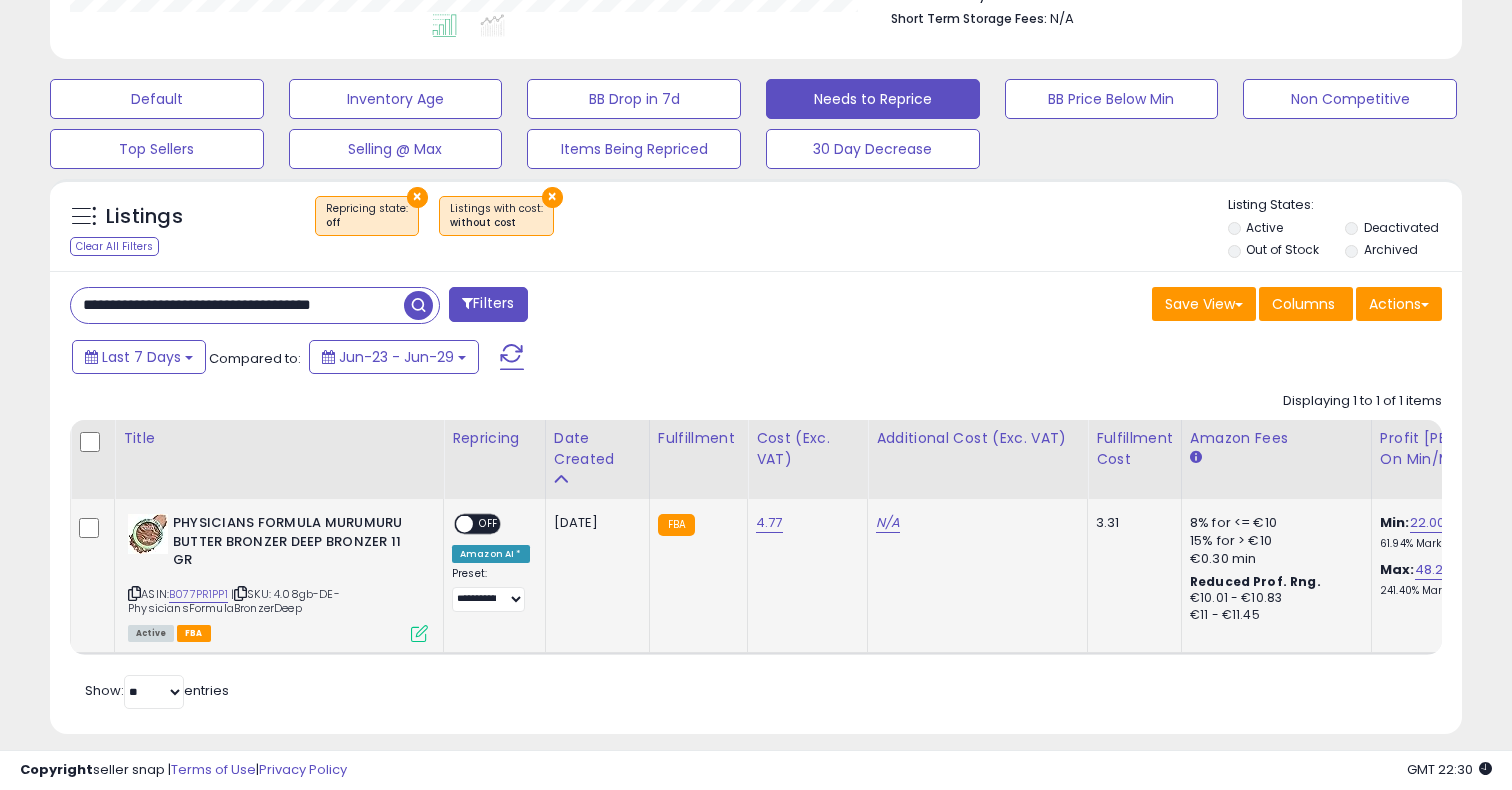 click on "ON   OFF" at bounding box center [455, 524] 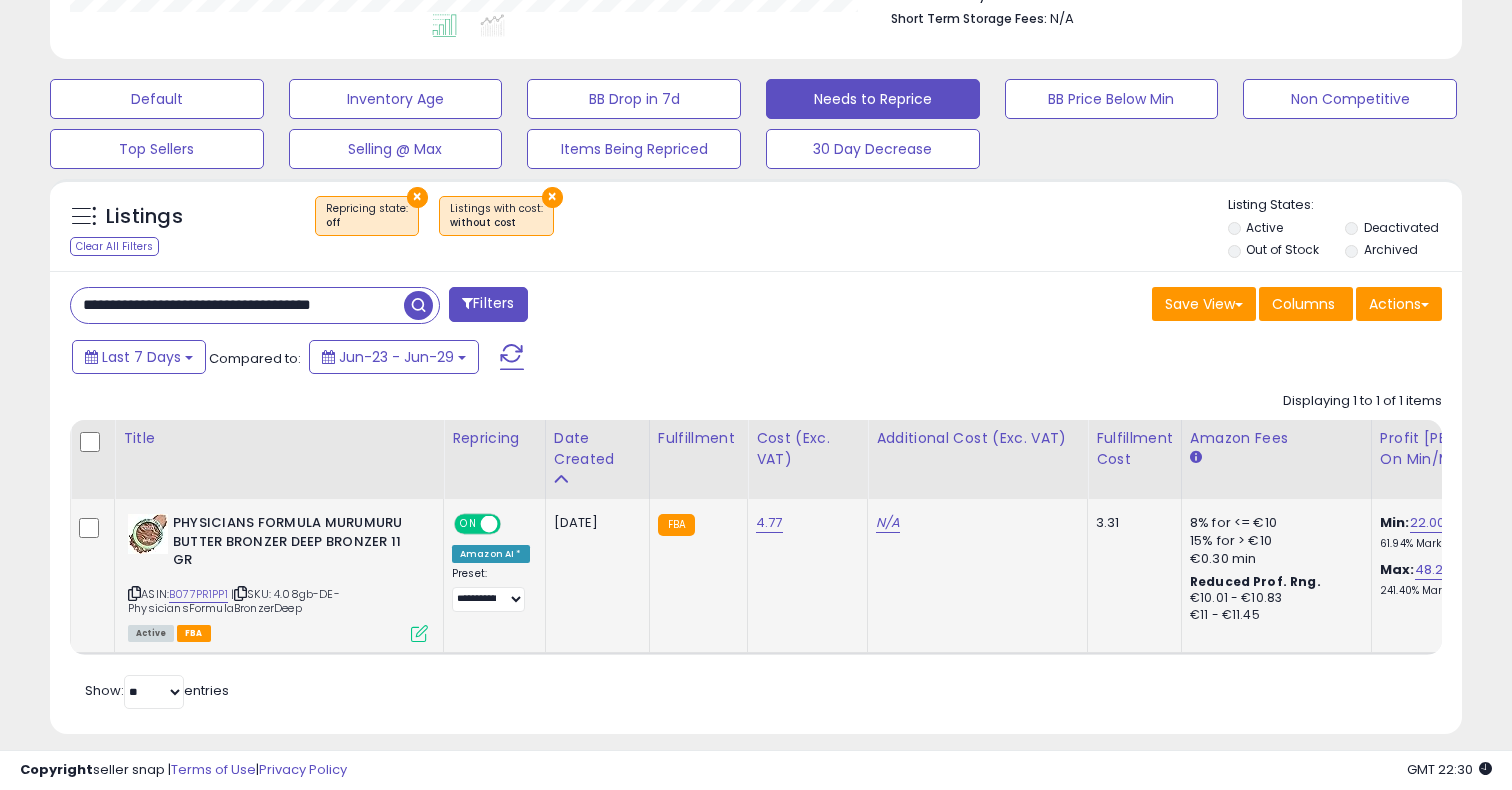 scroll, scrollTop: 0, scrollLeft: 72, axis: horizontal 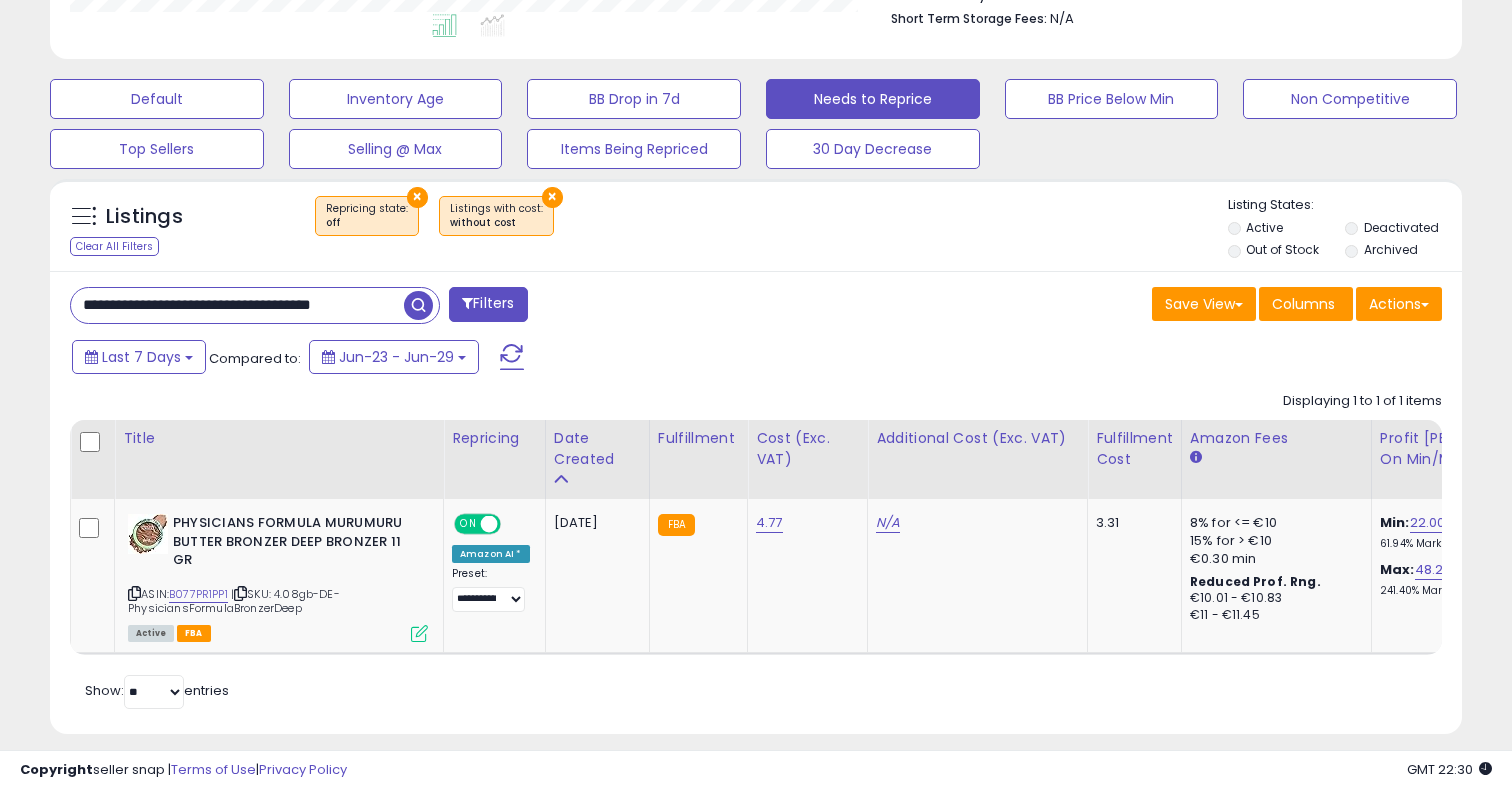 click on "**********" at bounding box center (237, 305) 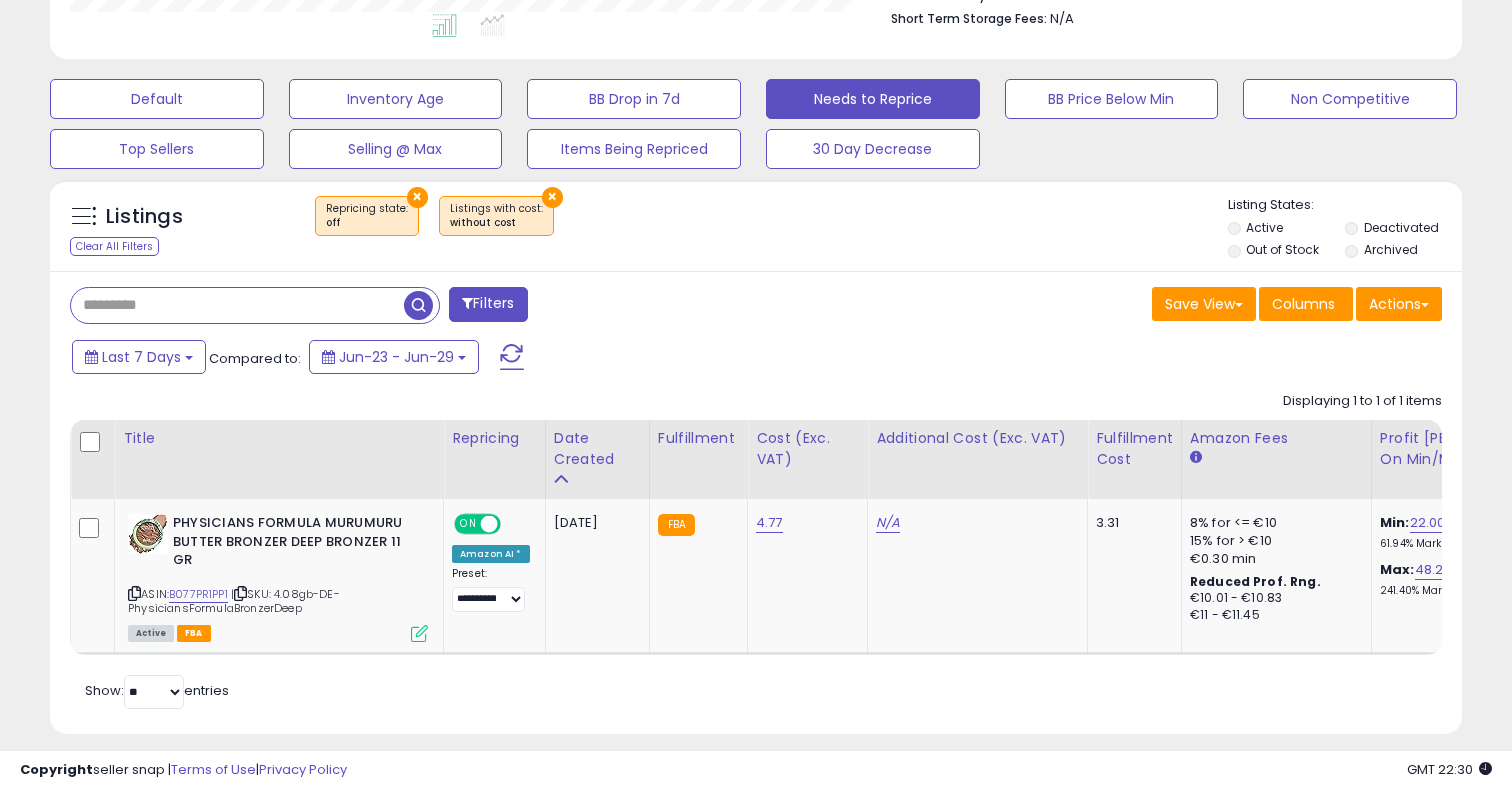 paste on "**********" 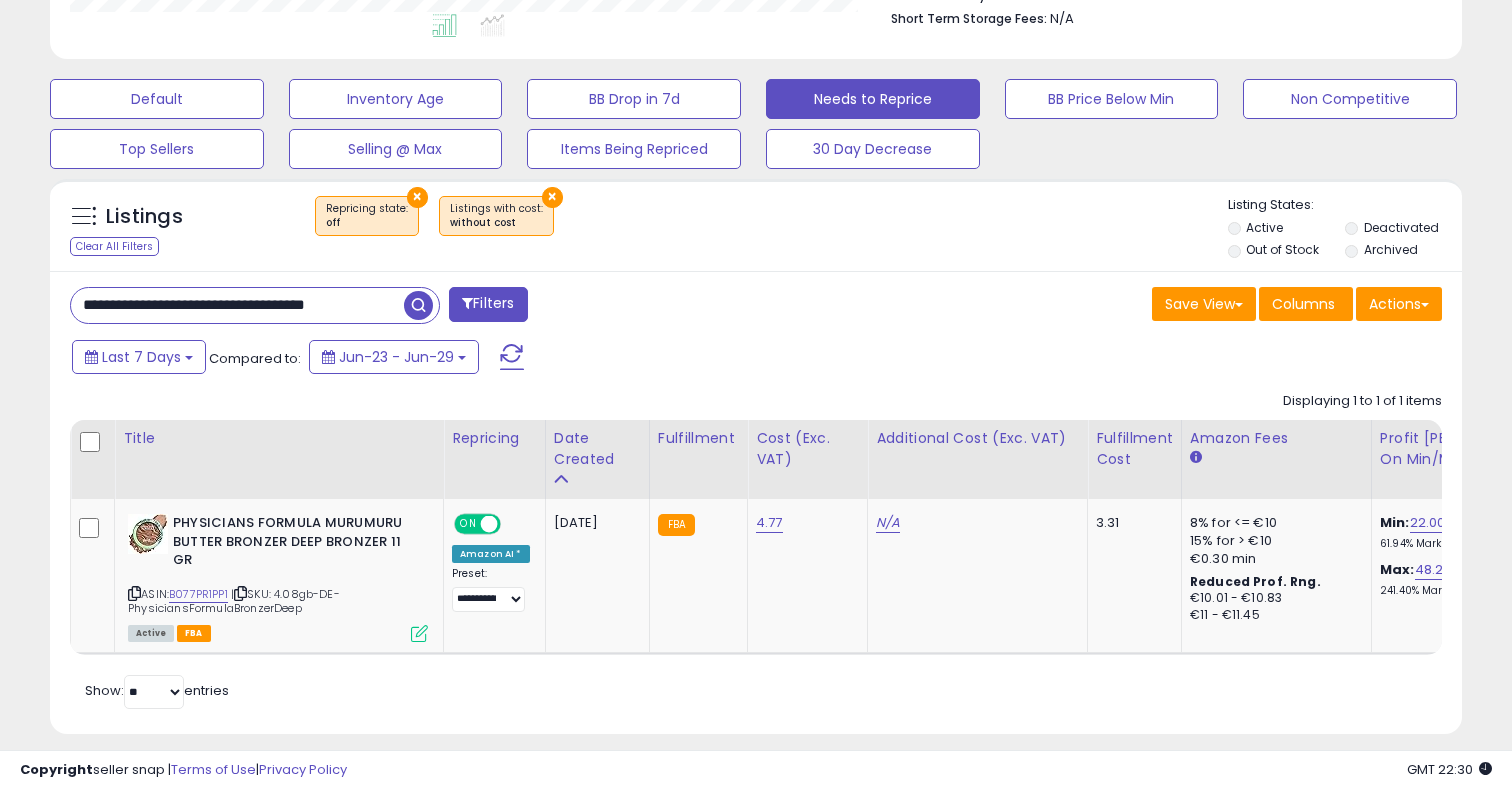type on "**********" 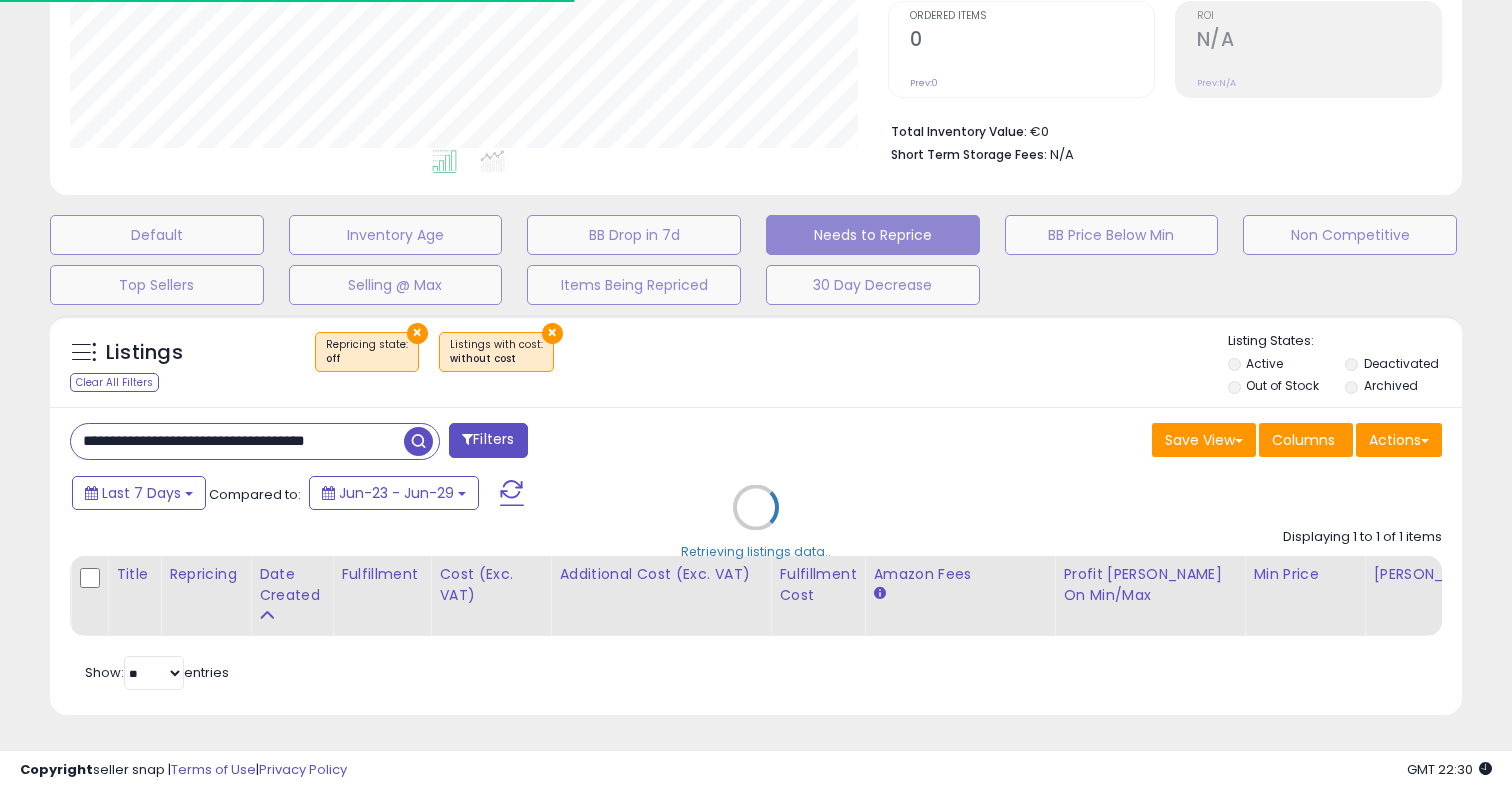 scroll, scrollTop: 551, scrollLeft: 0, axis: vertical 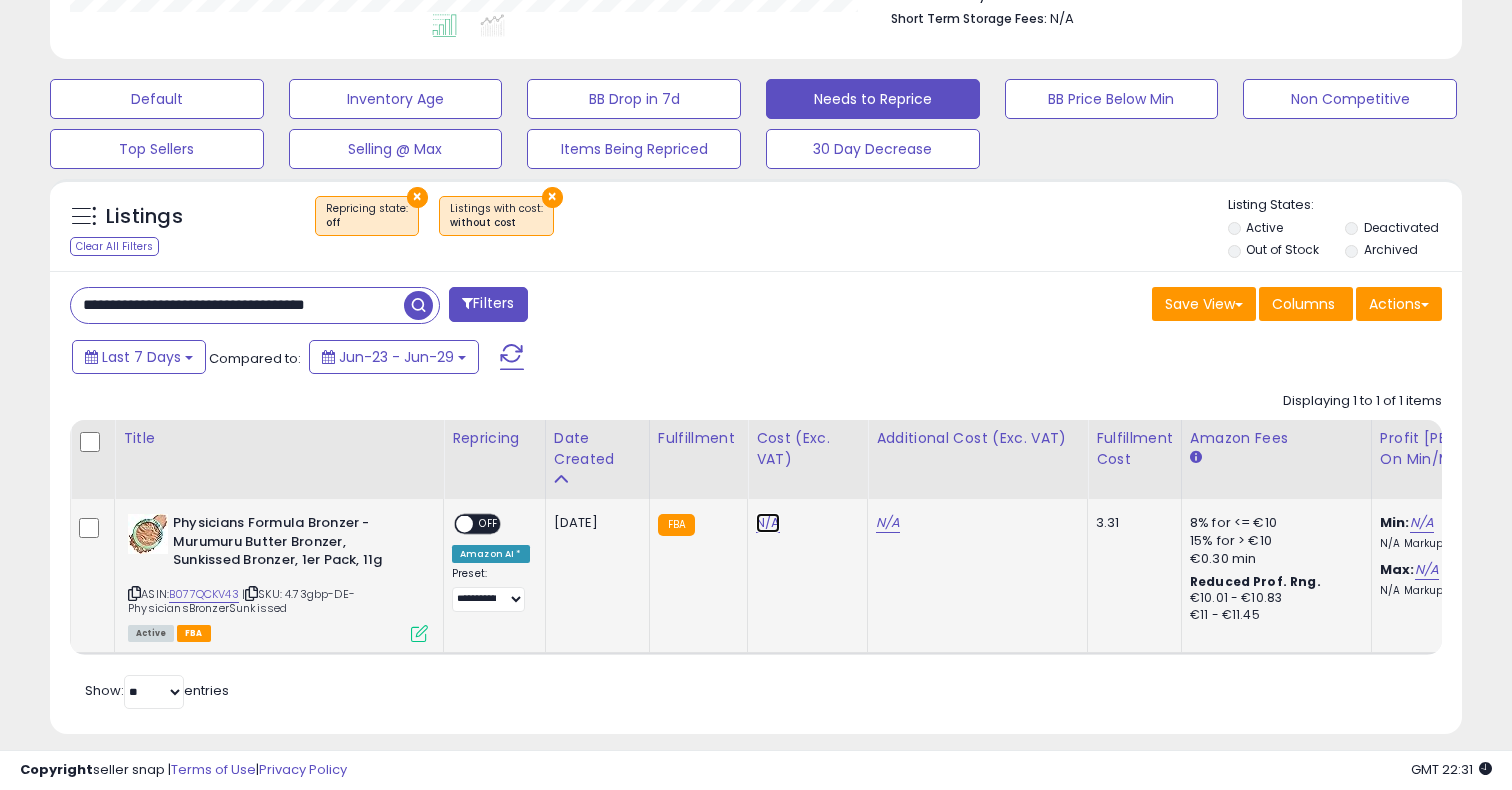 click on "N/A" at bounding box center (768, 523) 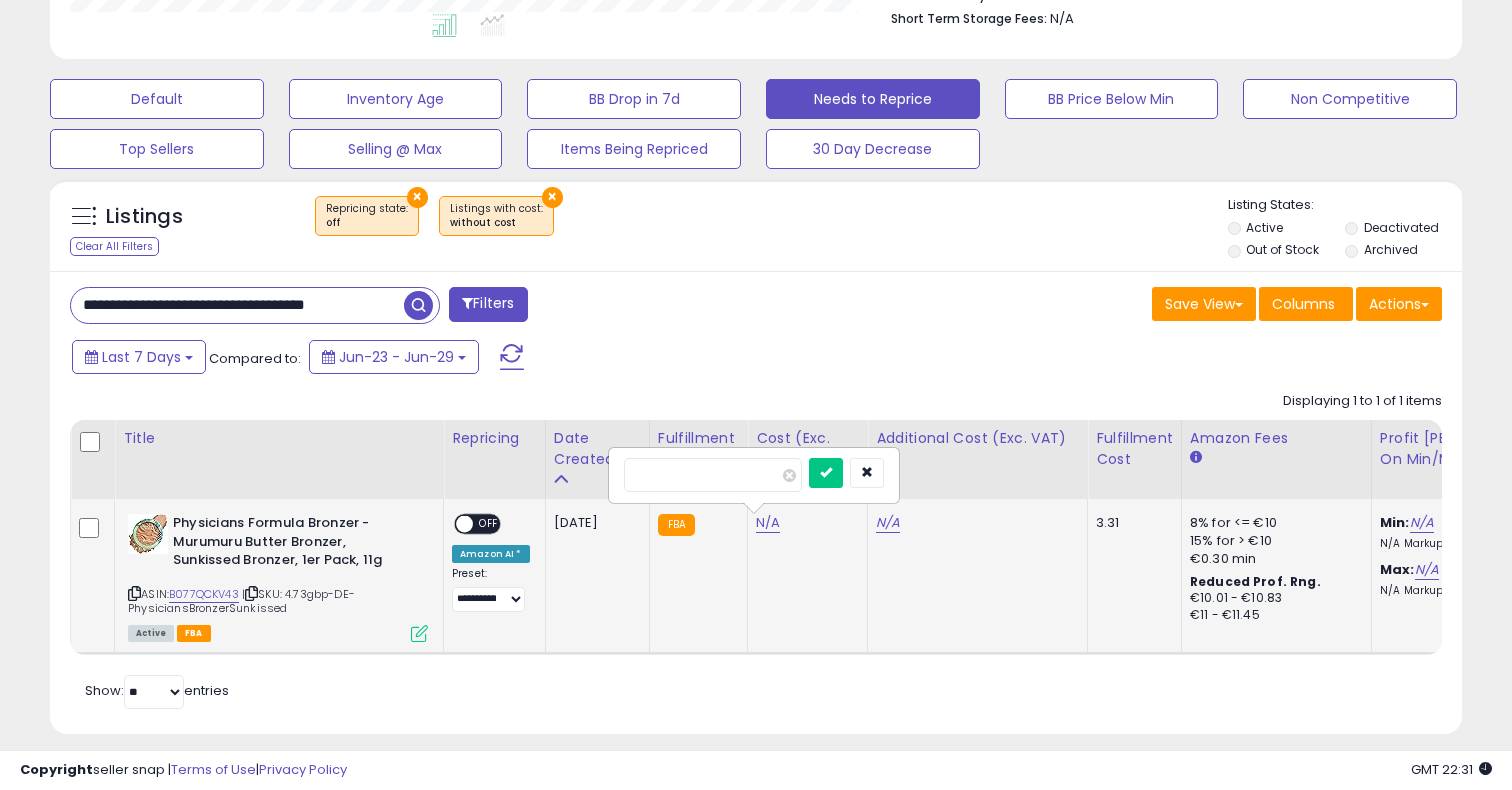 type on "****" 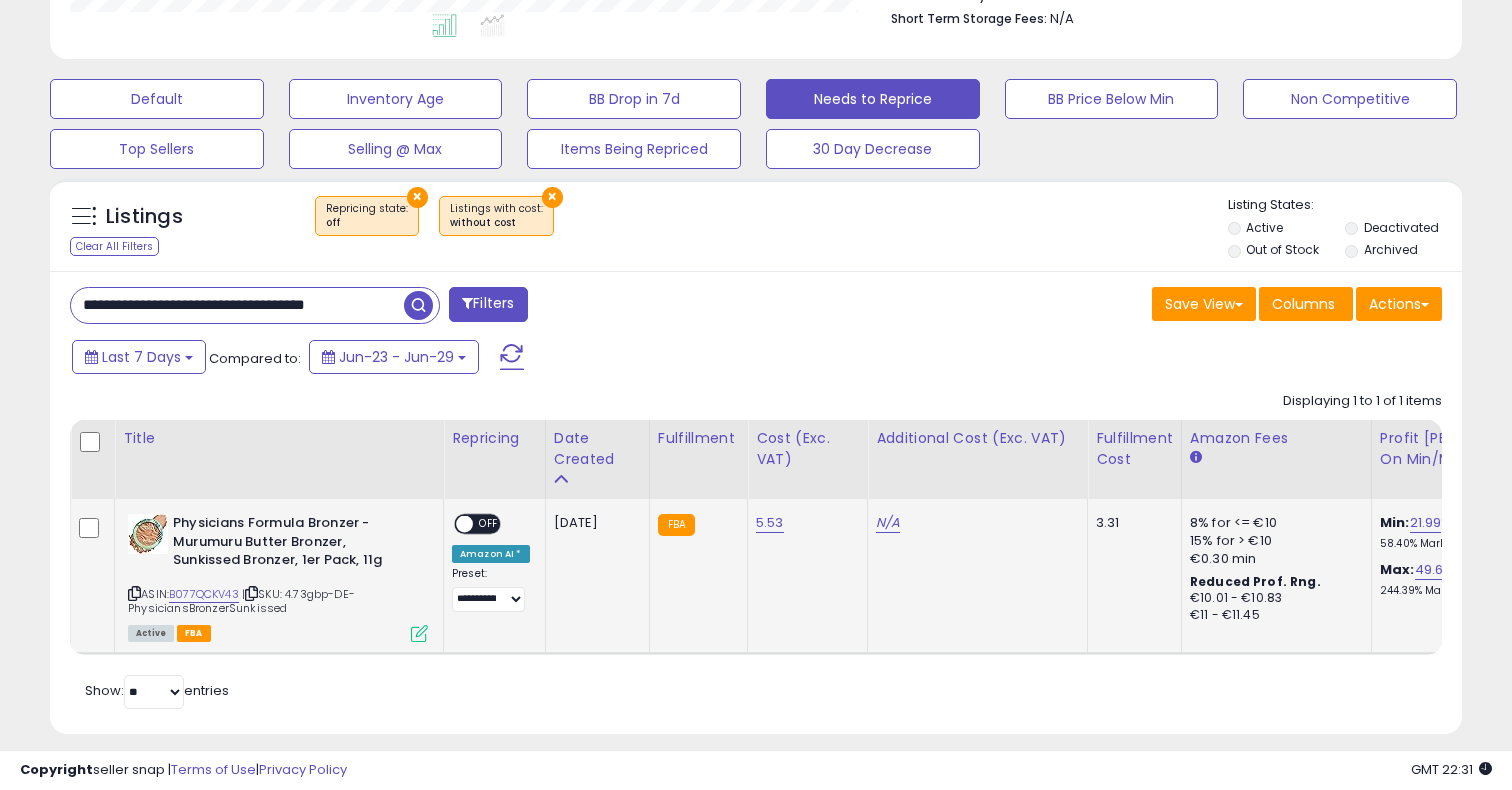 click on "ON   OFF" at bounding box center (455, 524) 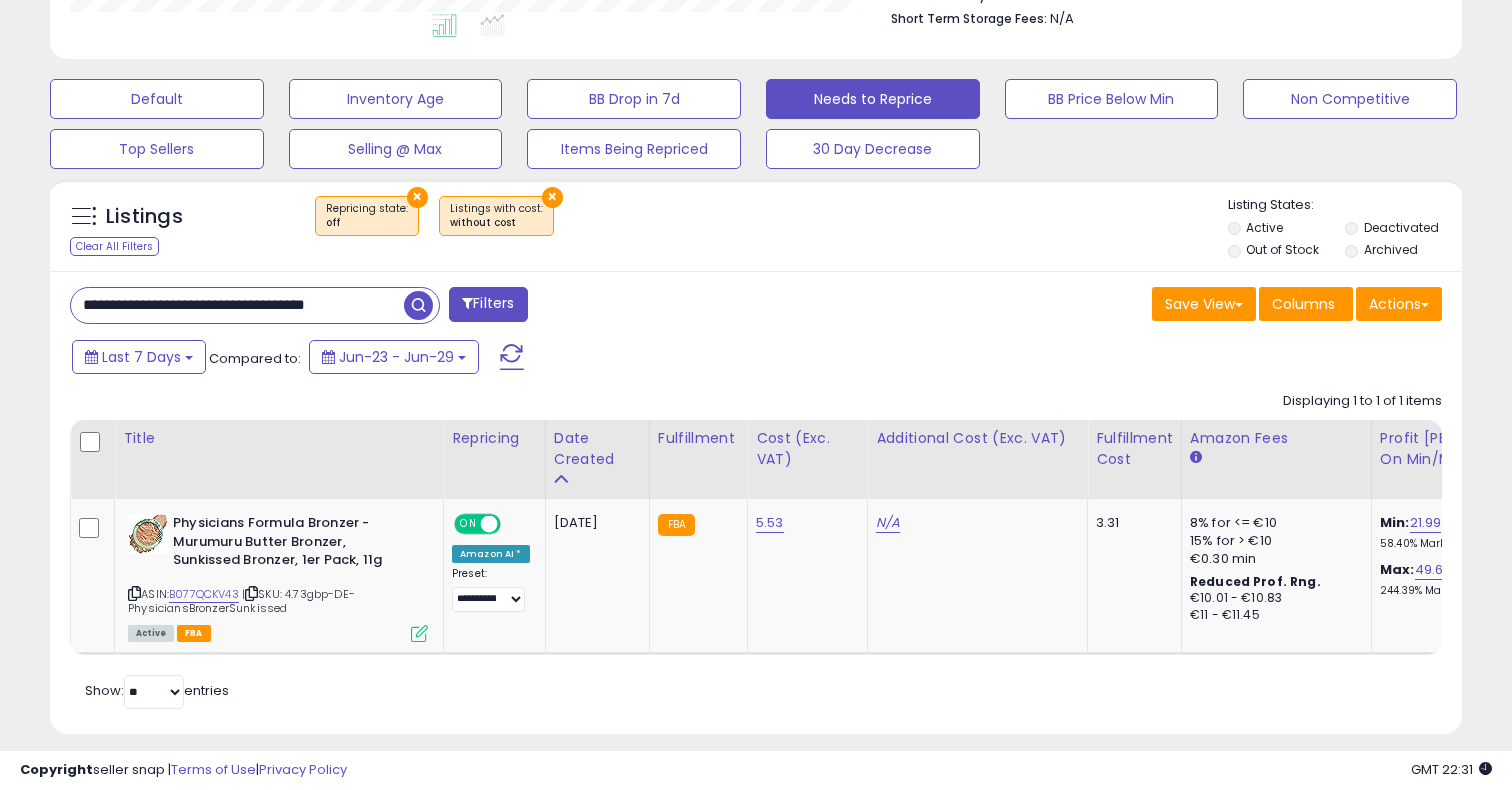 click on "**********" at bounding box center [237, 305] 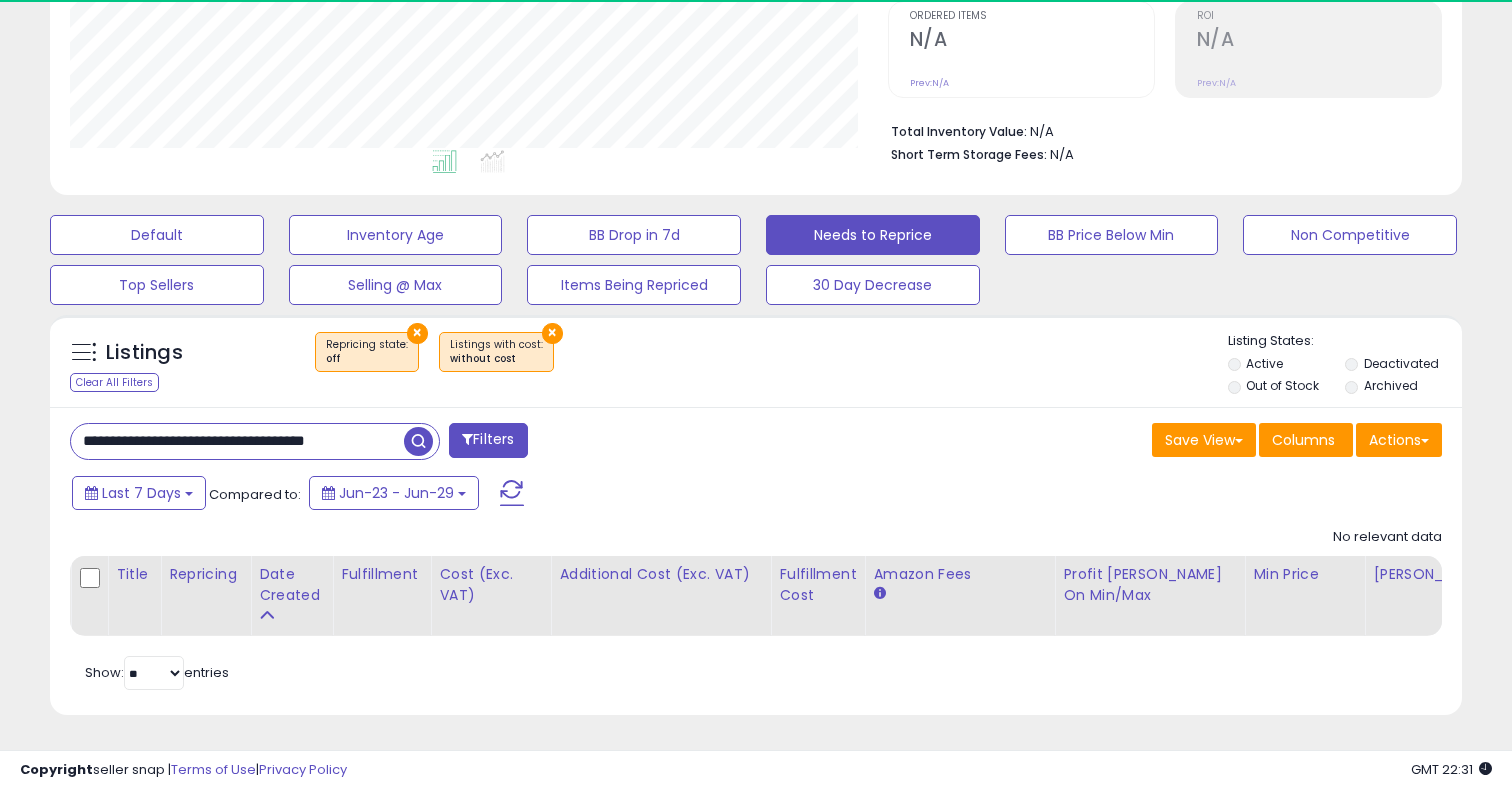 scroll, scrollTop: 999590, scrollLeft: 999182, axis: both 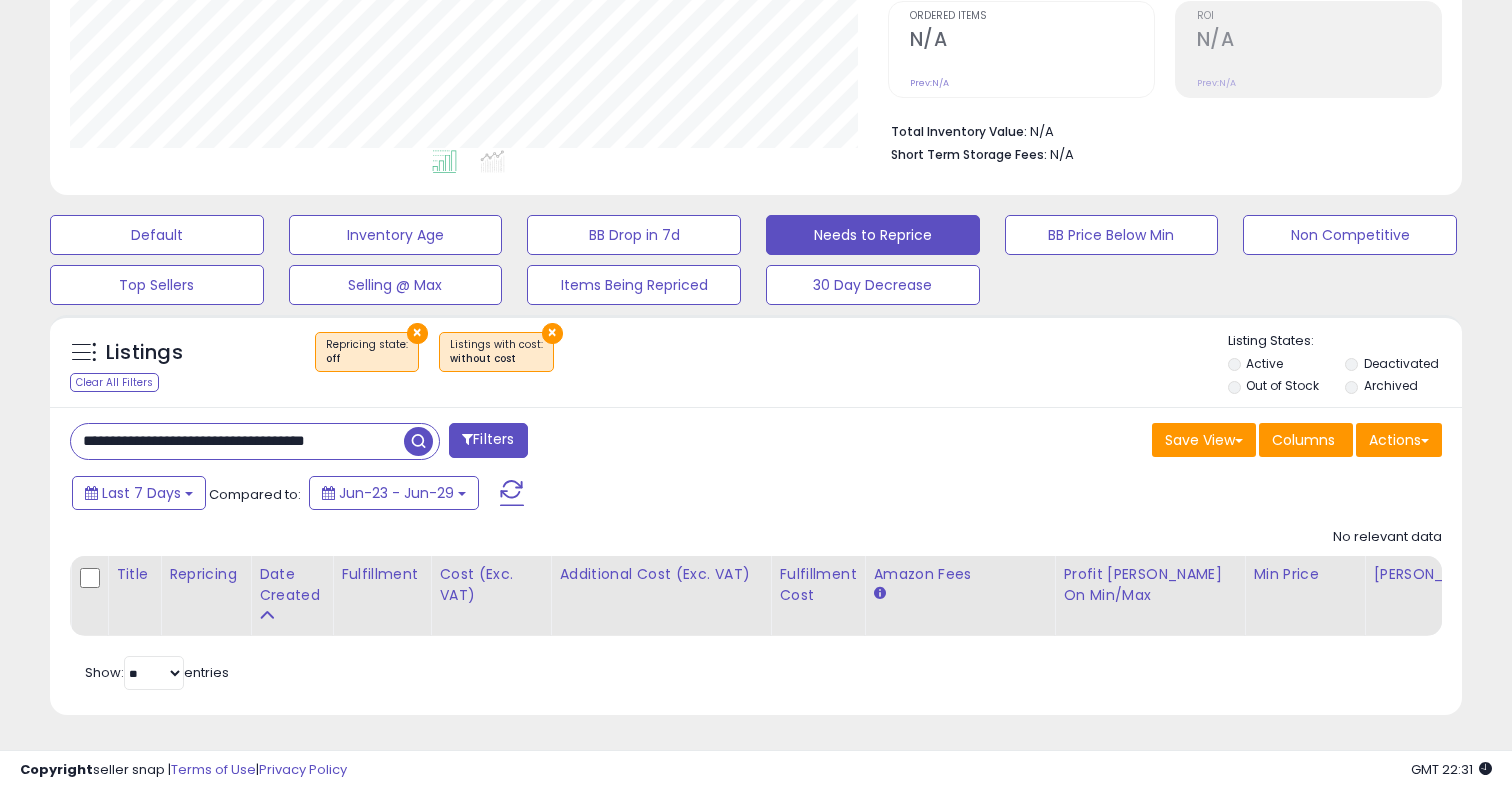click on "**********" at bounding box center (237, 441) 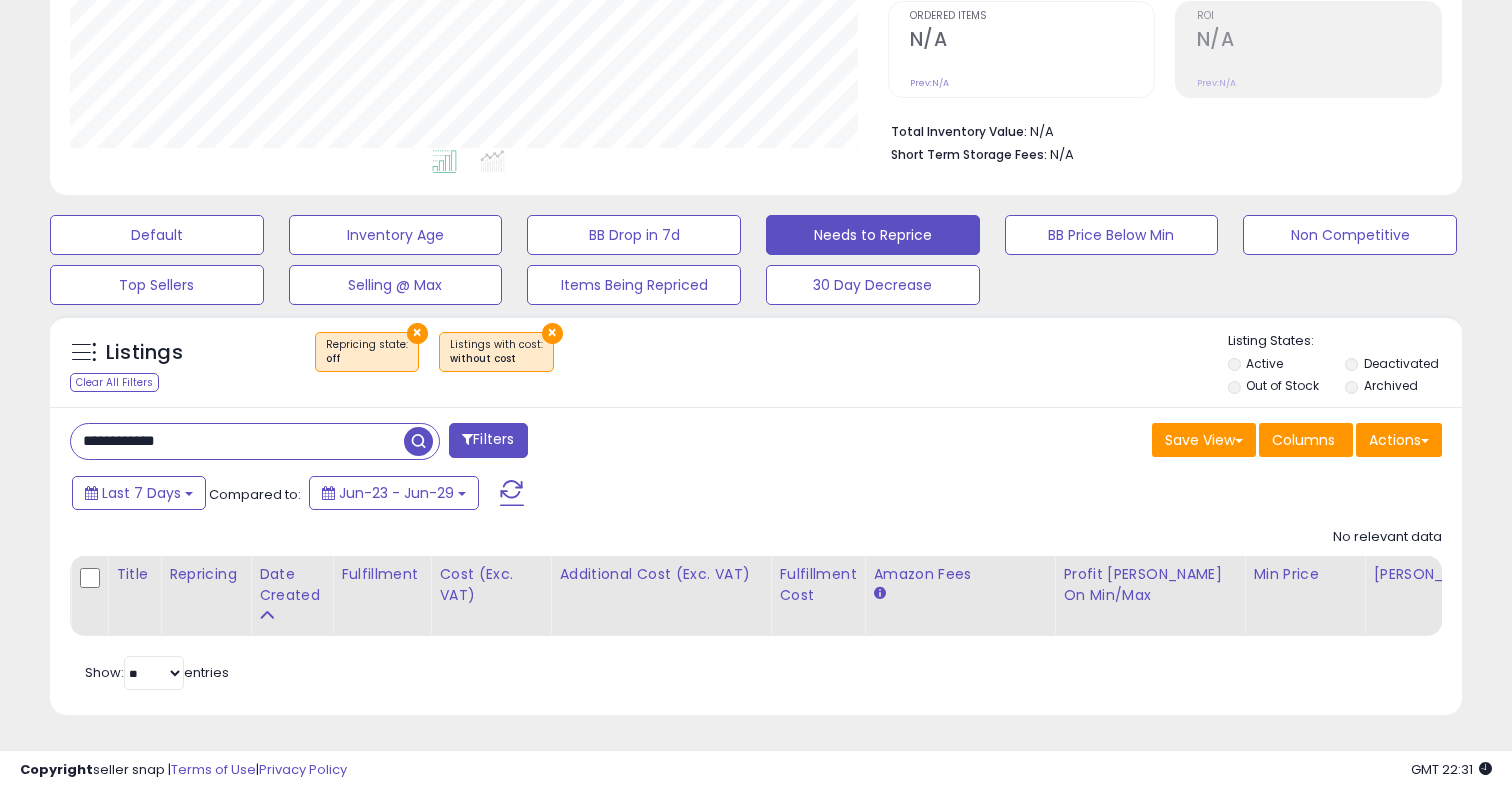type on "**********" 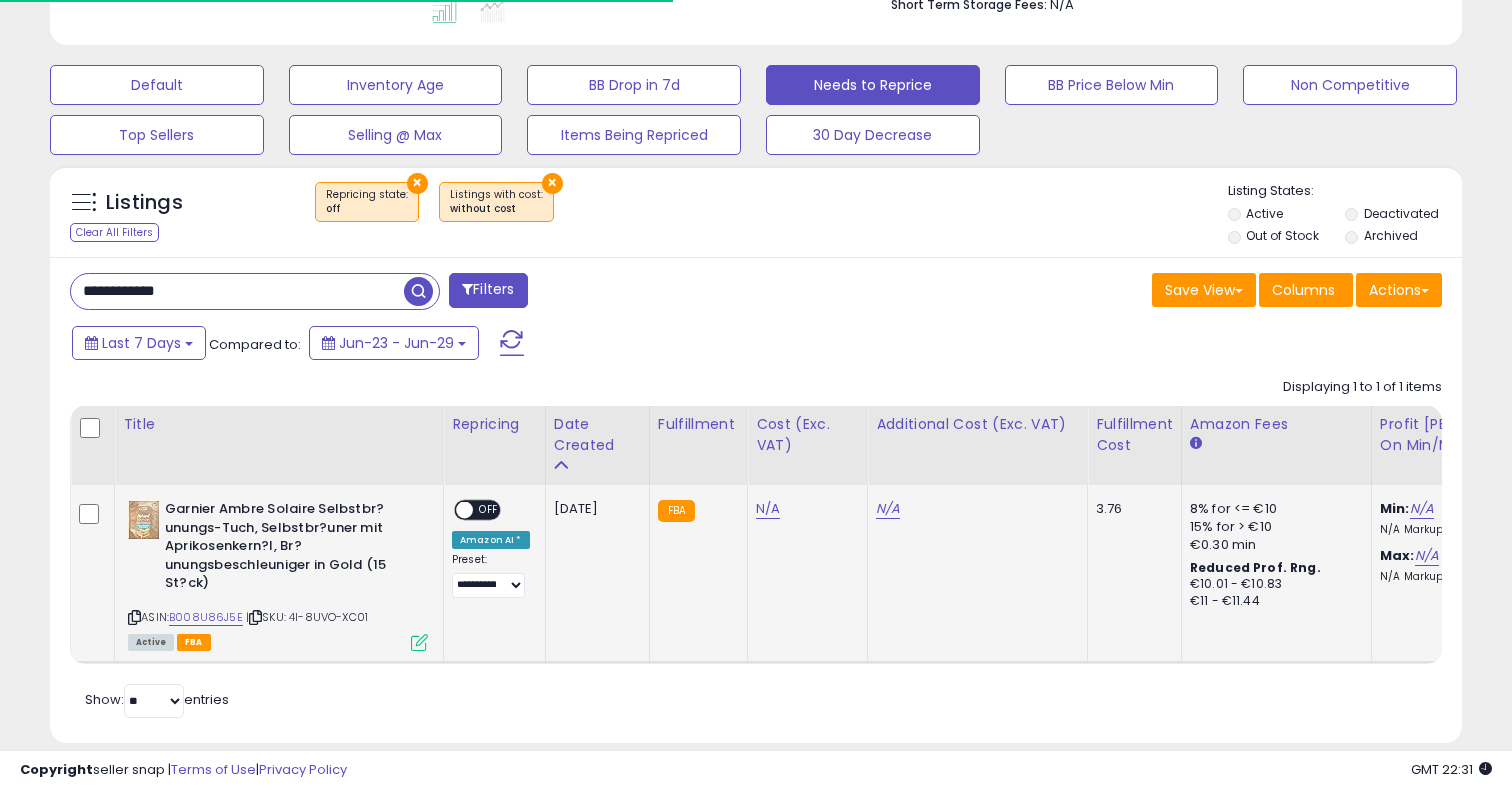 scroll, scrollTop: 570, scrollLeft: 0, axis: vertical 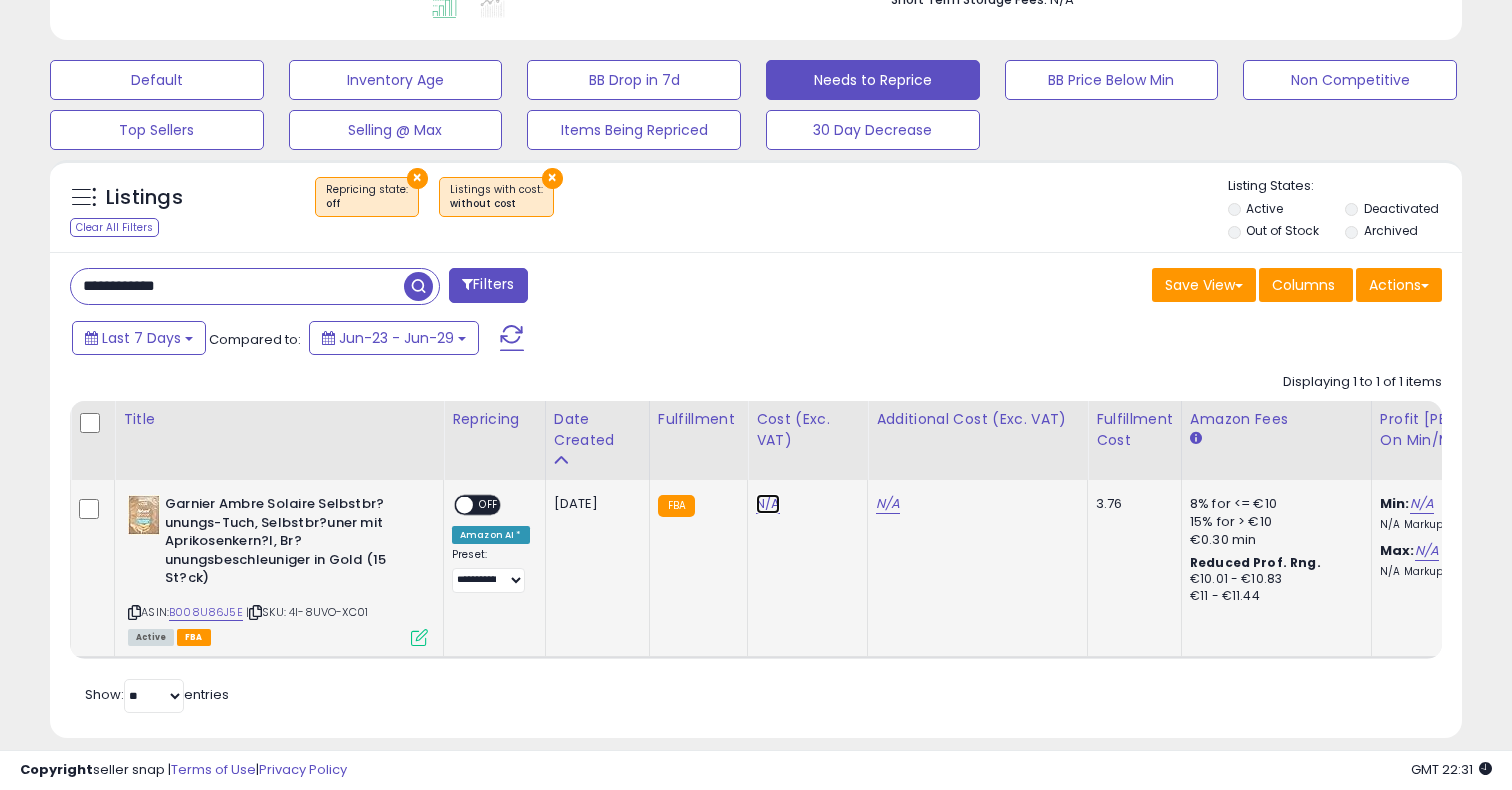 click on "N/A" at bounding box center [768, 504] 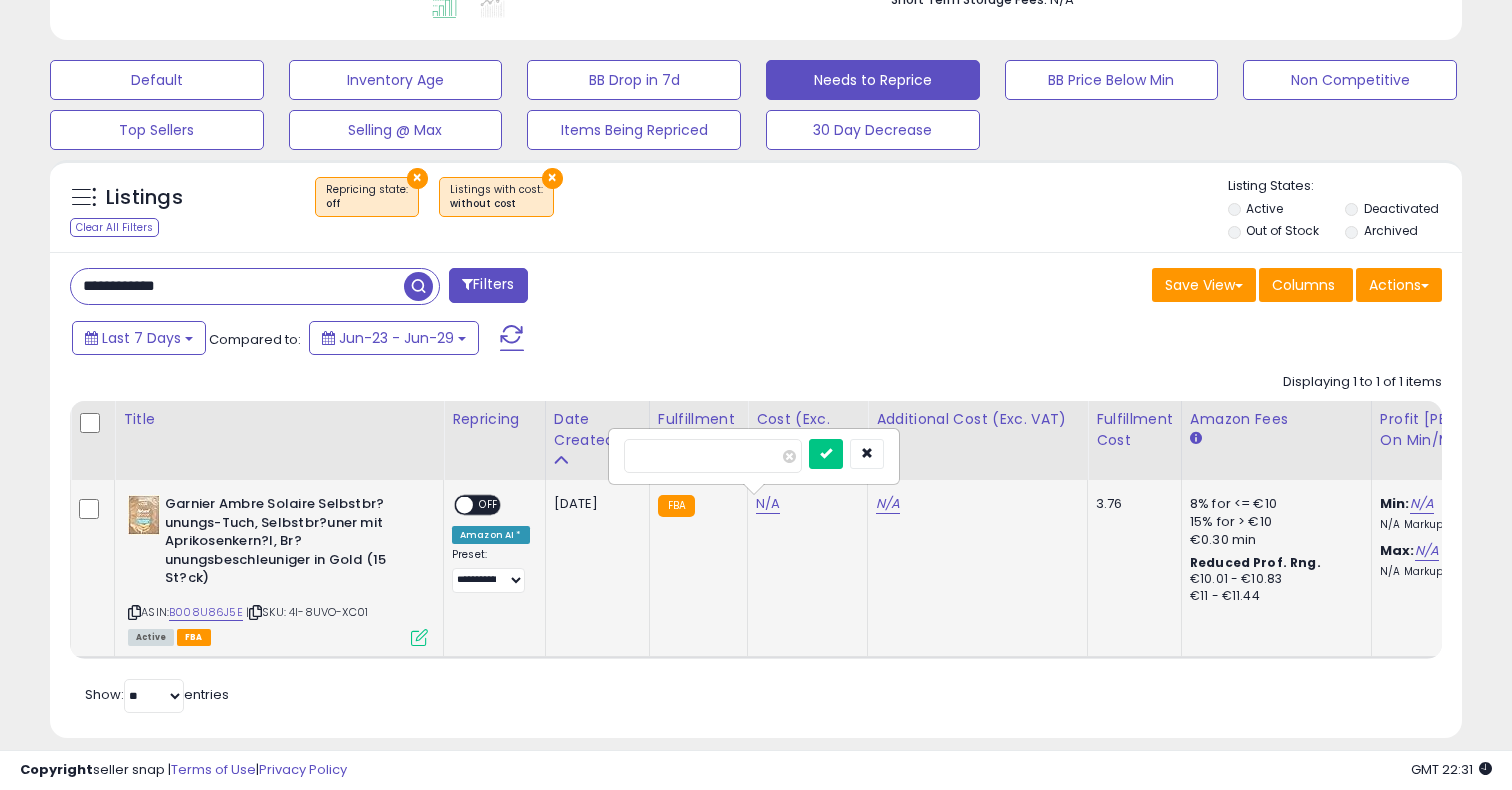 type on "*****" 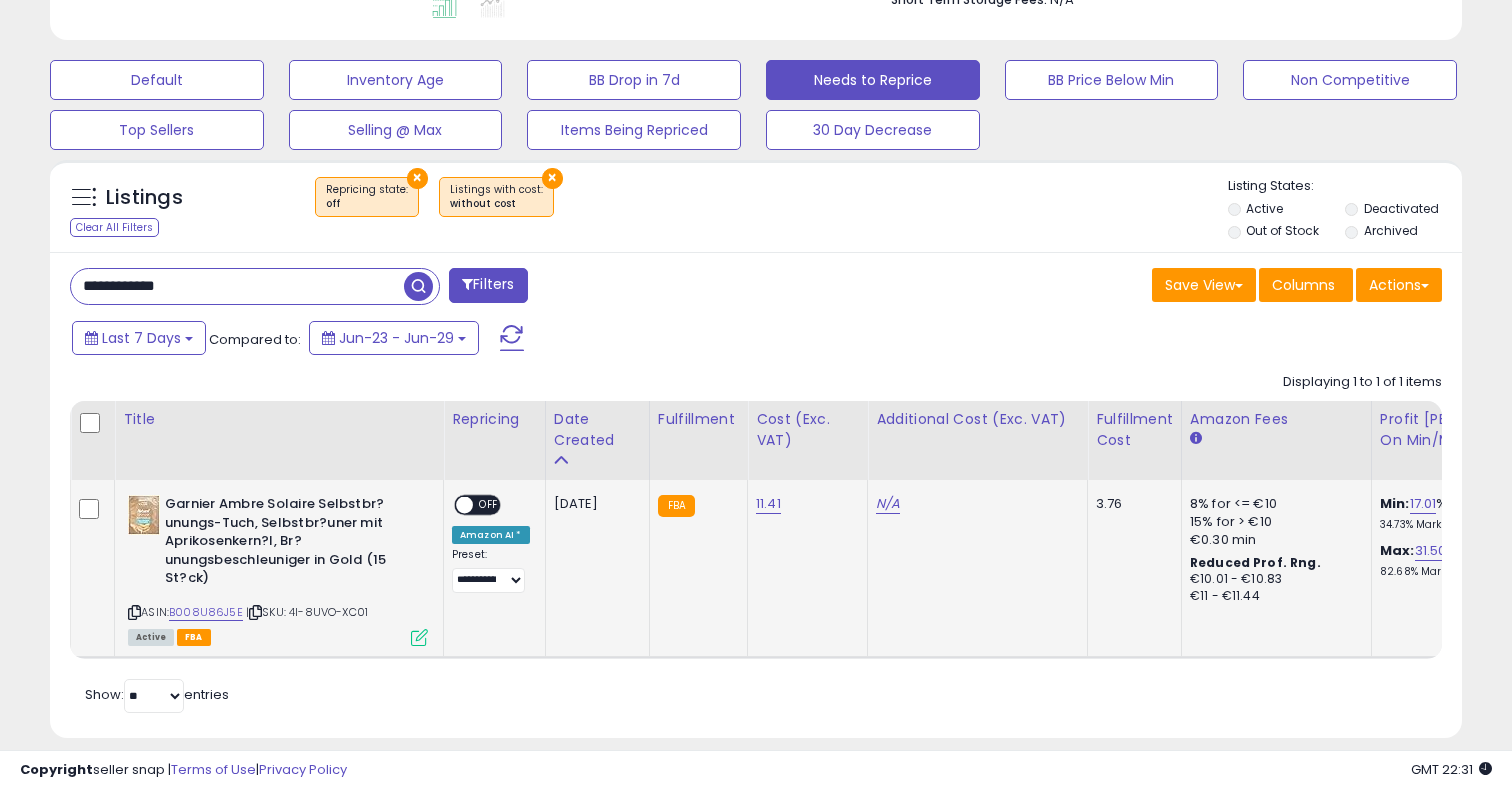 click on "OFF" at bounding box center [489, 505] 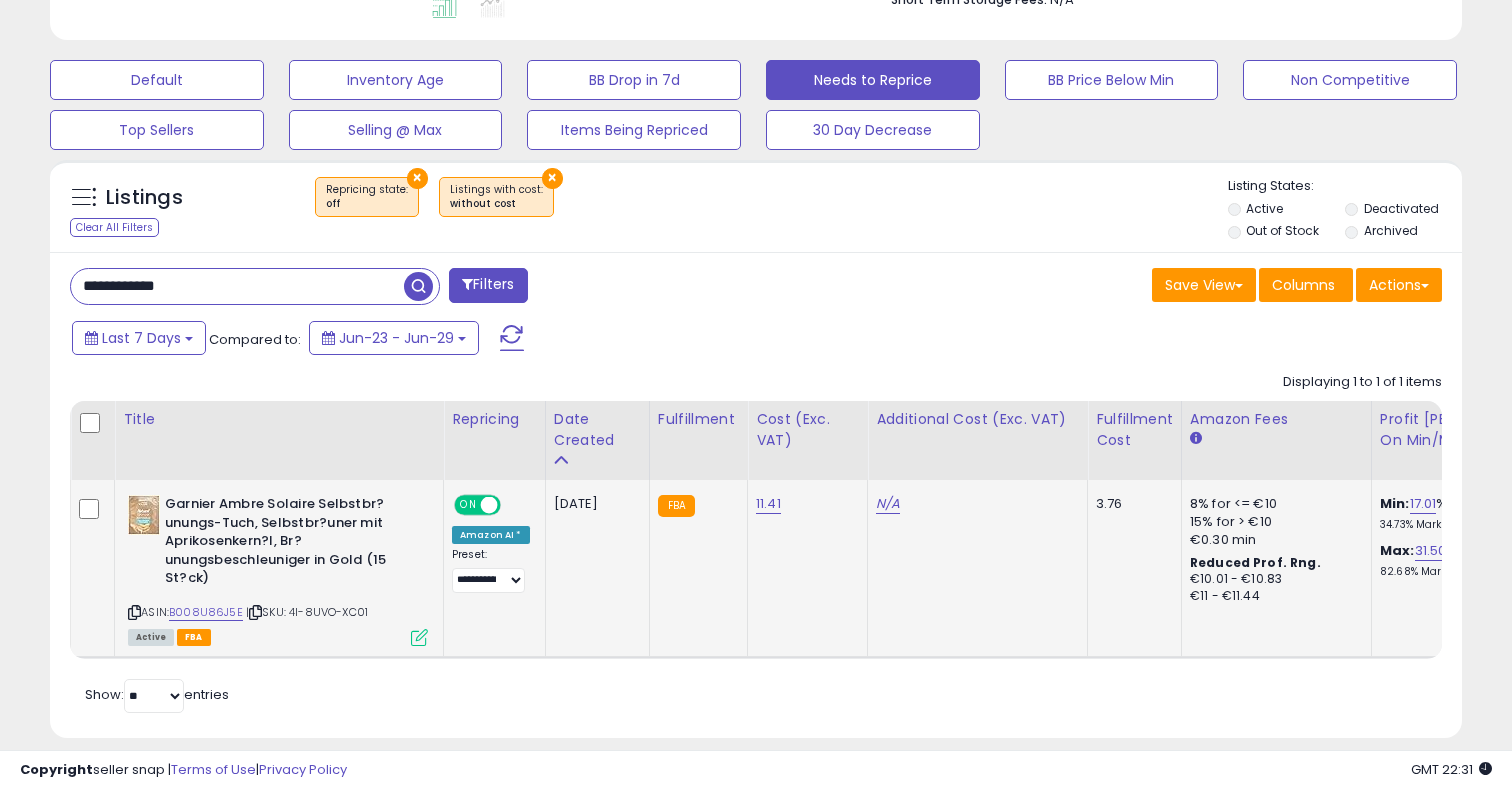 scroll, scrollTop: 0, scrollLeft: 96, axis: horizontal 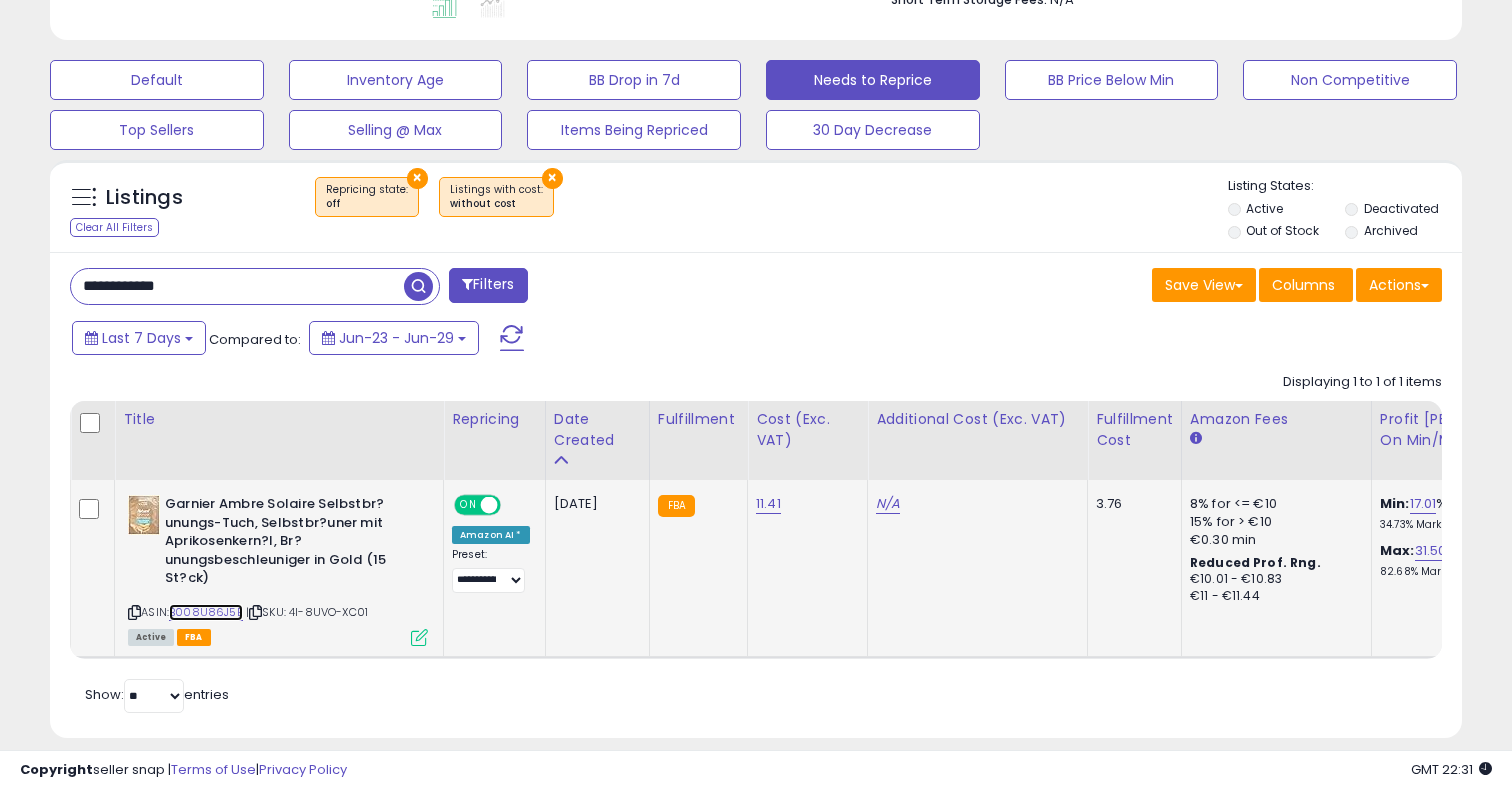 click on "B008U86J5E" at bounding box center [206, 612] 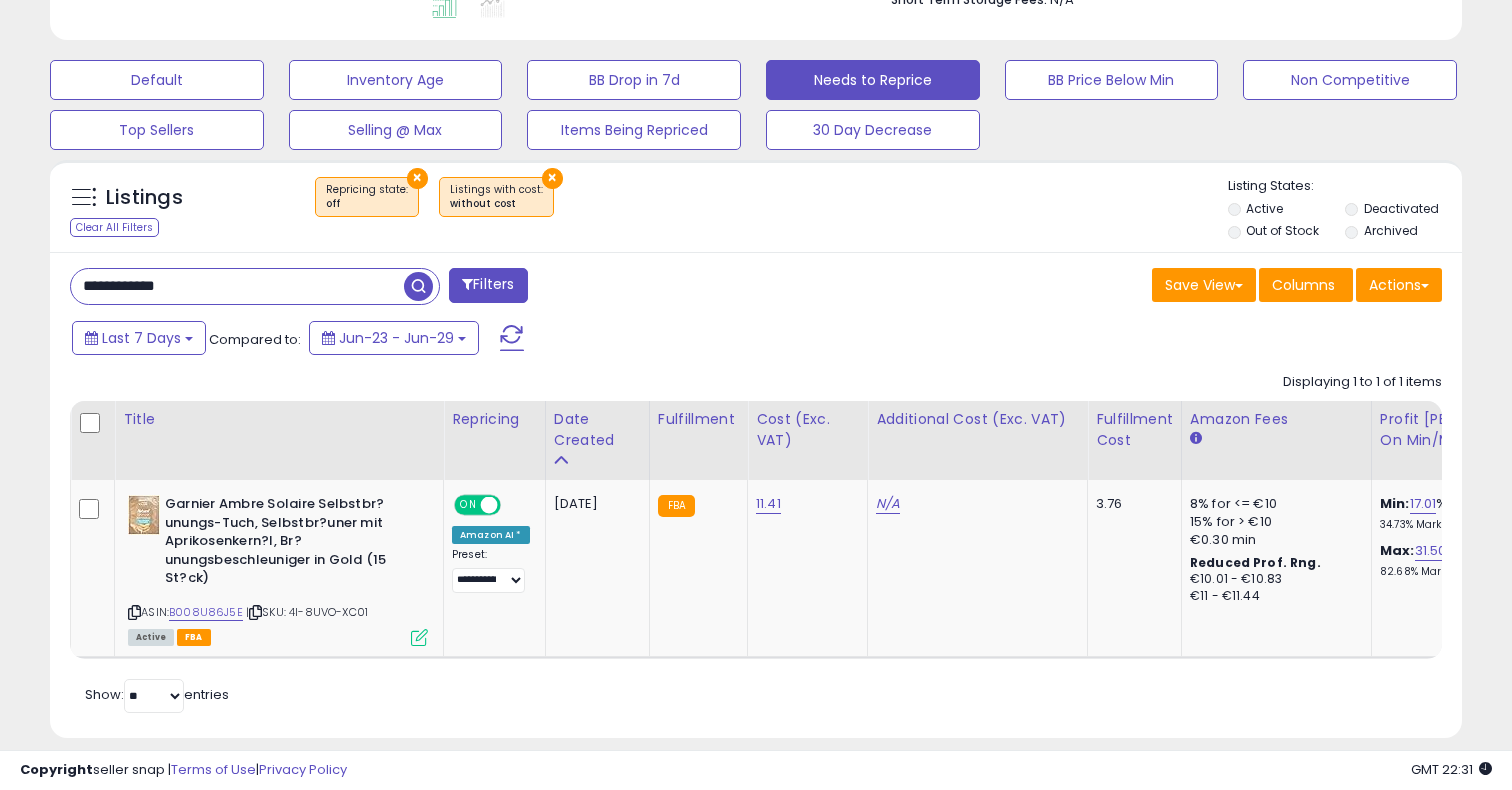 click on "**********" at bounding box center [237, 286] 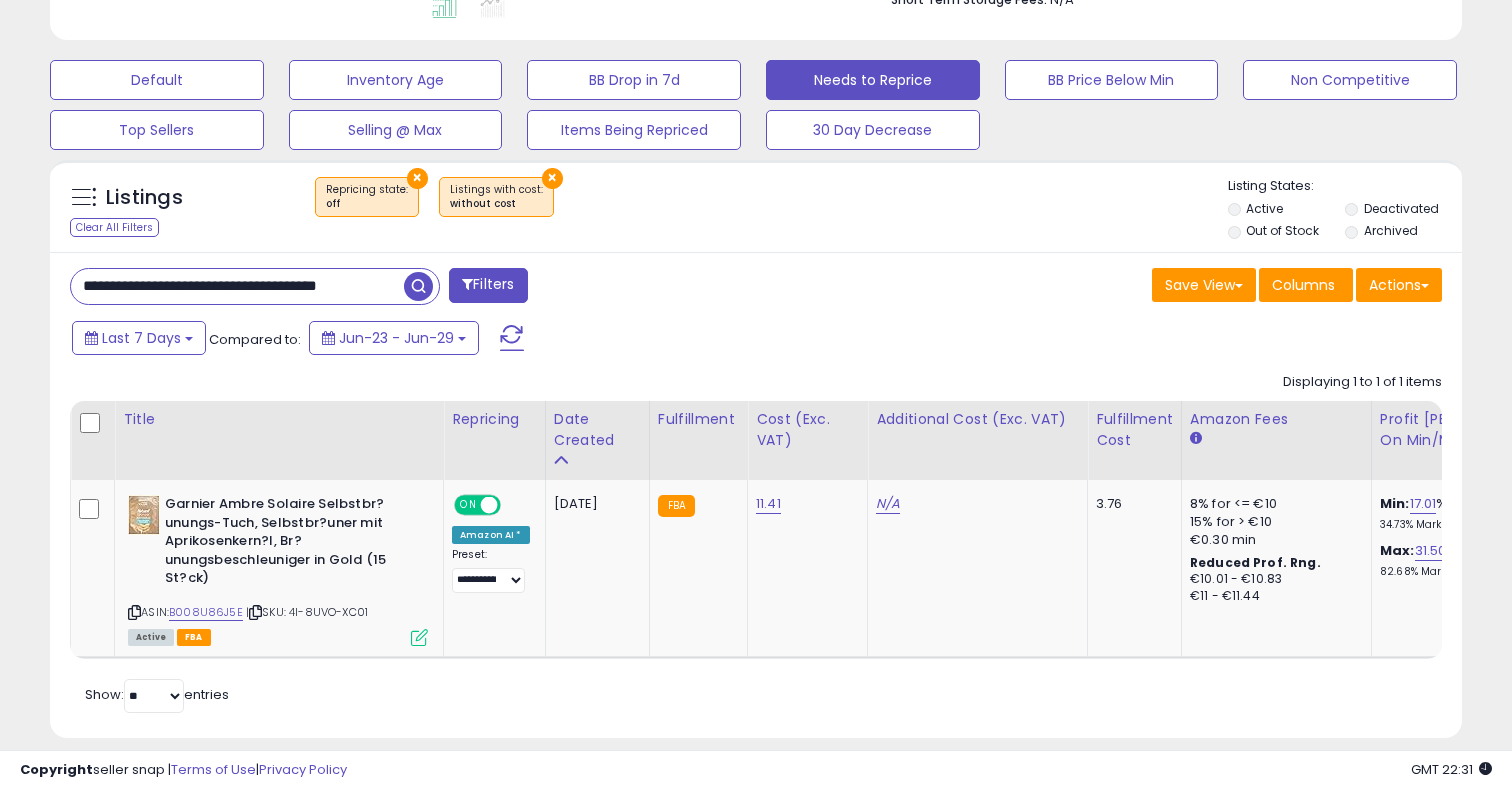scroll, scrollTop: 0, scrollLeft: 30, axis: horizontal 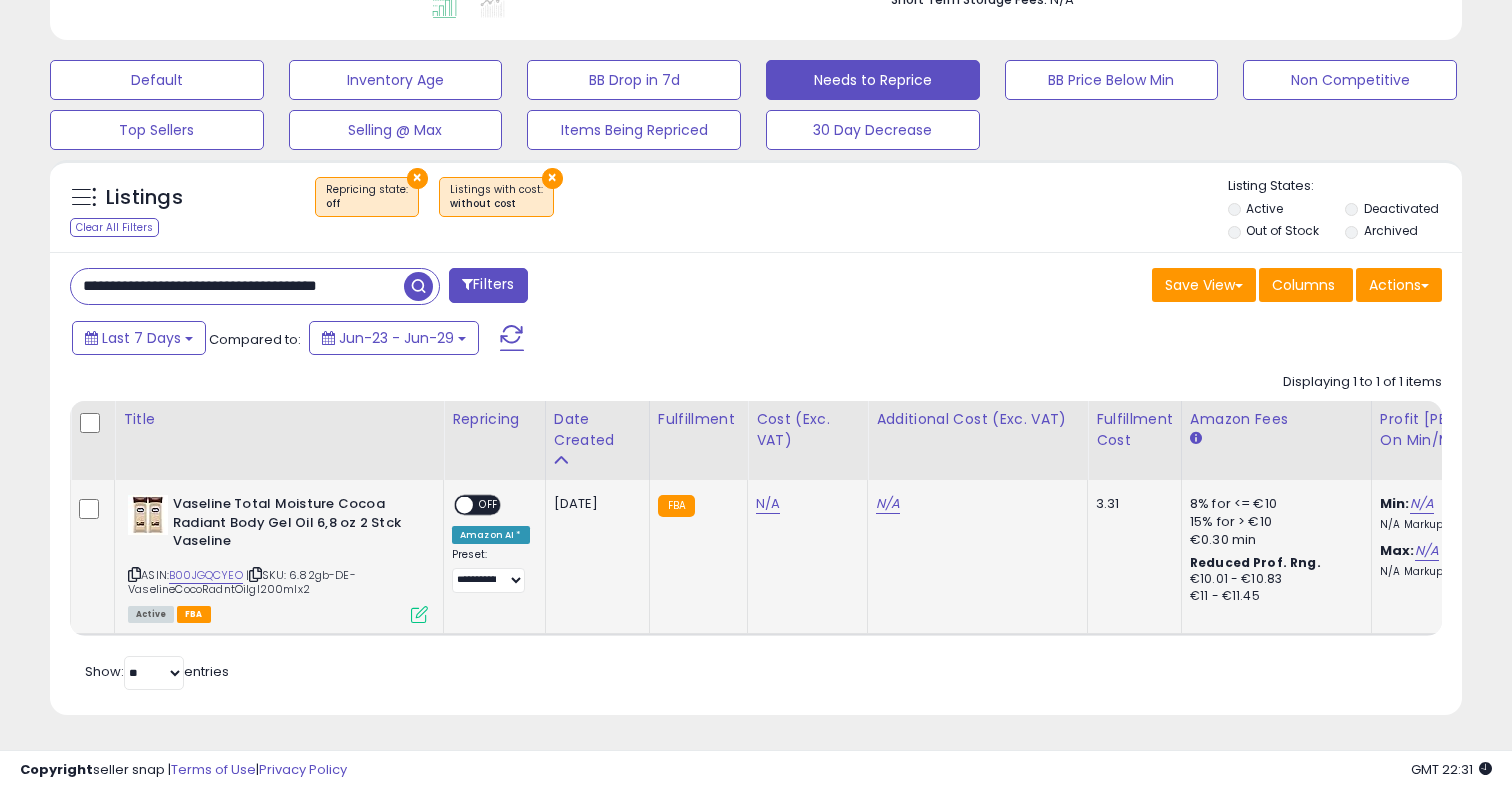 click at bounding box center [464, 505] 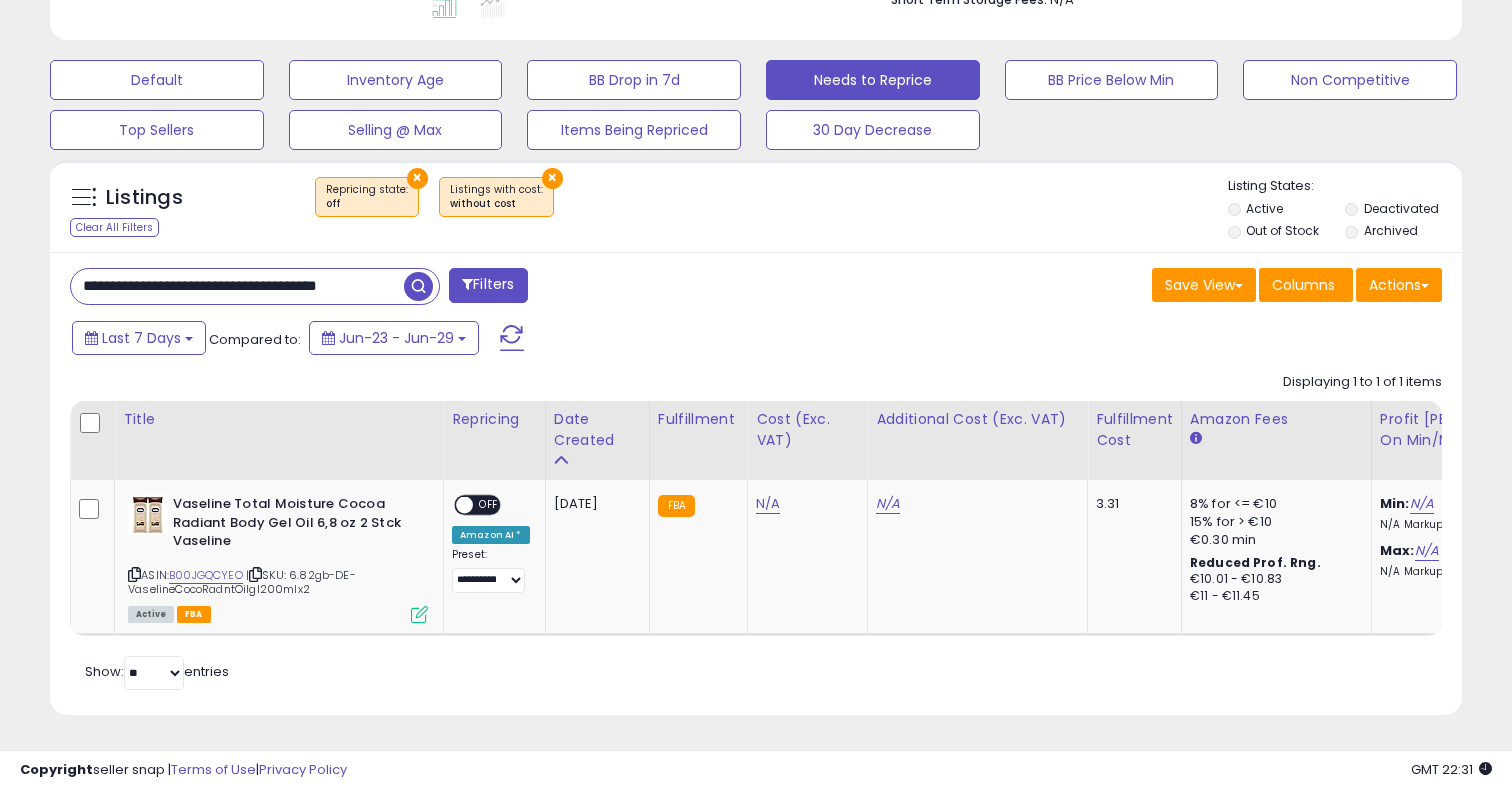 scroll, scrollTop: 0, scrollLeft: 0, axis: both 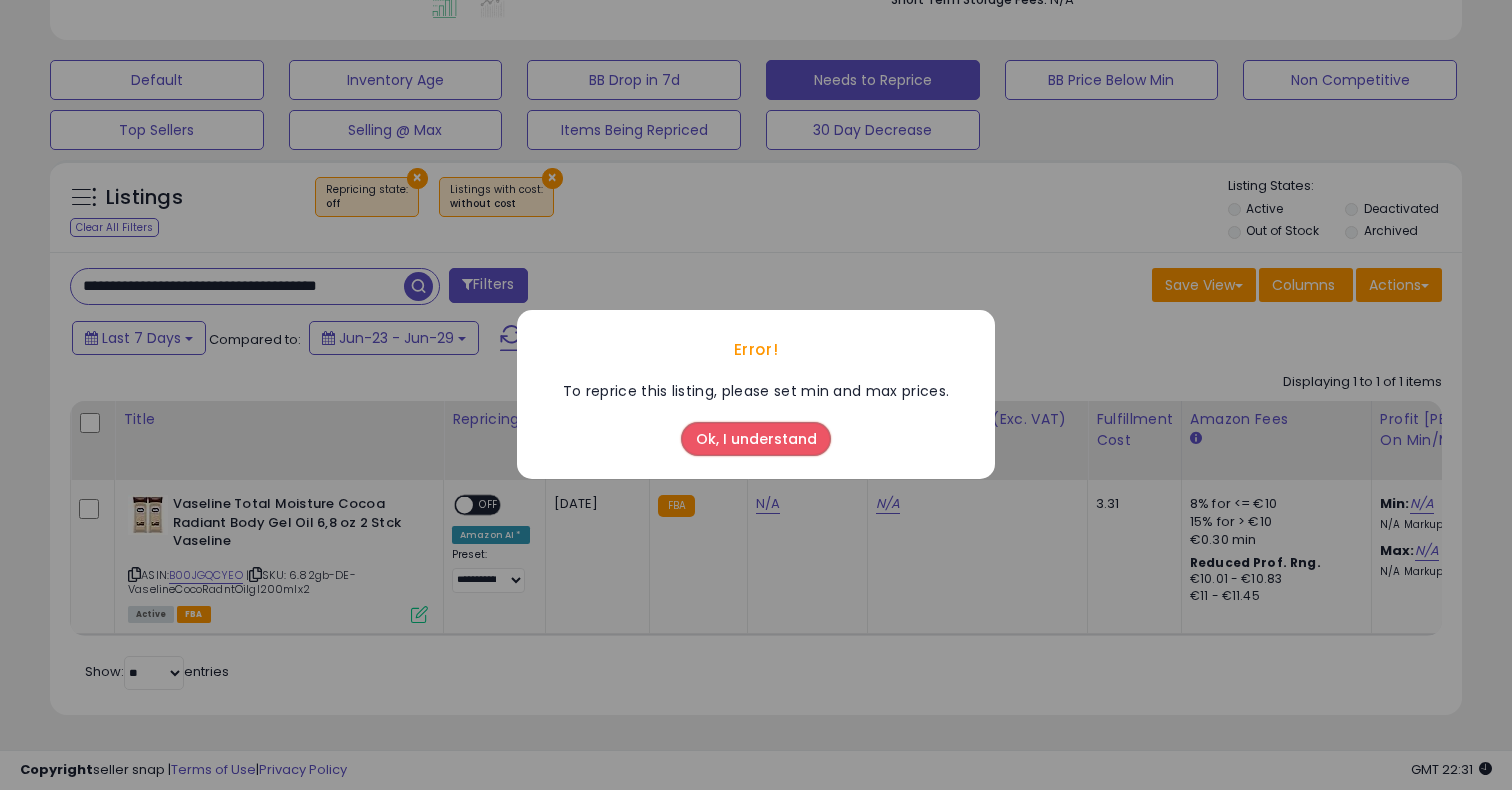 click on "Ok, I understand" at bounding box center [756, 440] 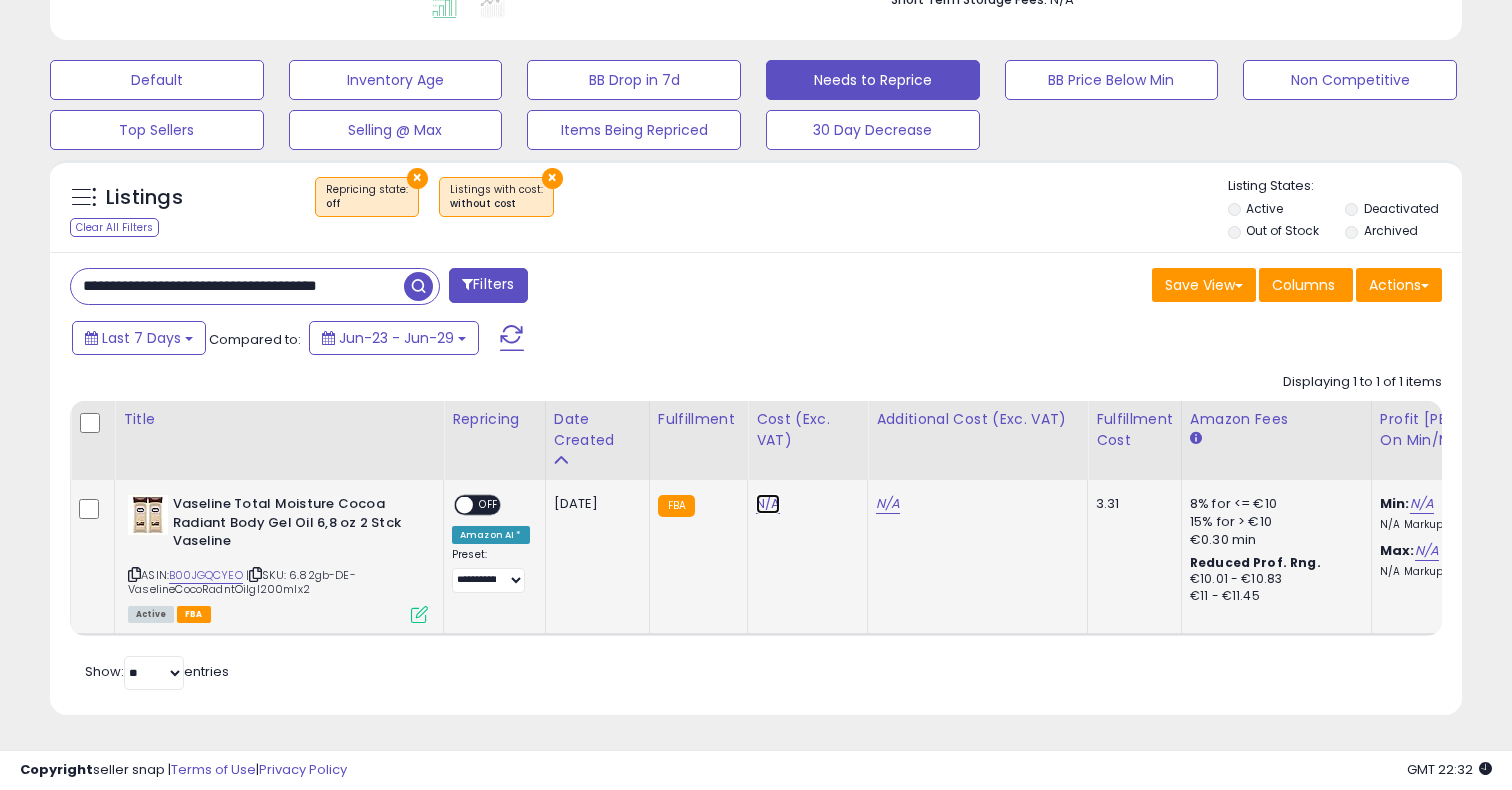 click on "N/A" at bounding box center [768, 504] 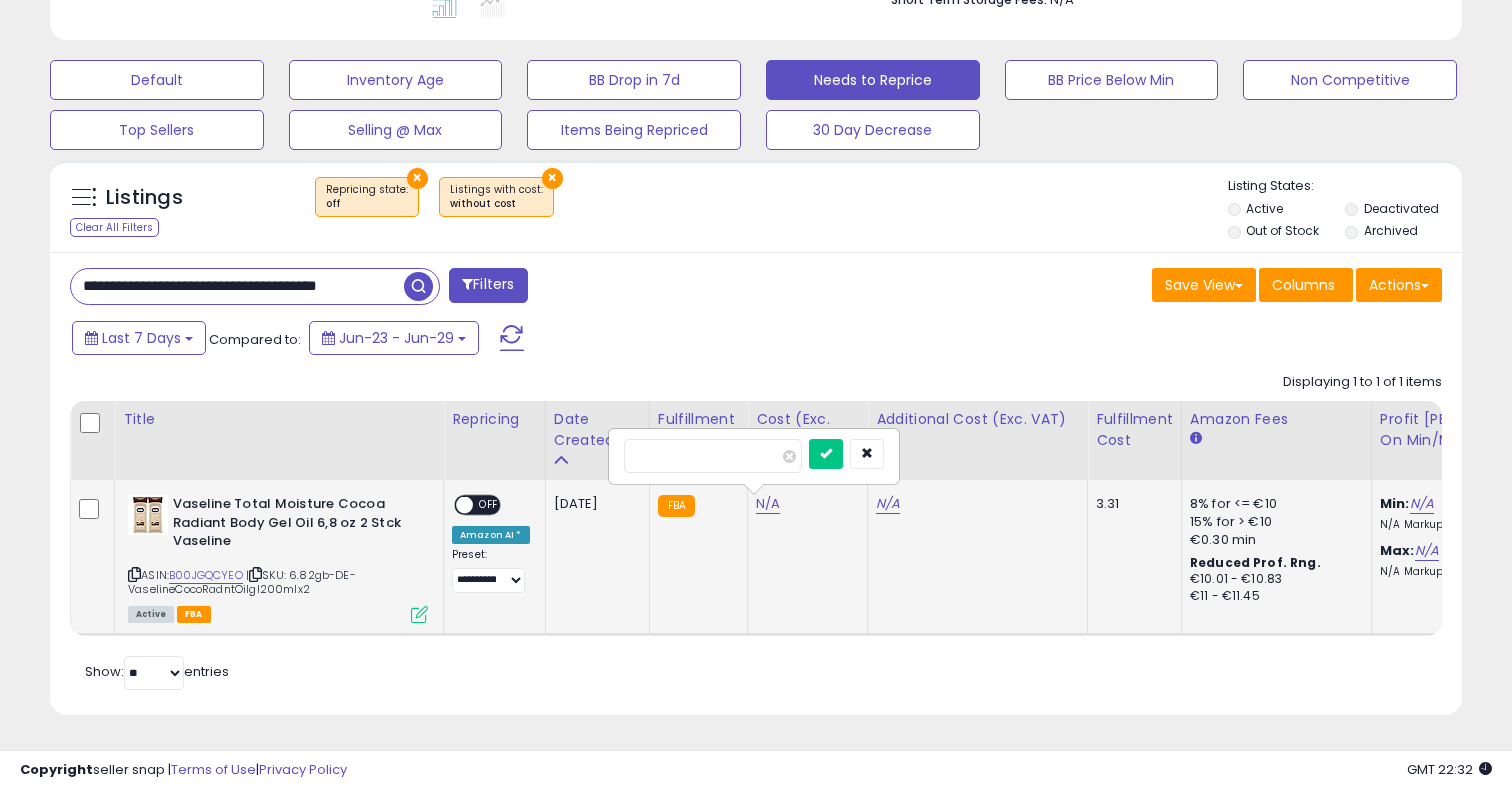 type on "****" 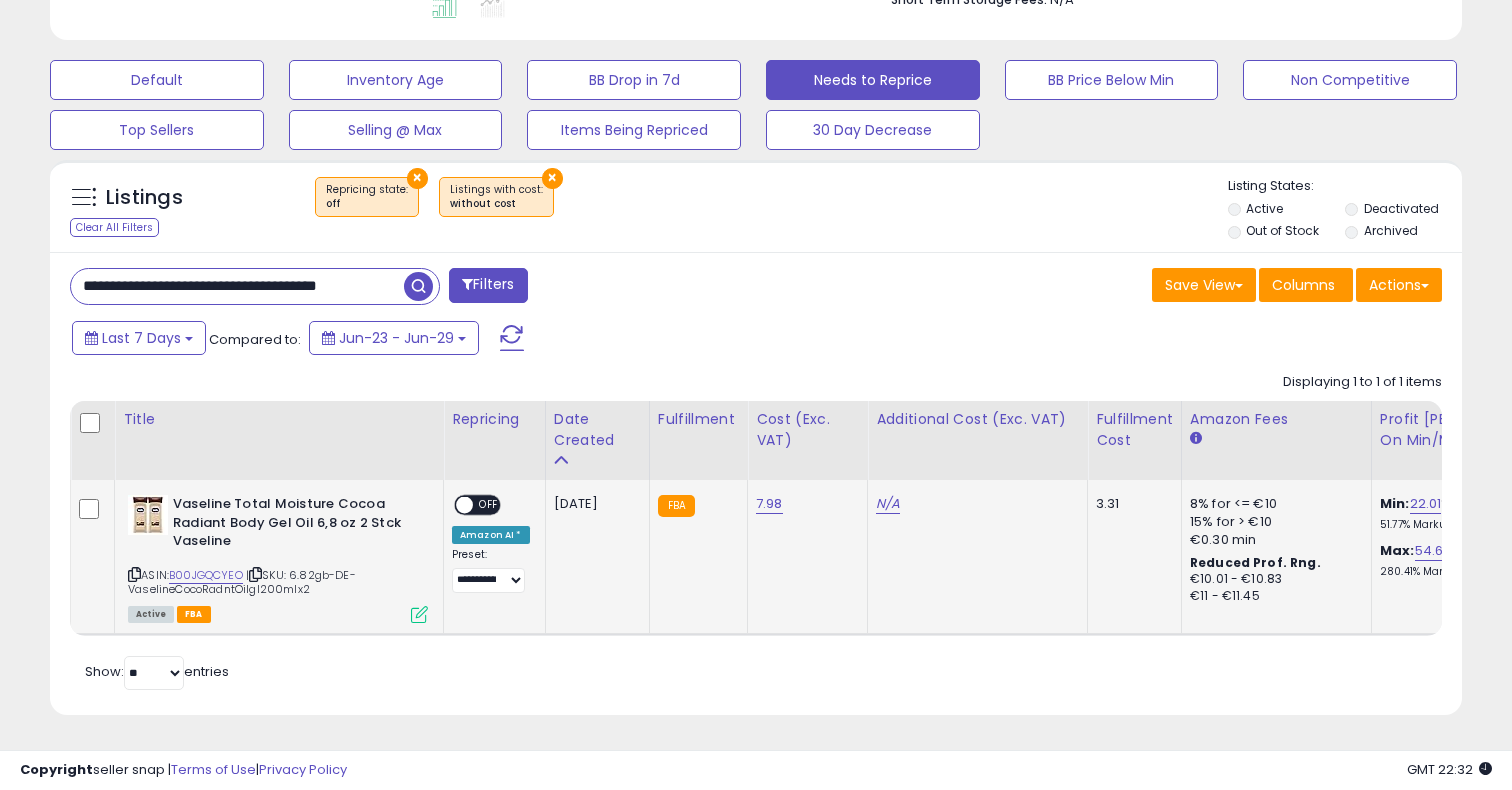 click at bounding box center [464, 505] 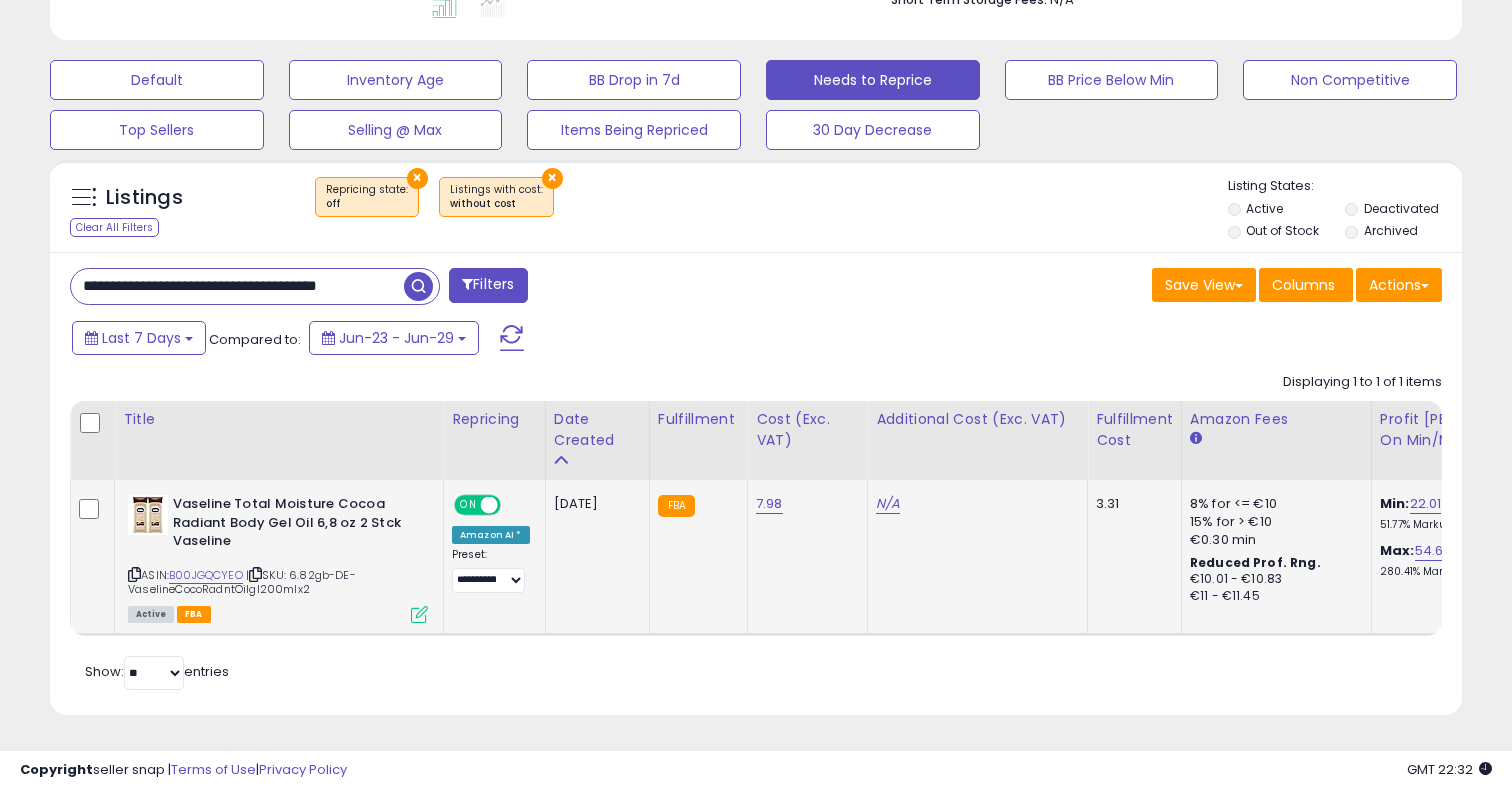 scroll, scrollTop: 0, scrollLeft: 193, axis: horizontal 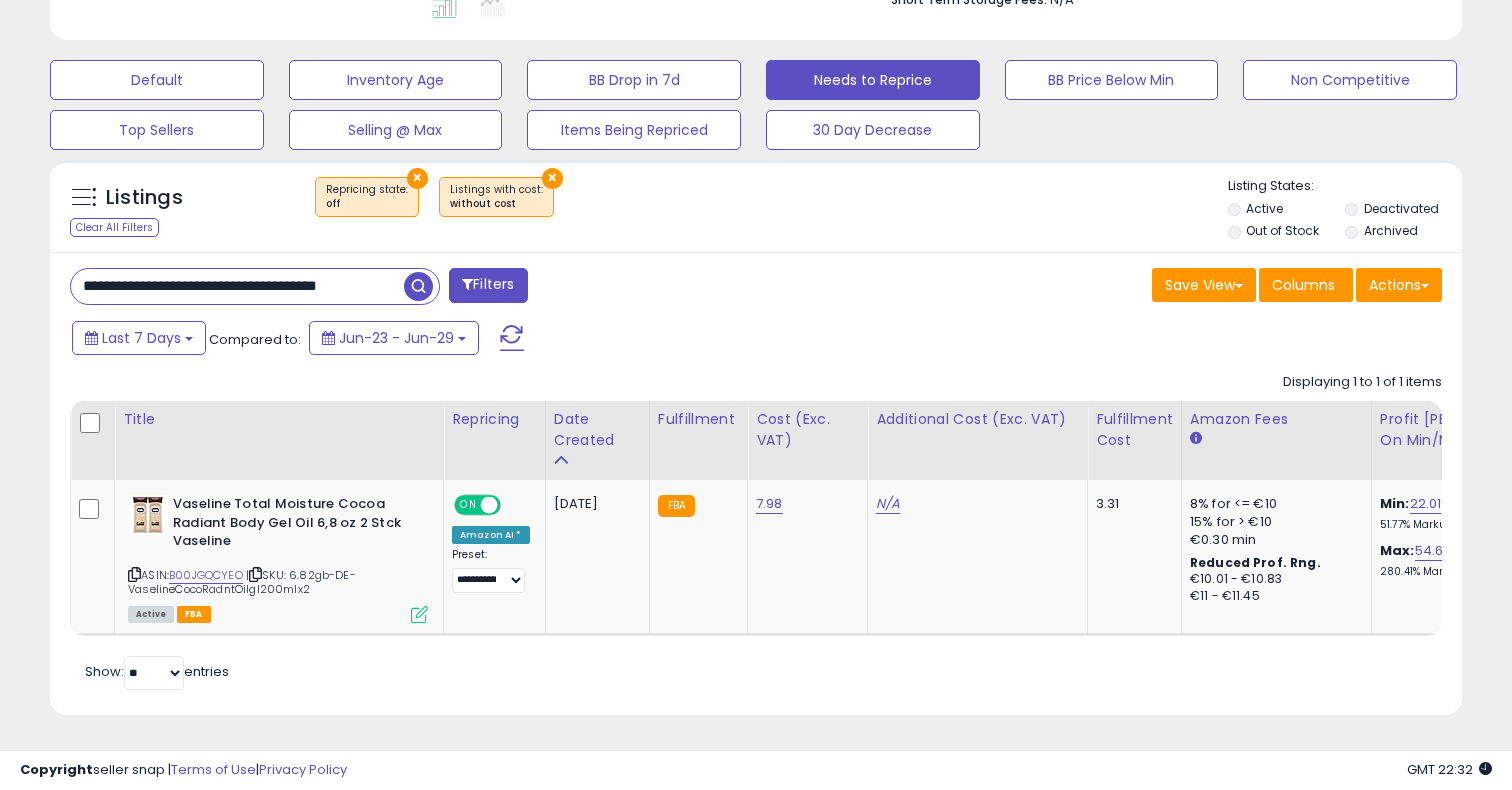 click on "**********" at bounding box center [237, 286] 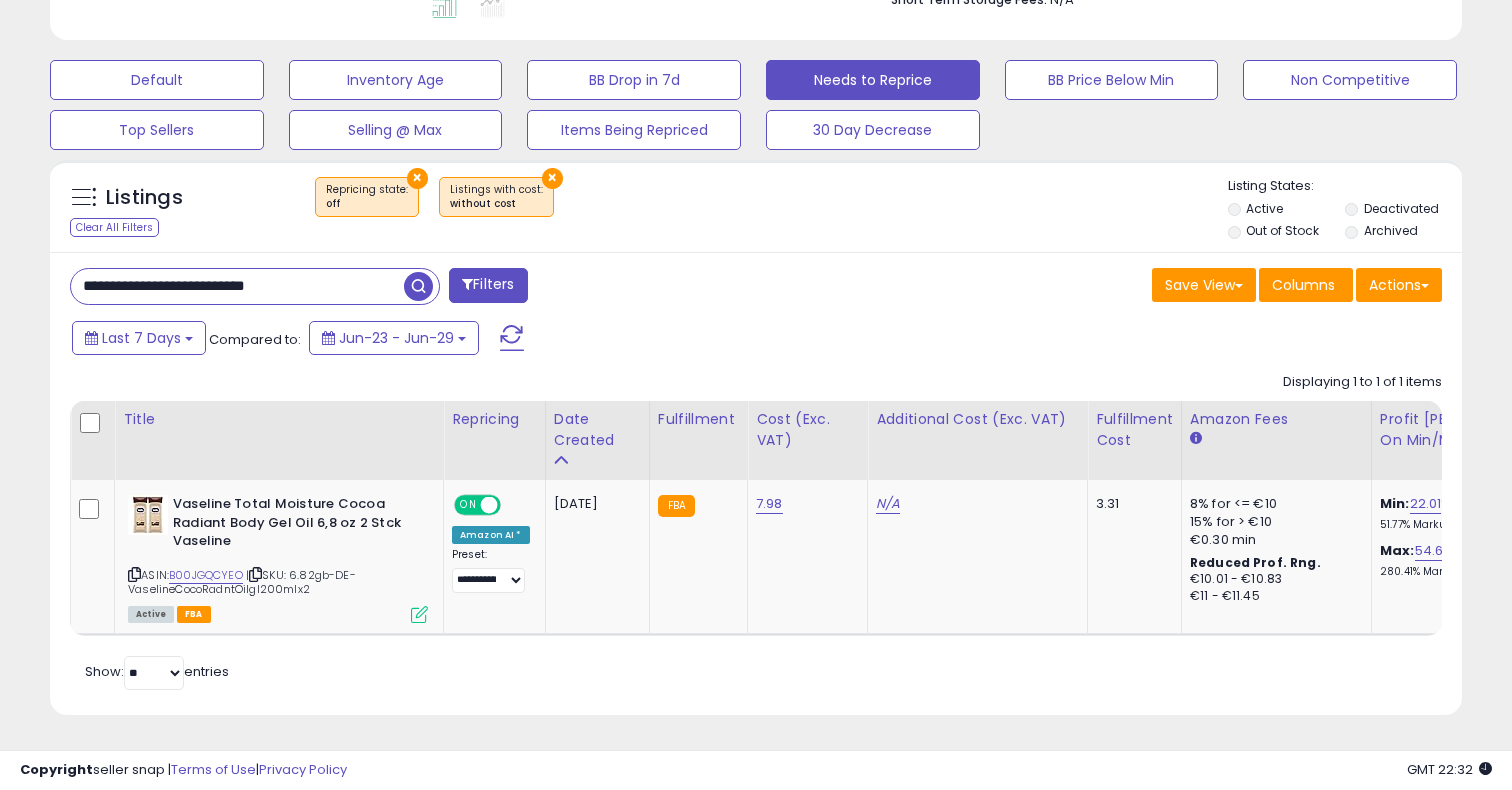 type on "**********" 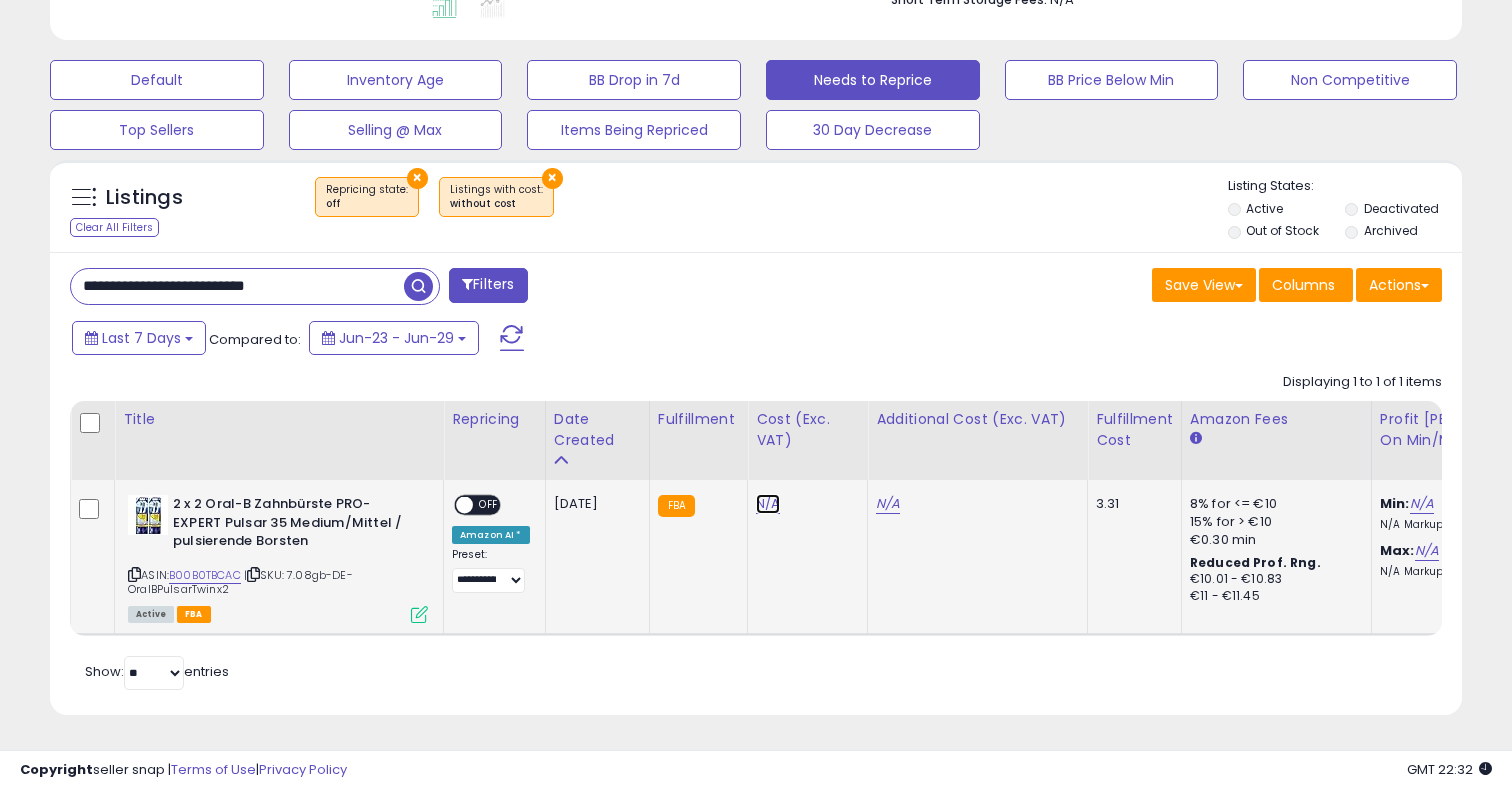 click on "N/A" at bounding box center (768, 504) 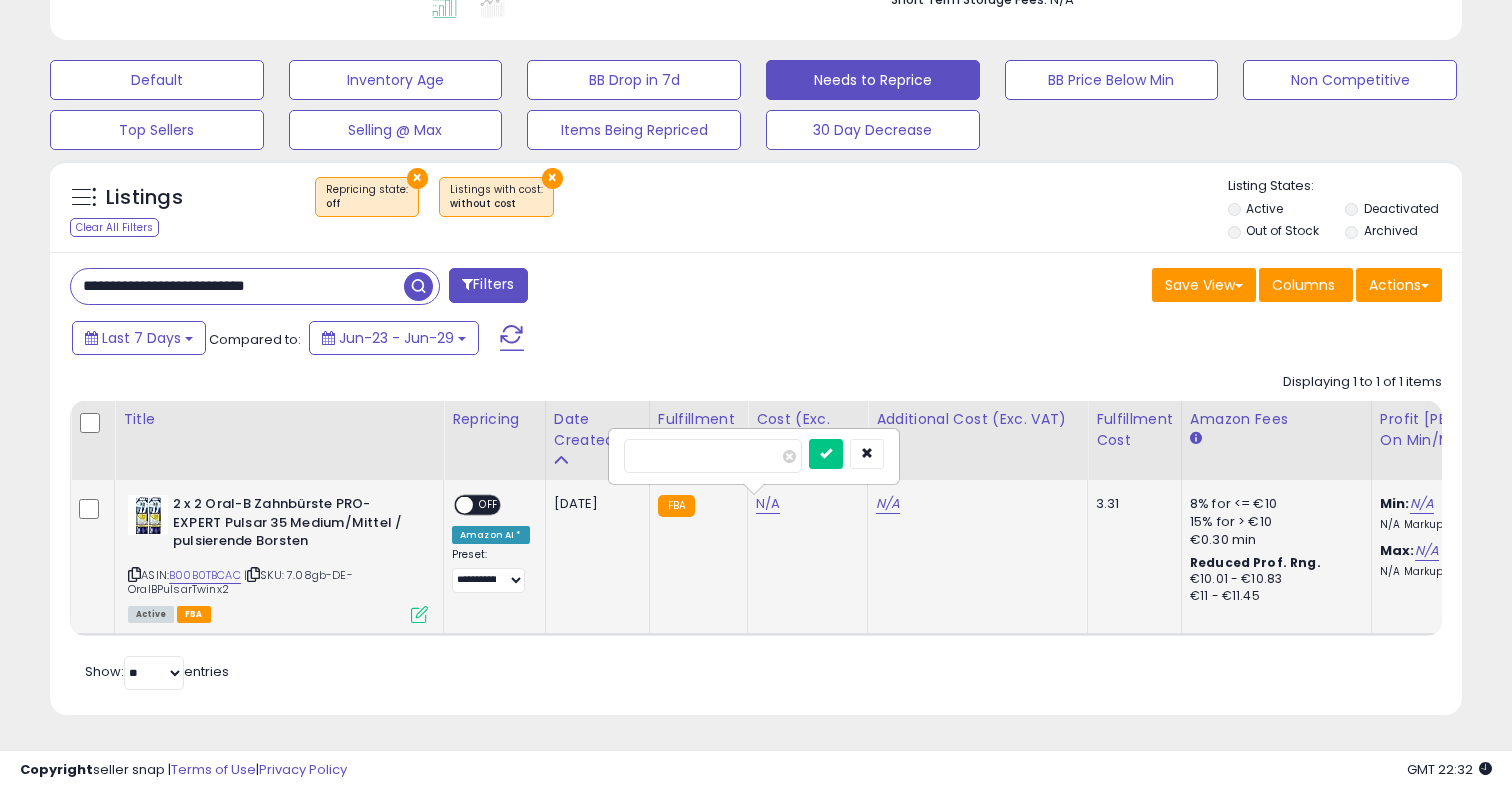 type on "*" 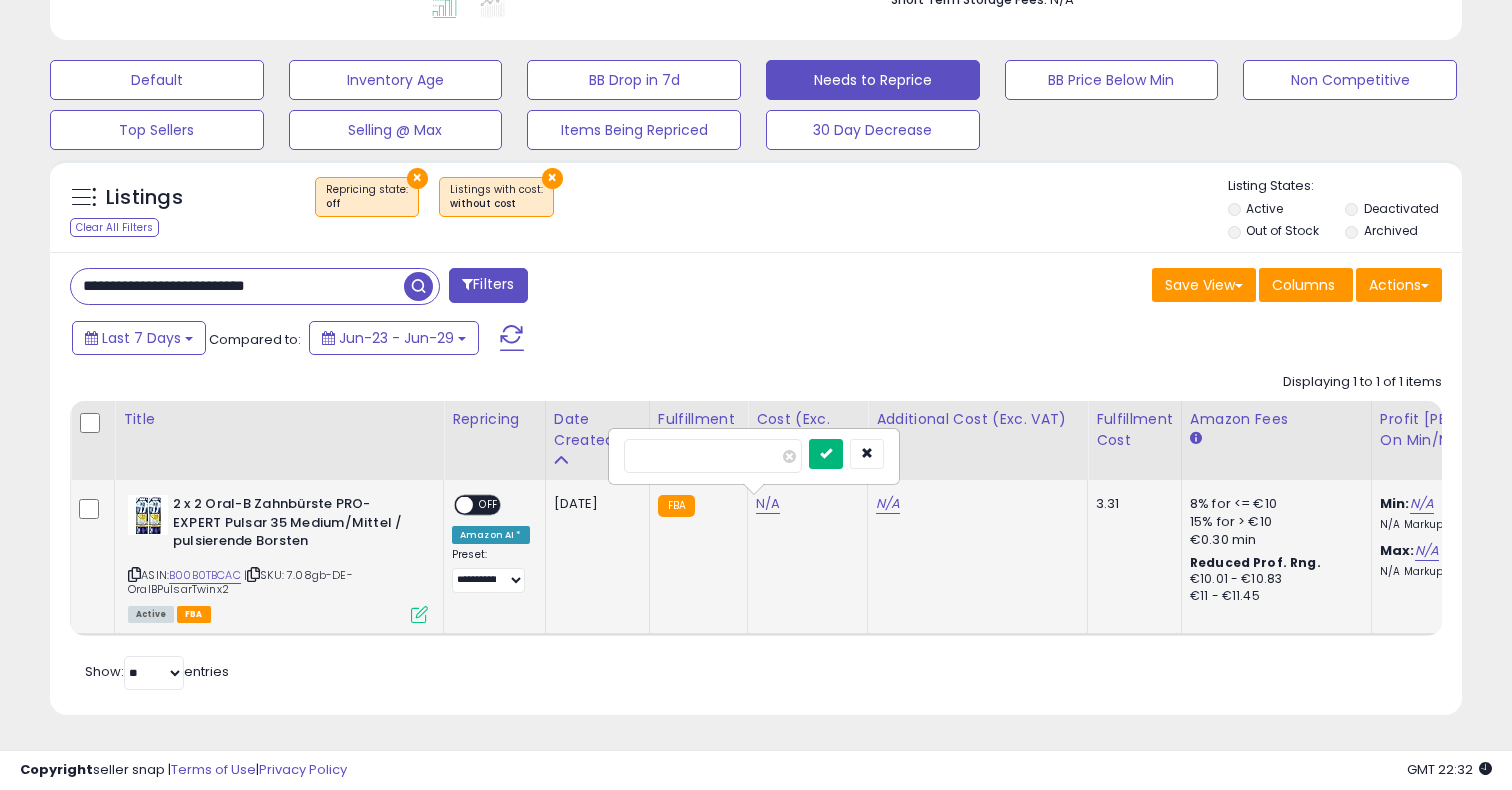 type on "****" 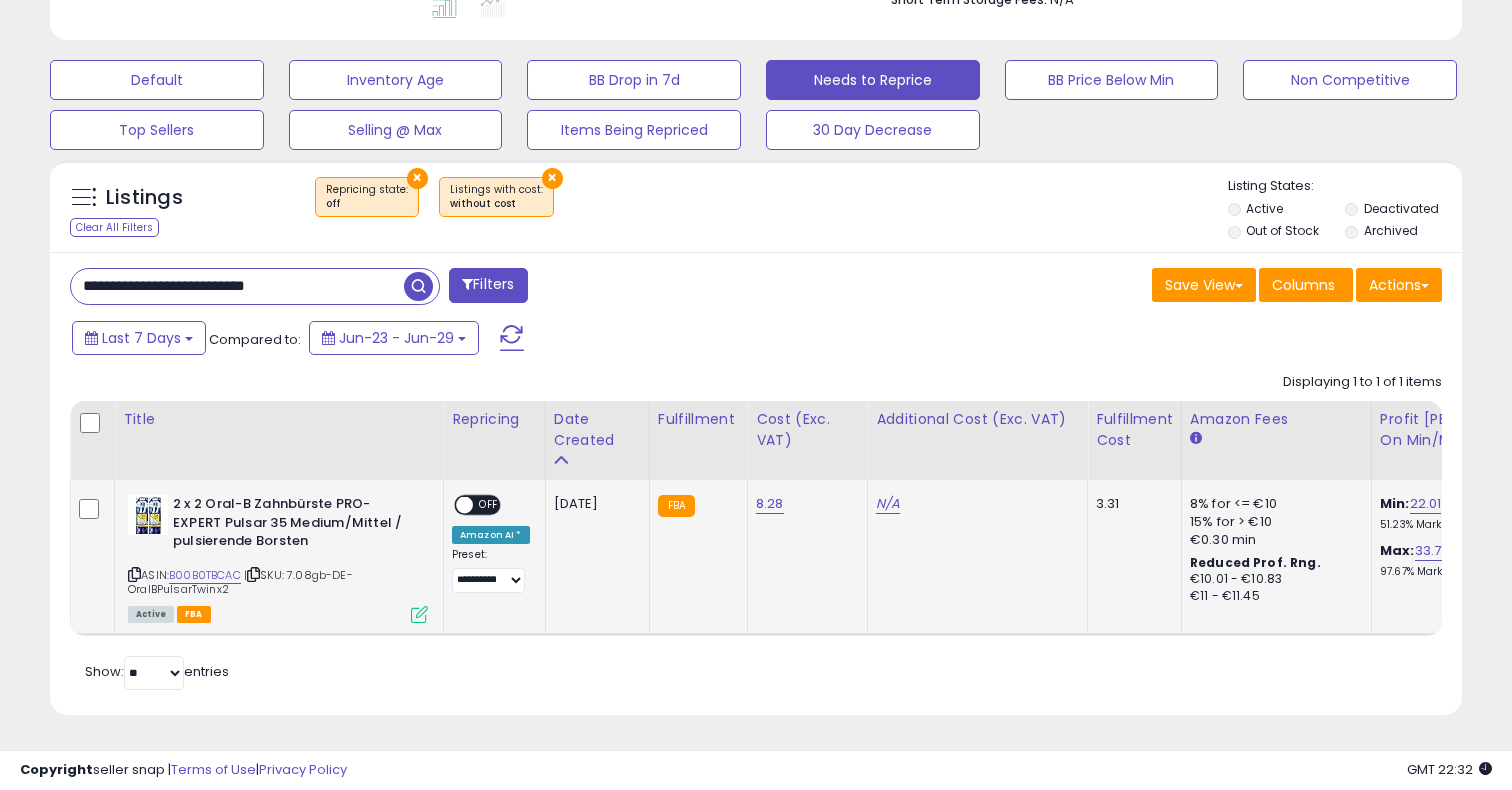 click at bounding box center (464, 505) 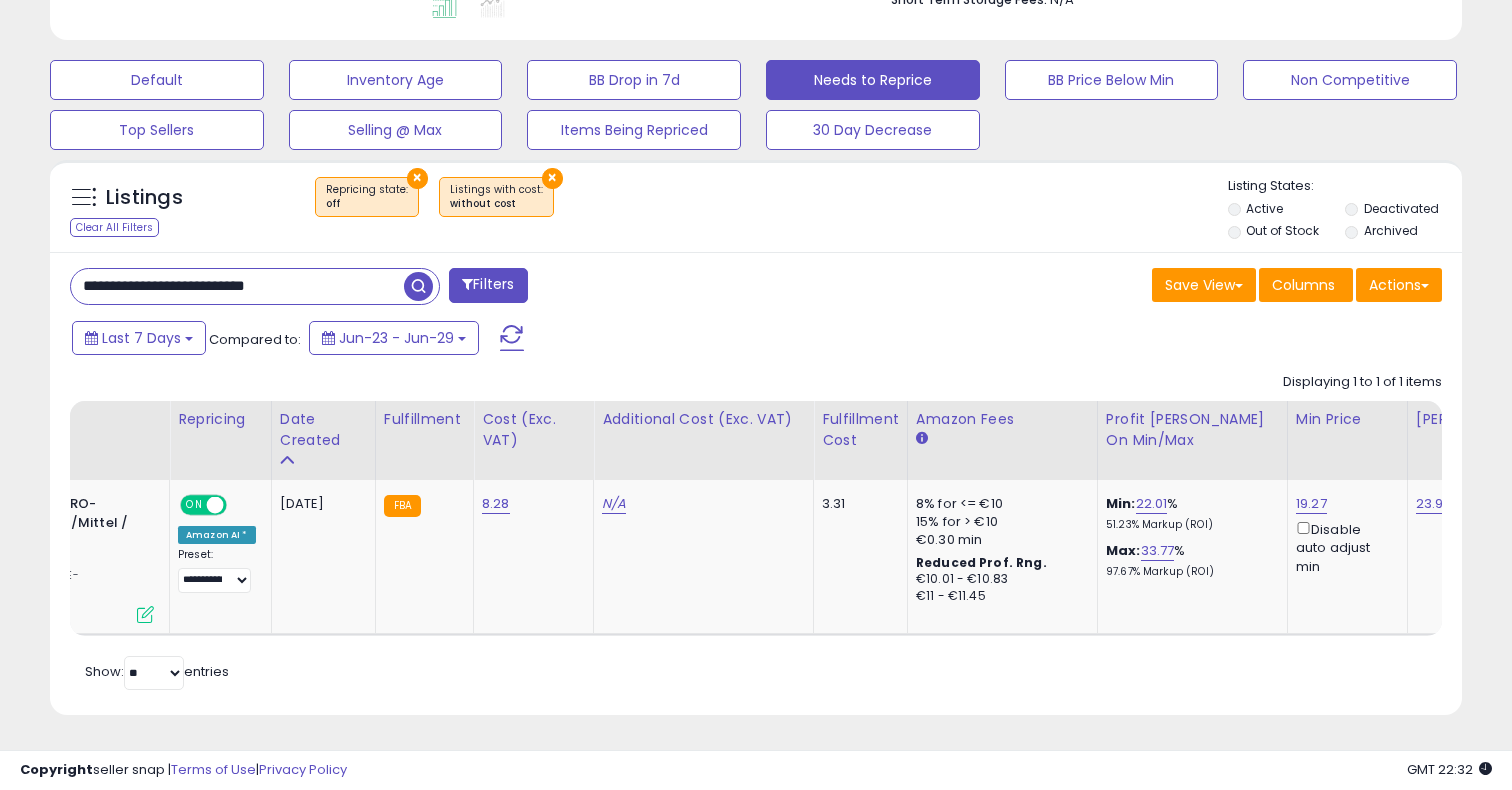 scroll, scrollTop: 0, scrollLeft: 606, axis: horizontal 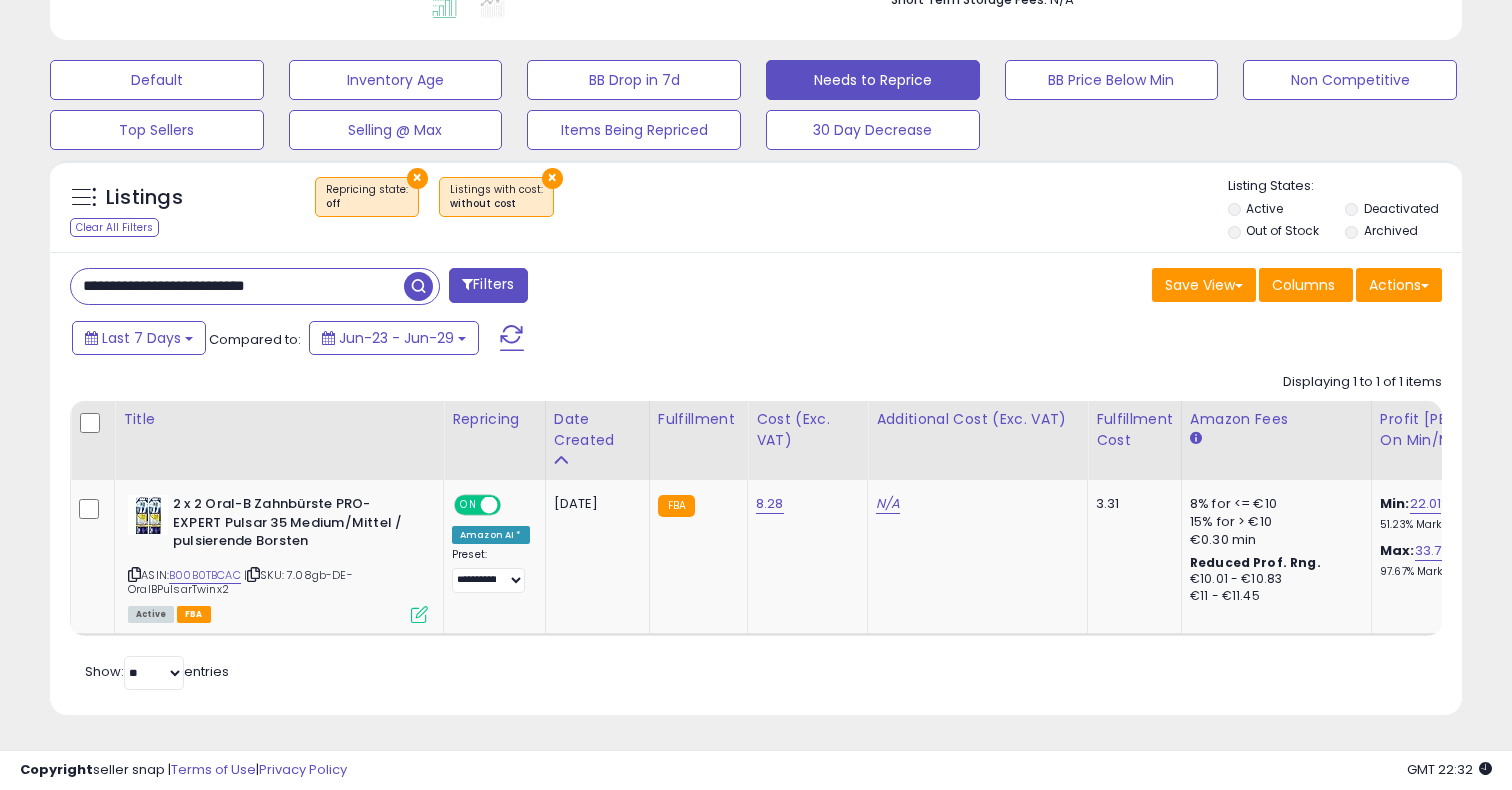 click on "**********" at bounding box center [237, 286] 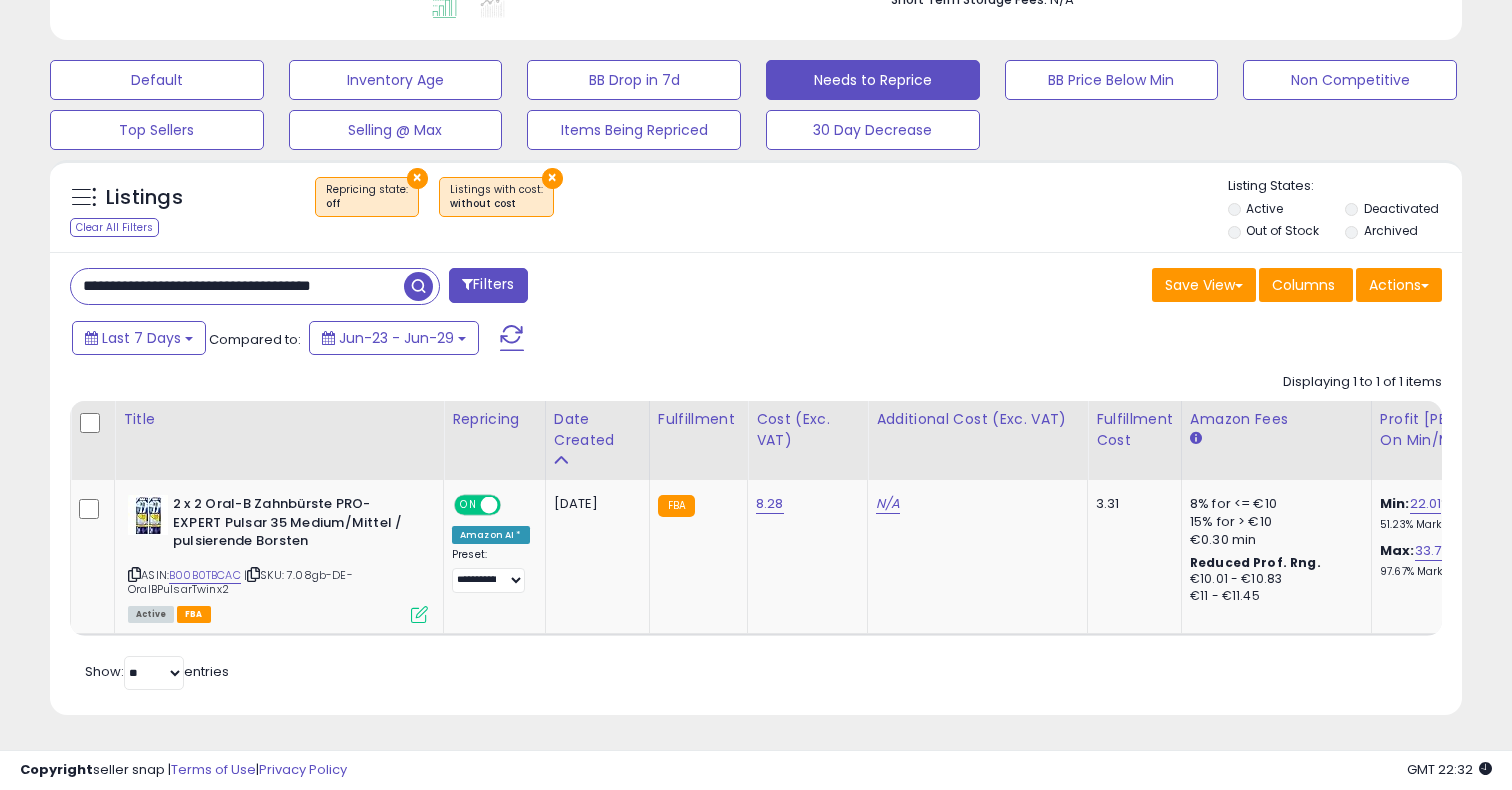 type on "**********" 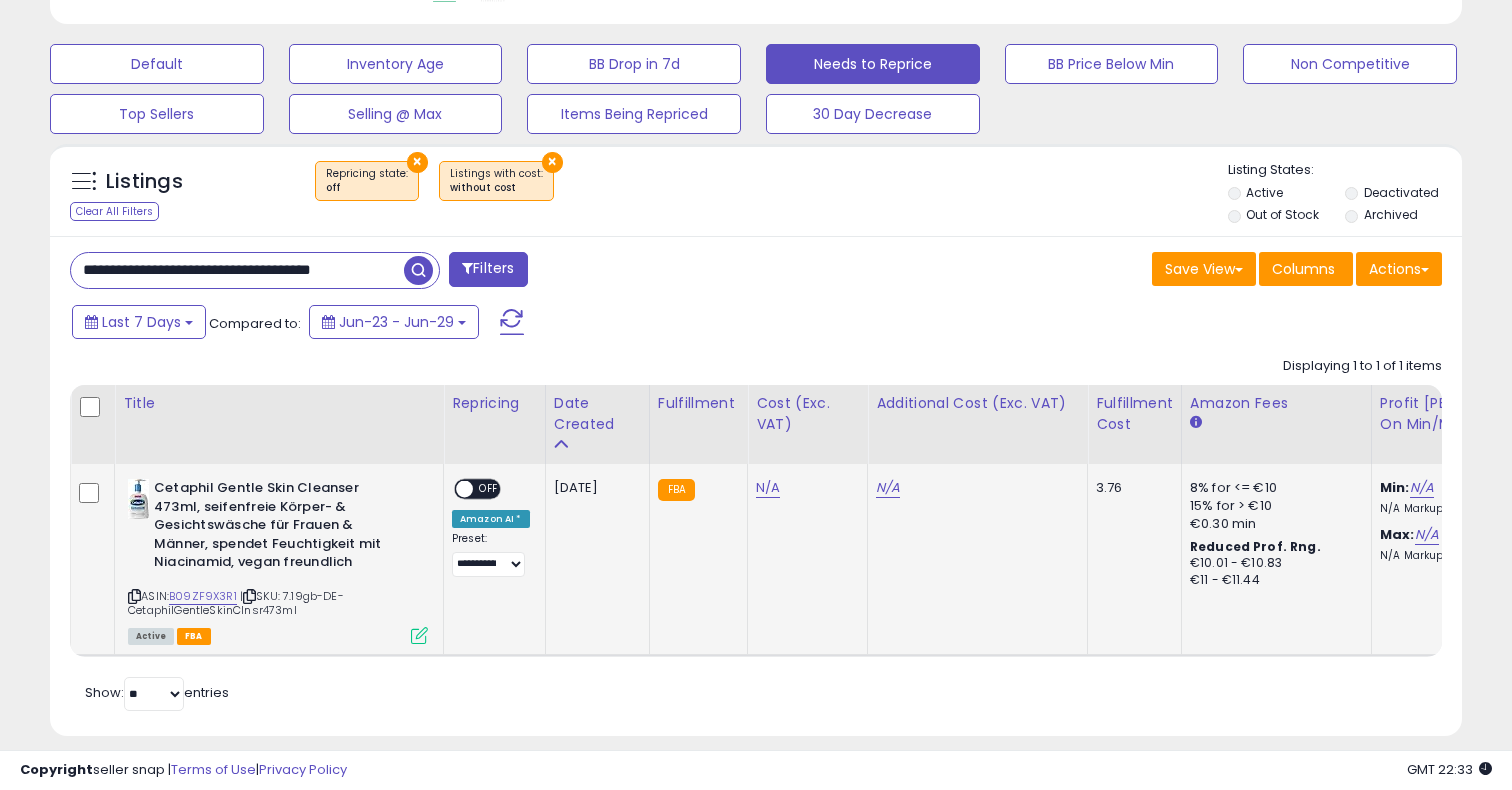 click on "FBA" 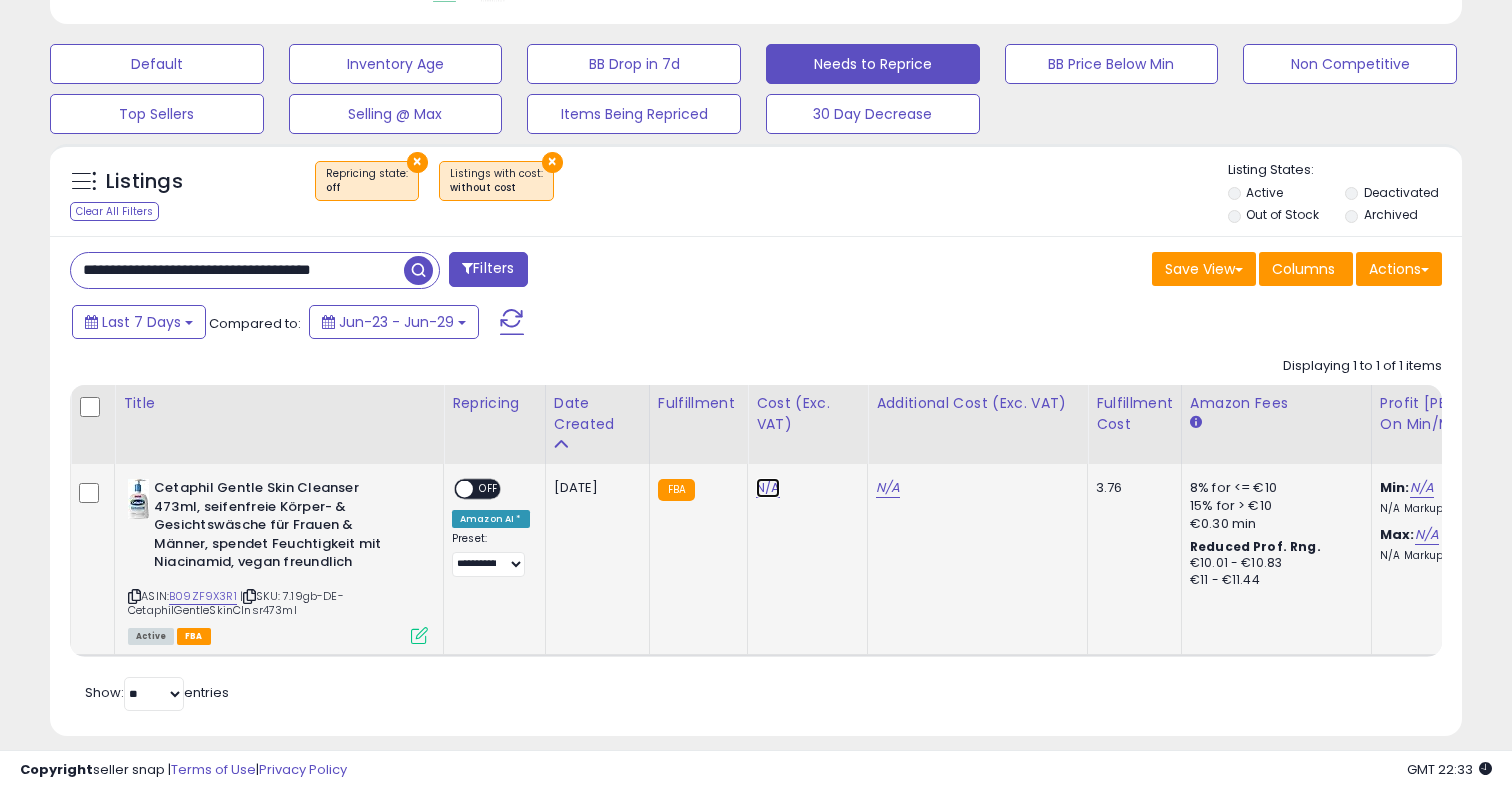 click on "N/A" at bounding box center (768, 488) 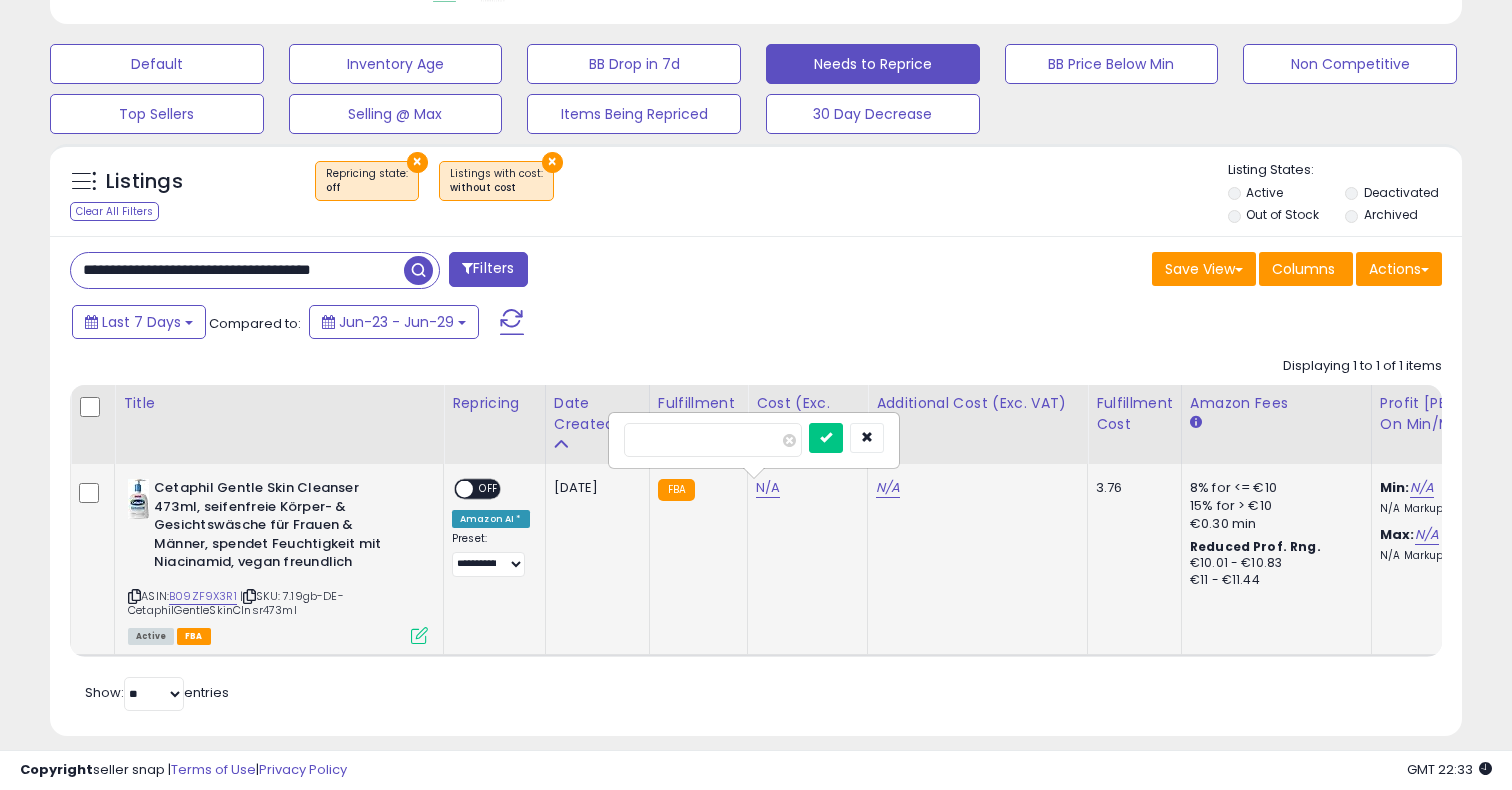 type on "****" 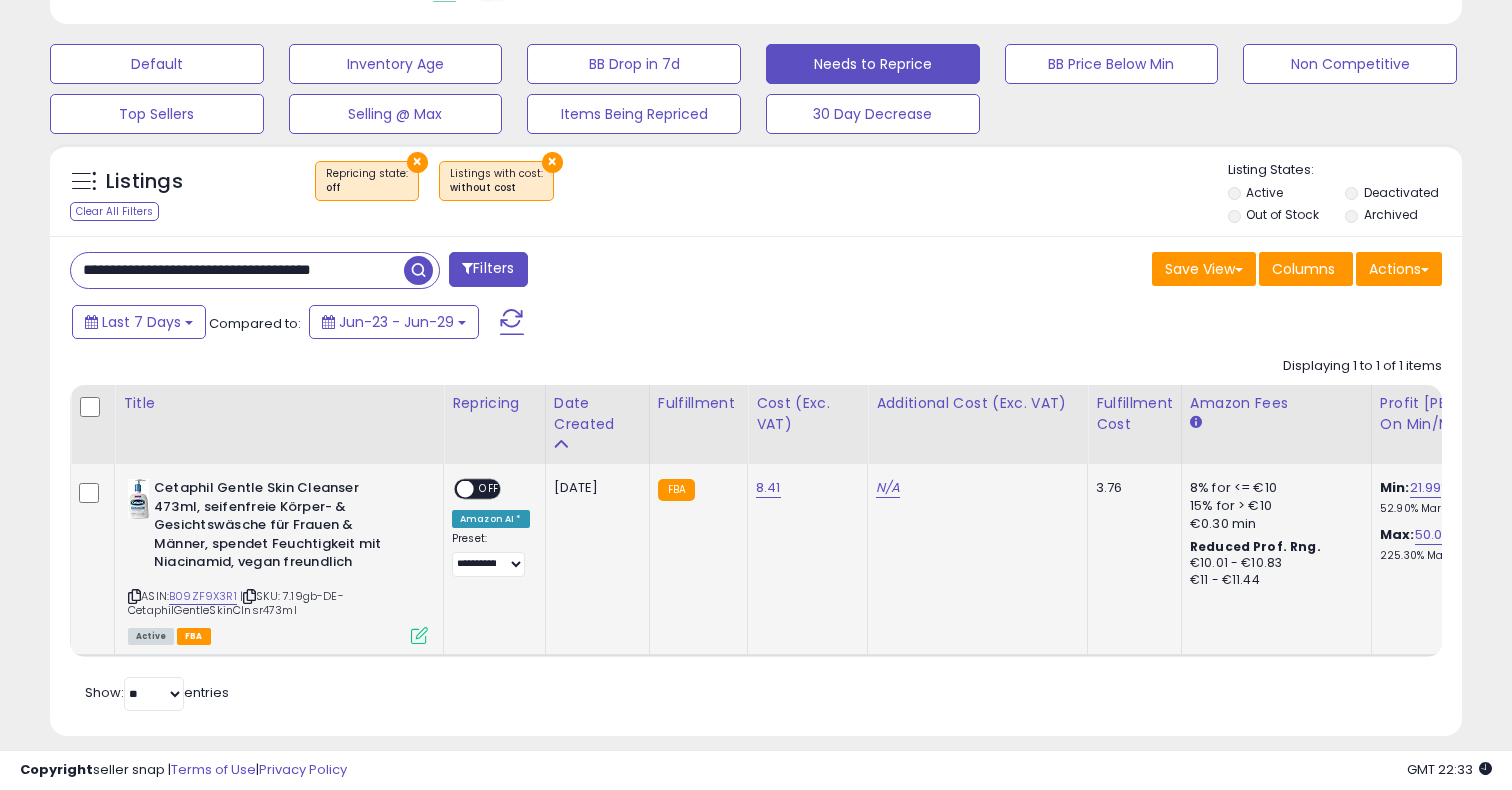 click at bounding box center (465, 489) 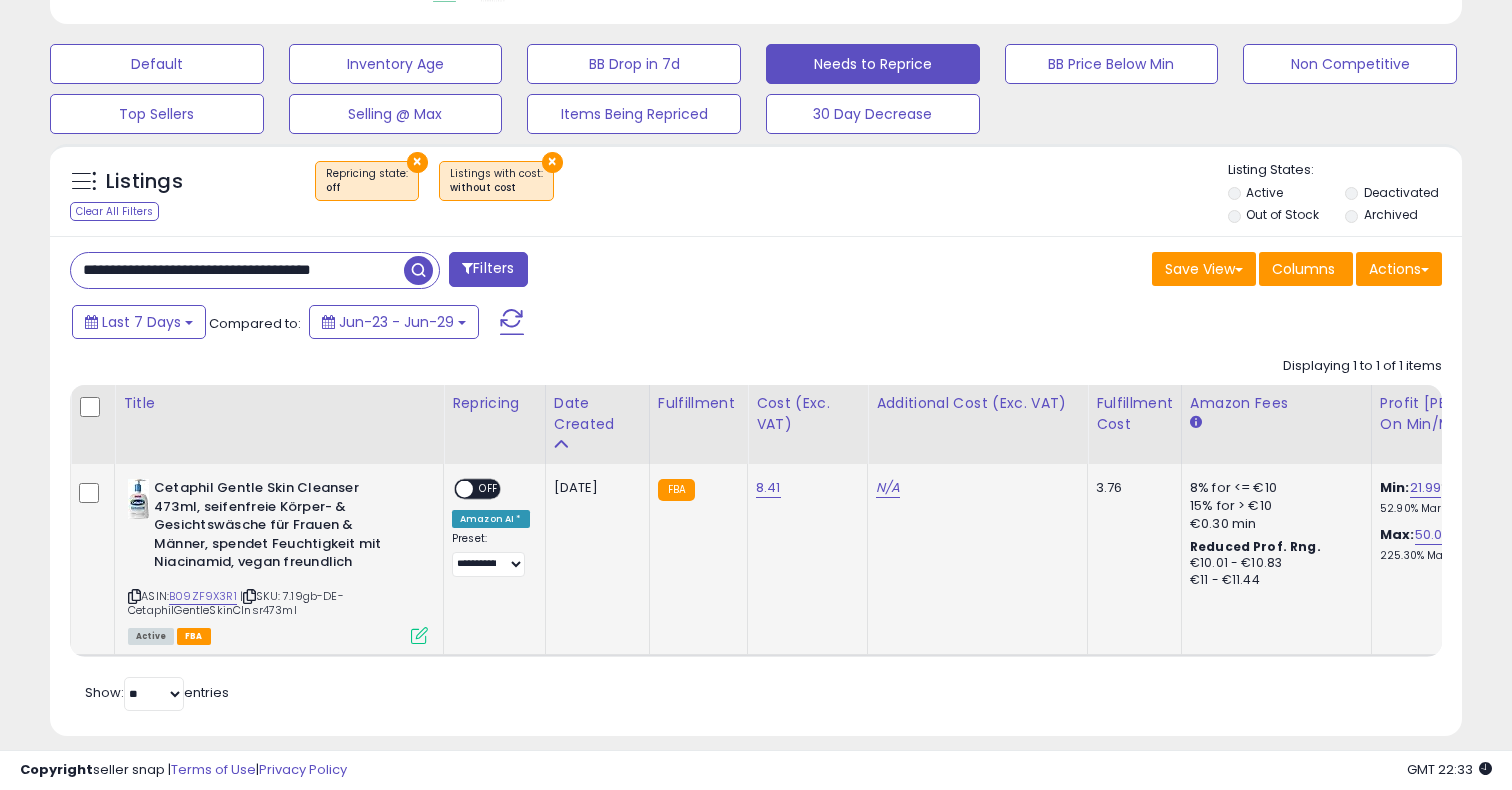 click at bounding box center (464, 489) 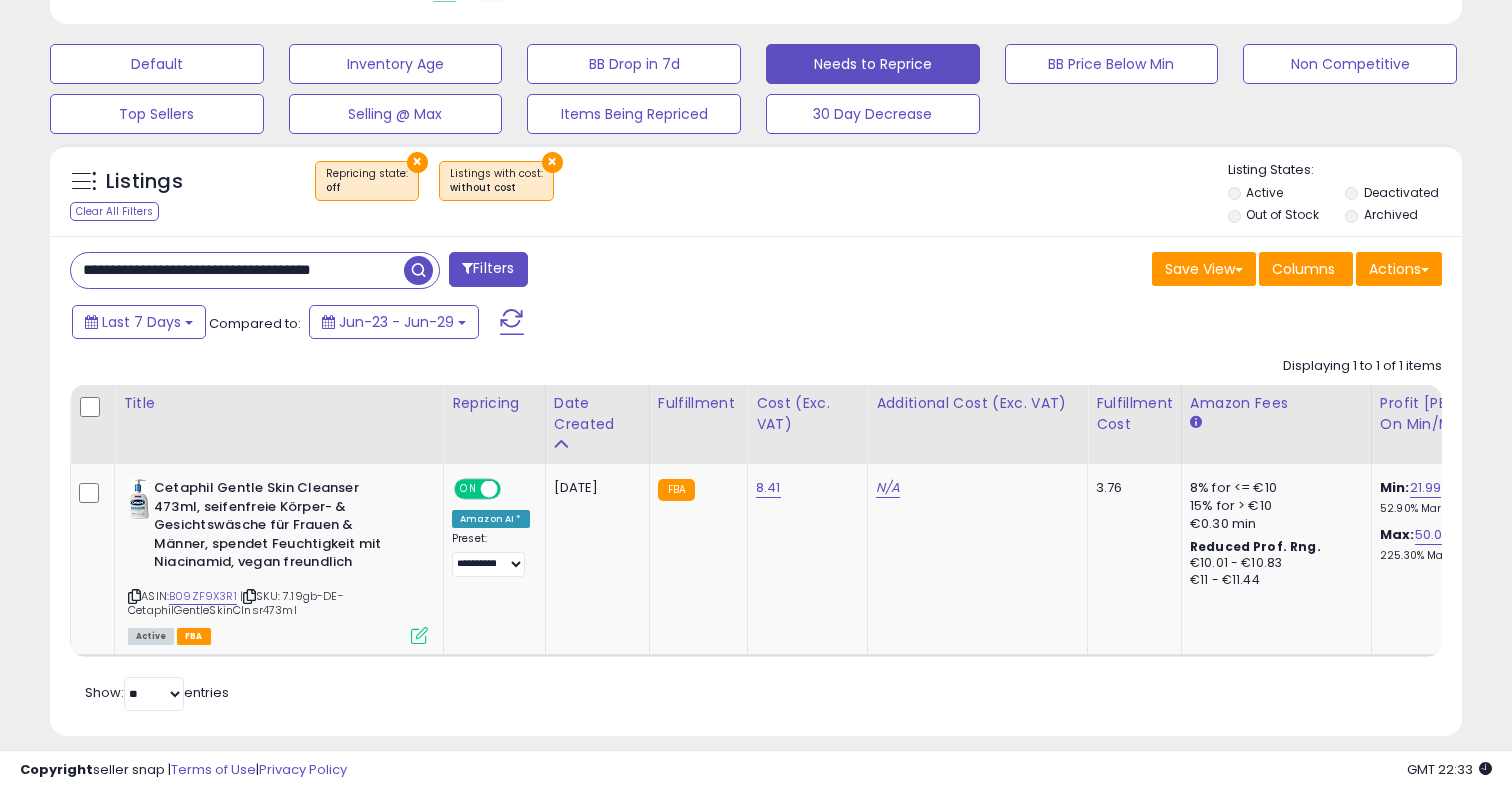 click on "**********" at bounding box center [237, 270] 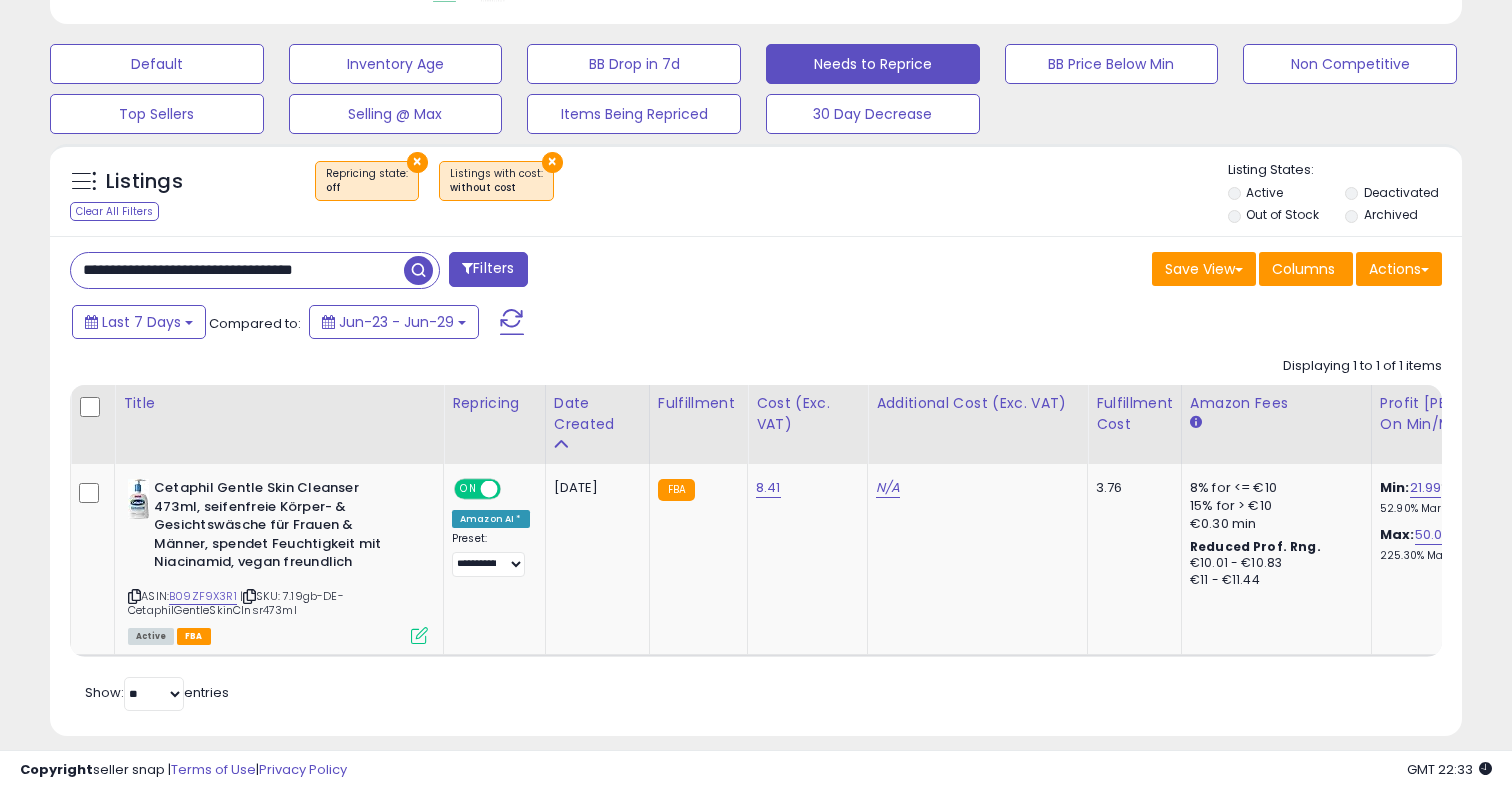 type on "**********" 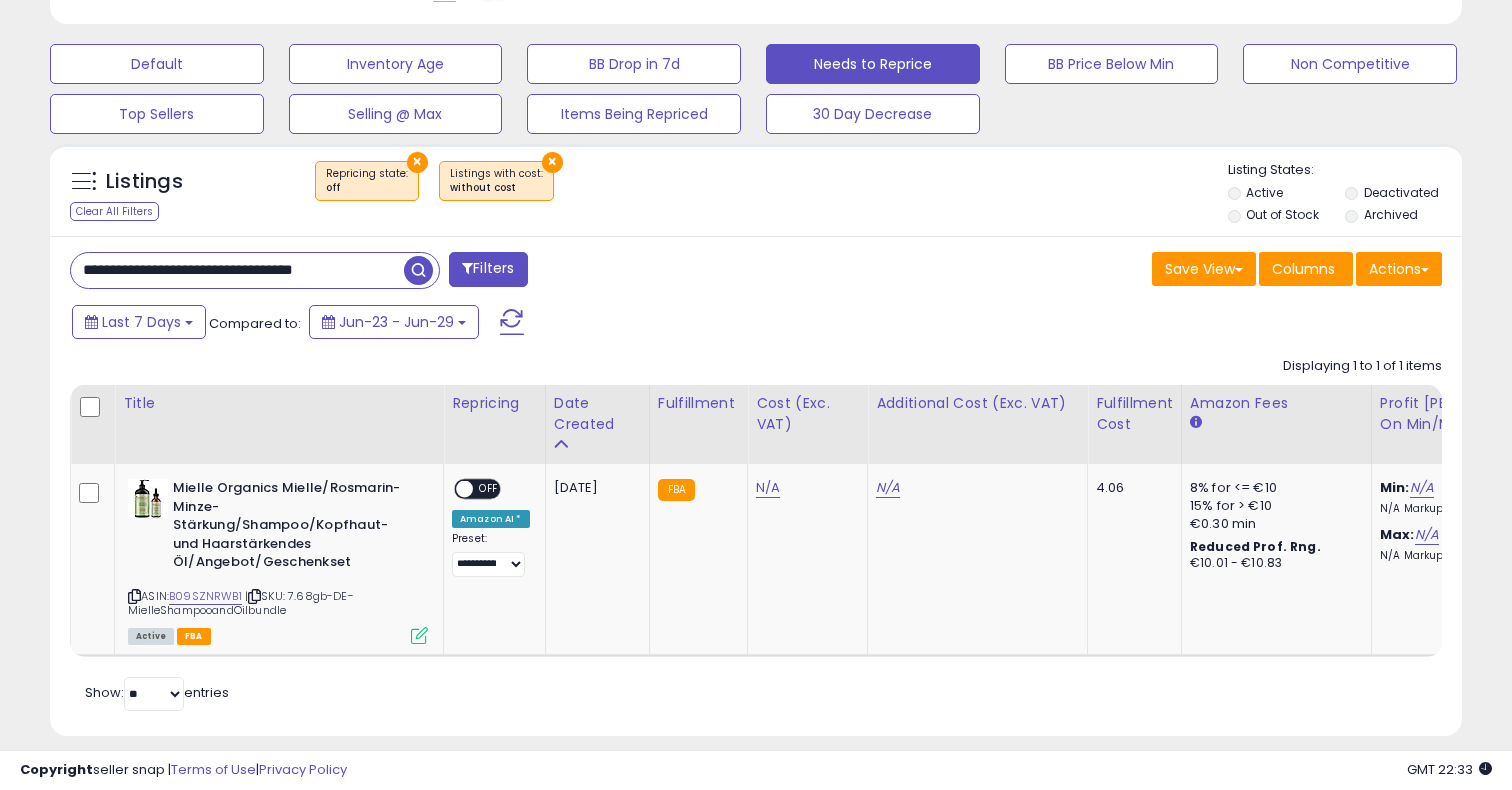 scroll, scrollTop: 0, scrollLeft: 0, axis: both 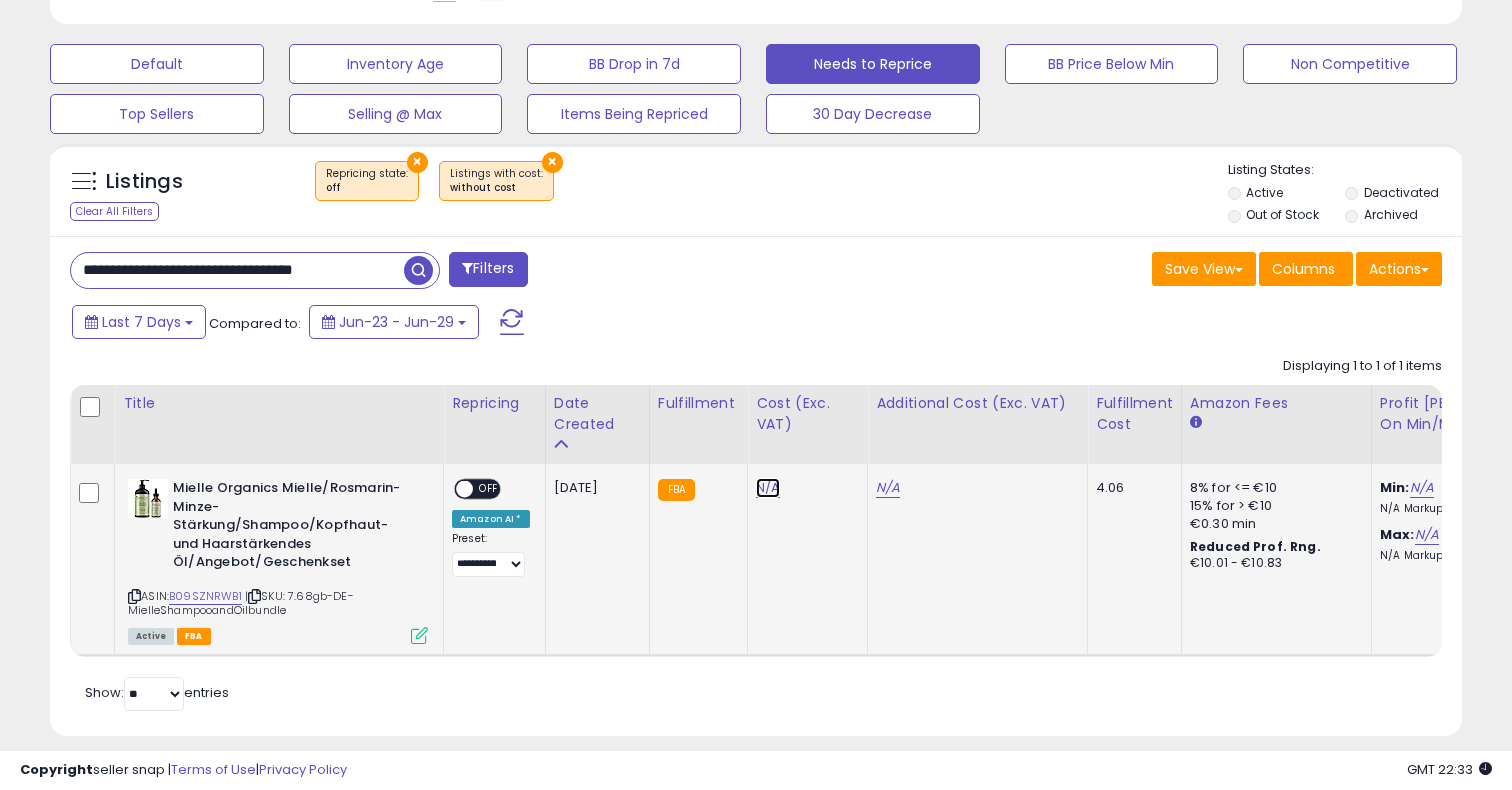 click on "N/A" at bounding box center [768, 488] 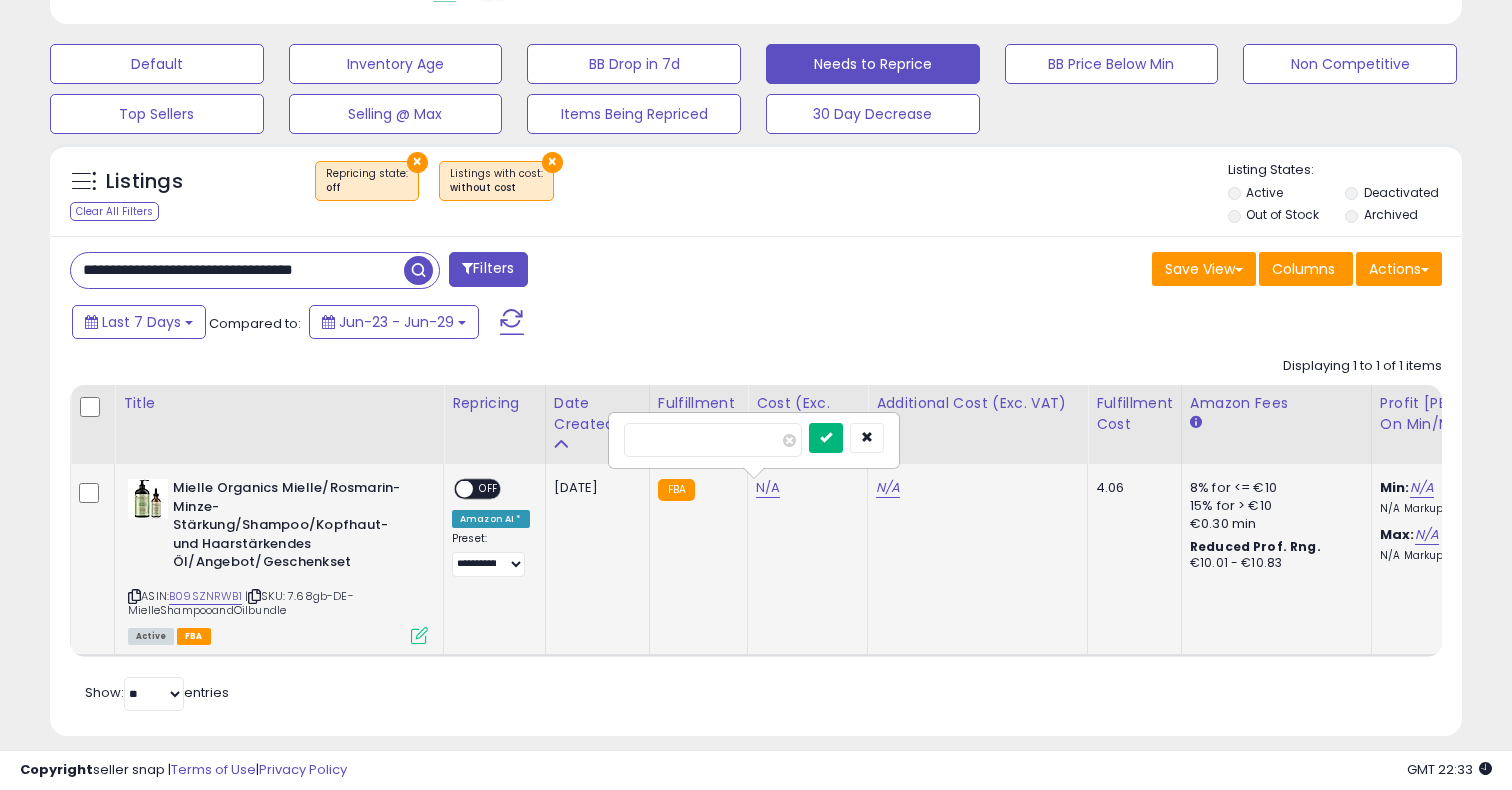 type on "****" 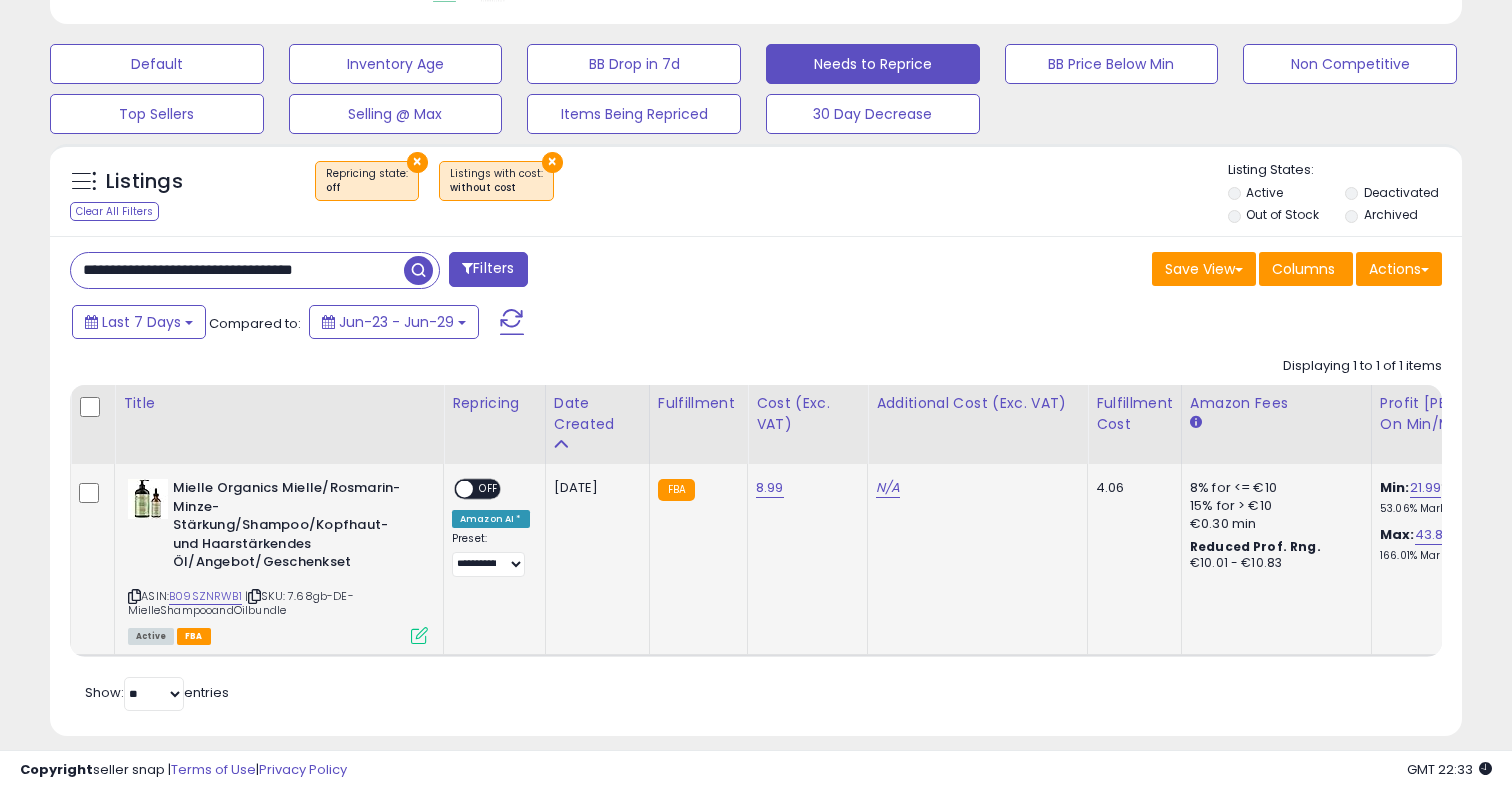 click at bounding box center [464, 489] 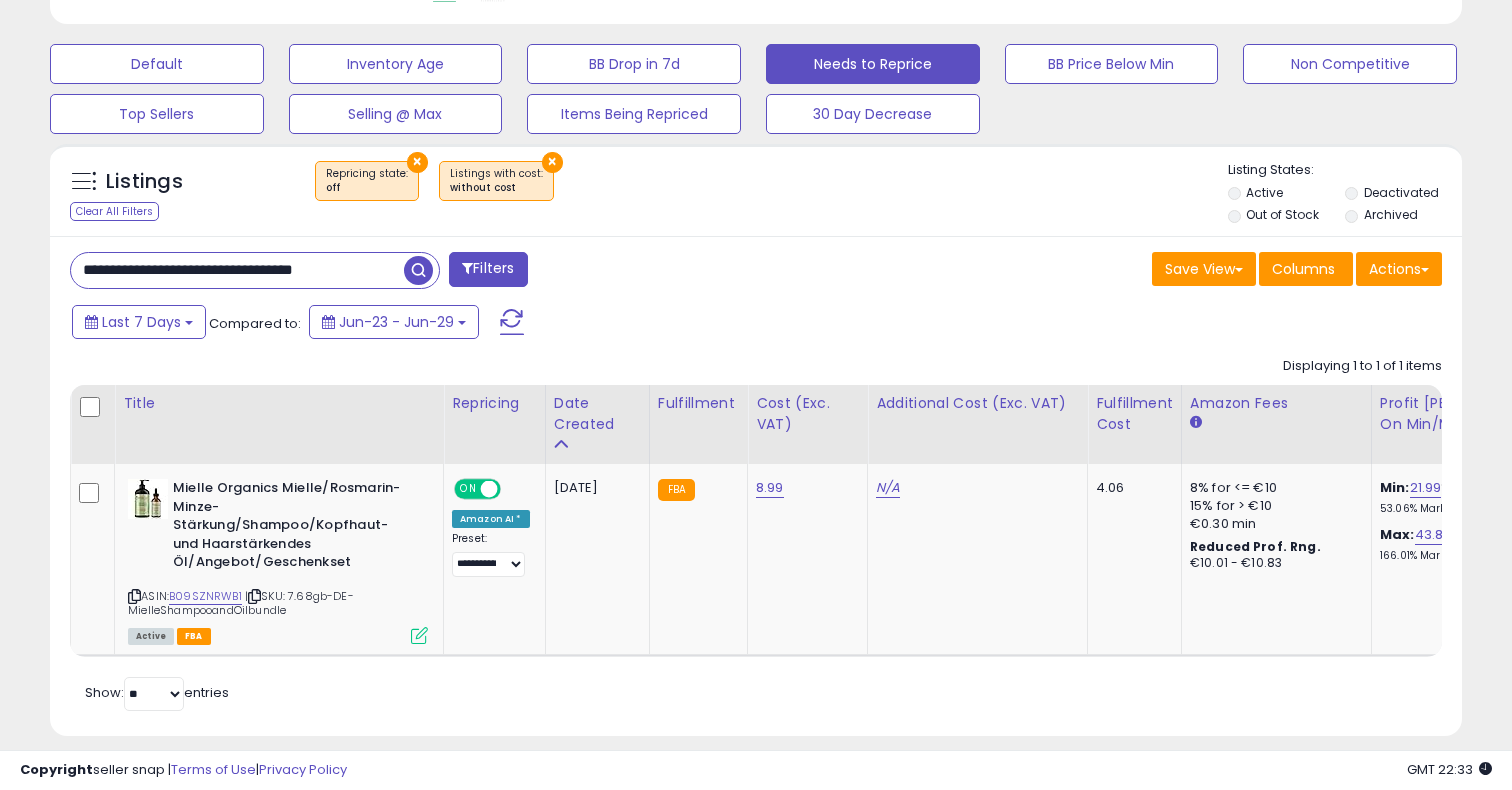 click on "**********" at bounding box center [237, 270] 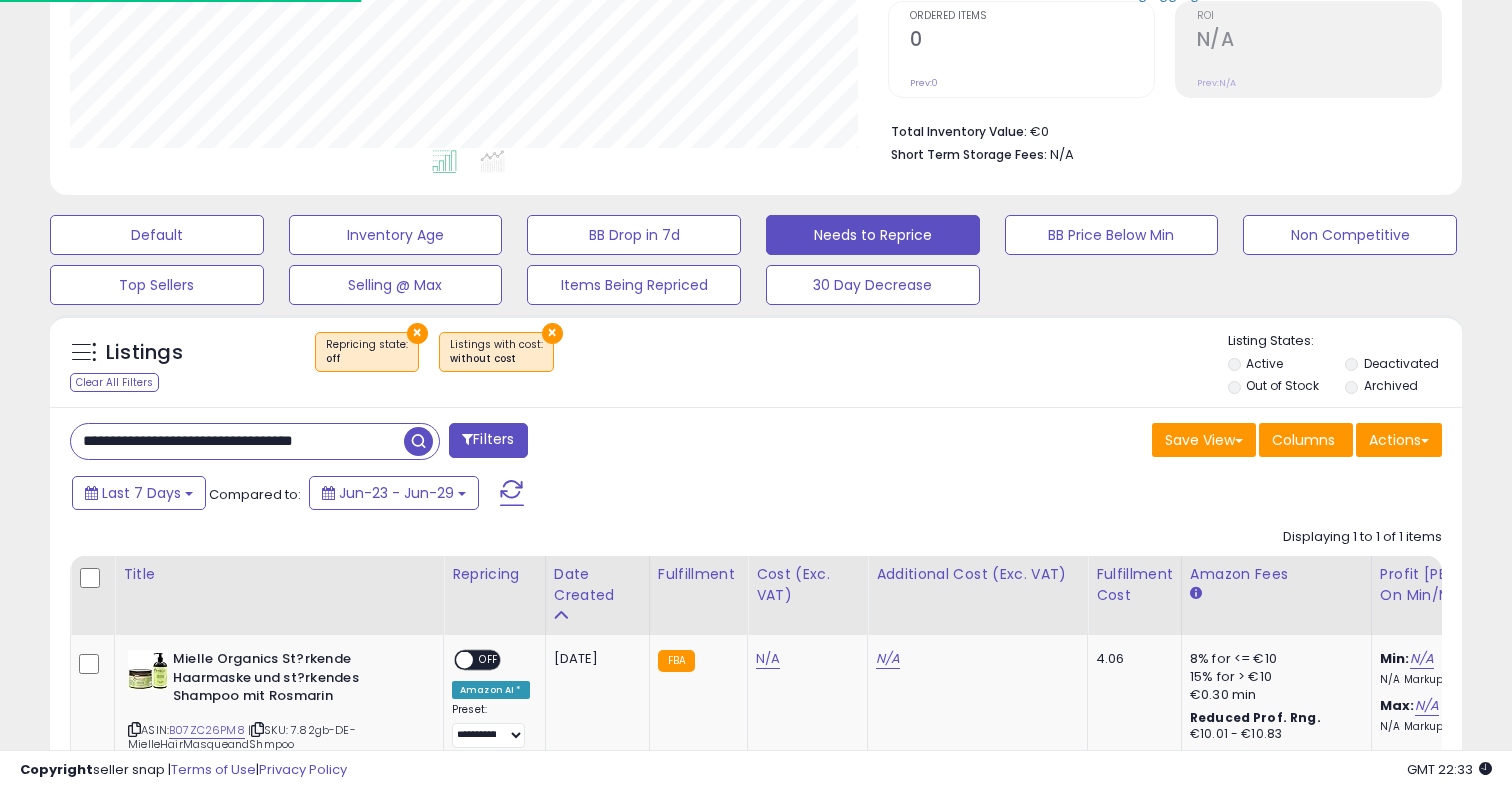 scroll, scrollTop: 570, scrollLeft: 0, axis: vertical 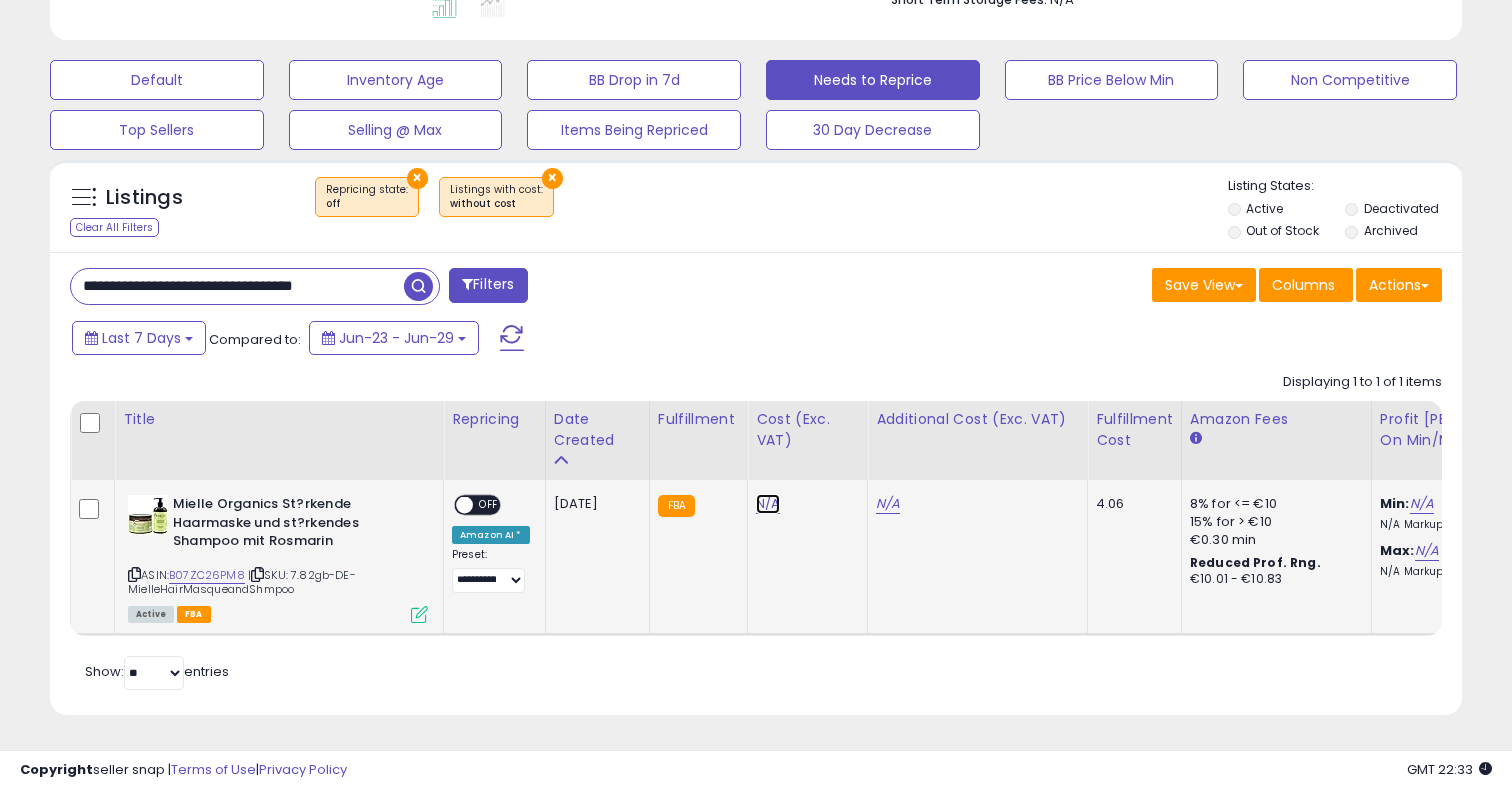 click on "N/A" at bounding box center (768, 504) 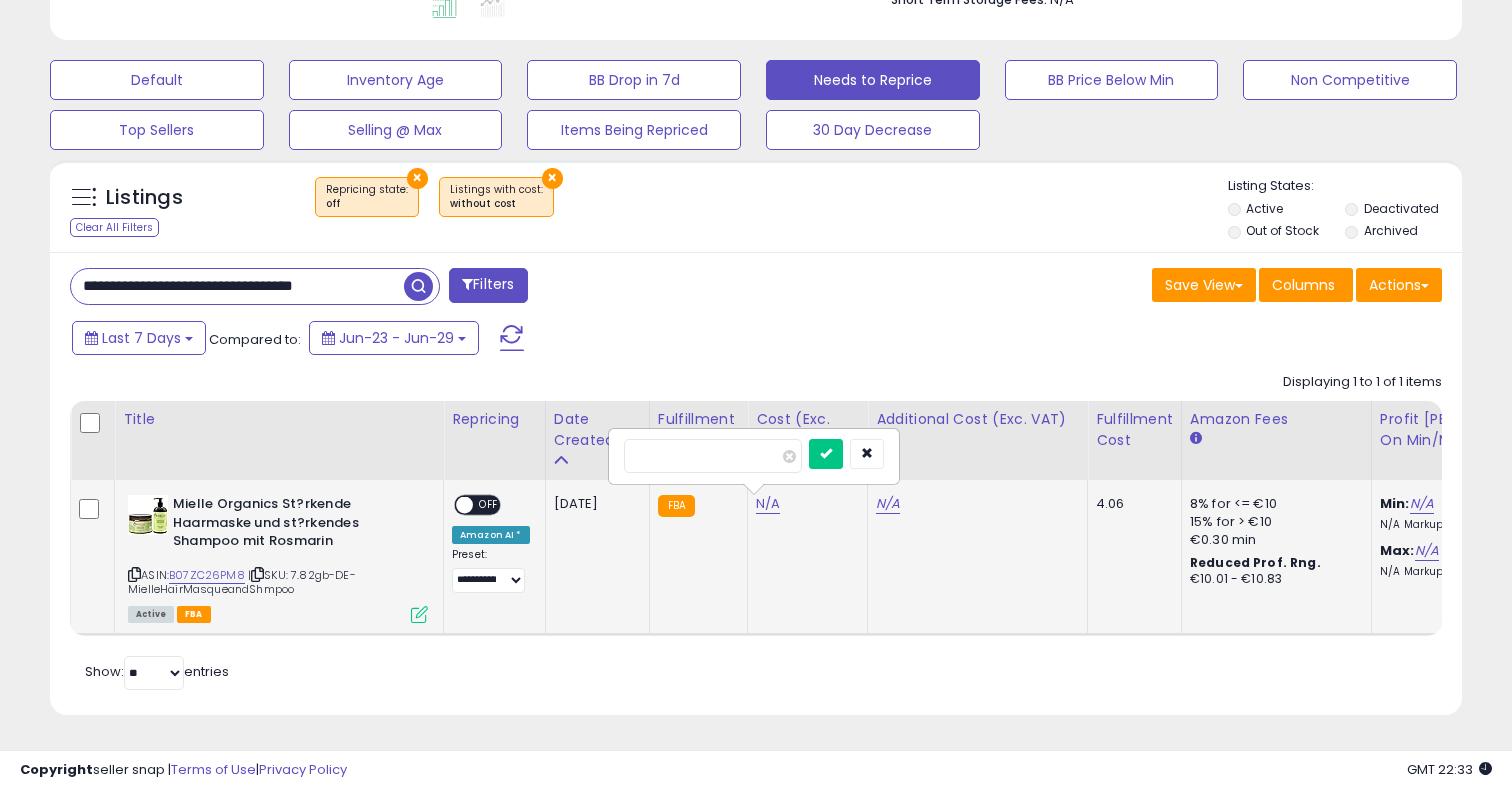 type on "****" 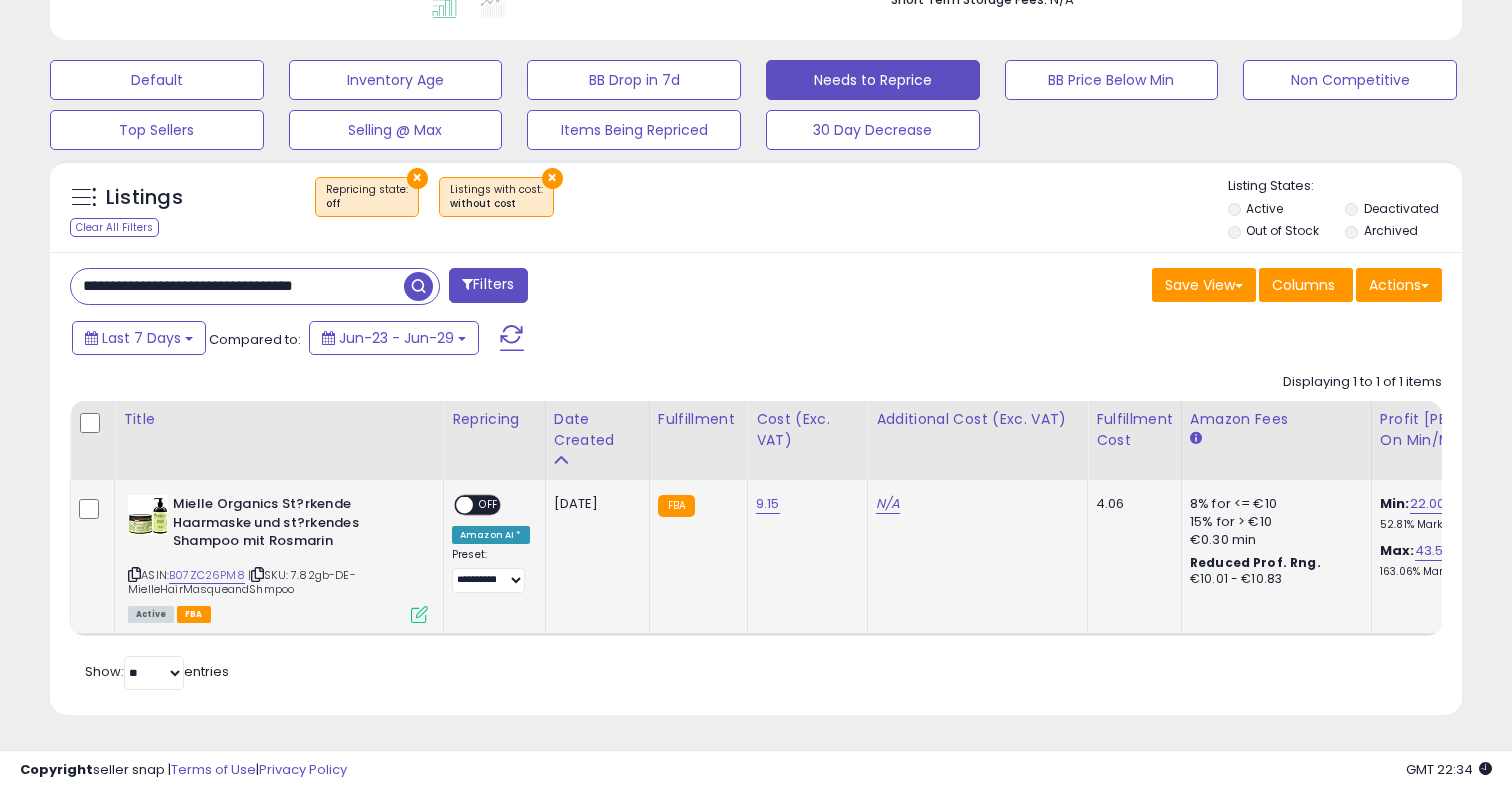 click at bounding box center [464, 505] 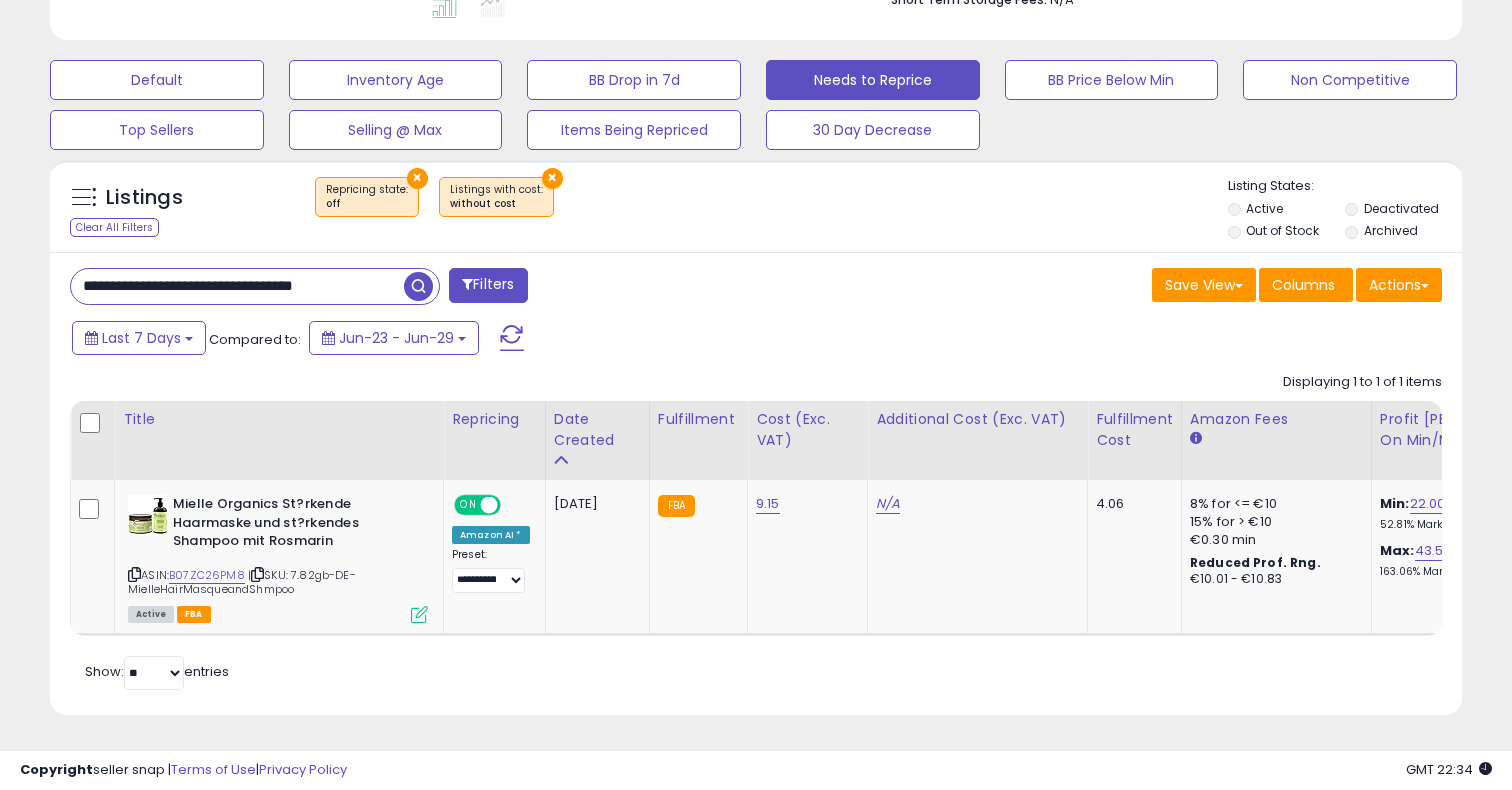 click on "**********" at bounding box center (237, 286) 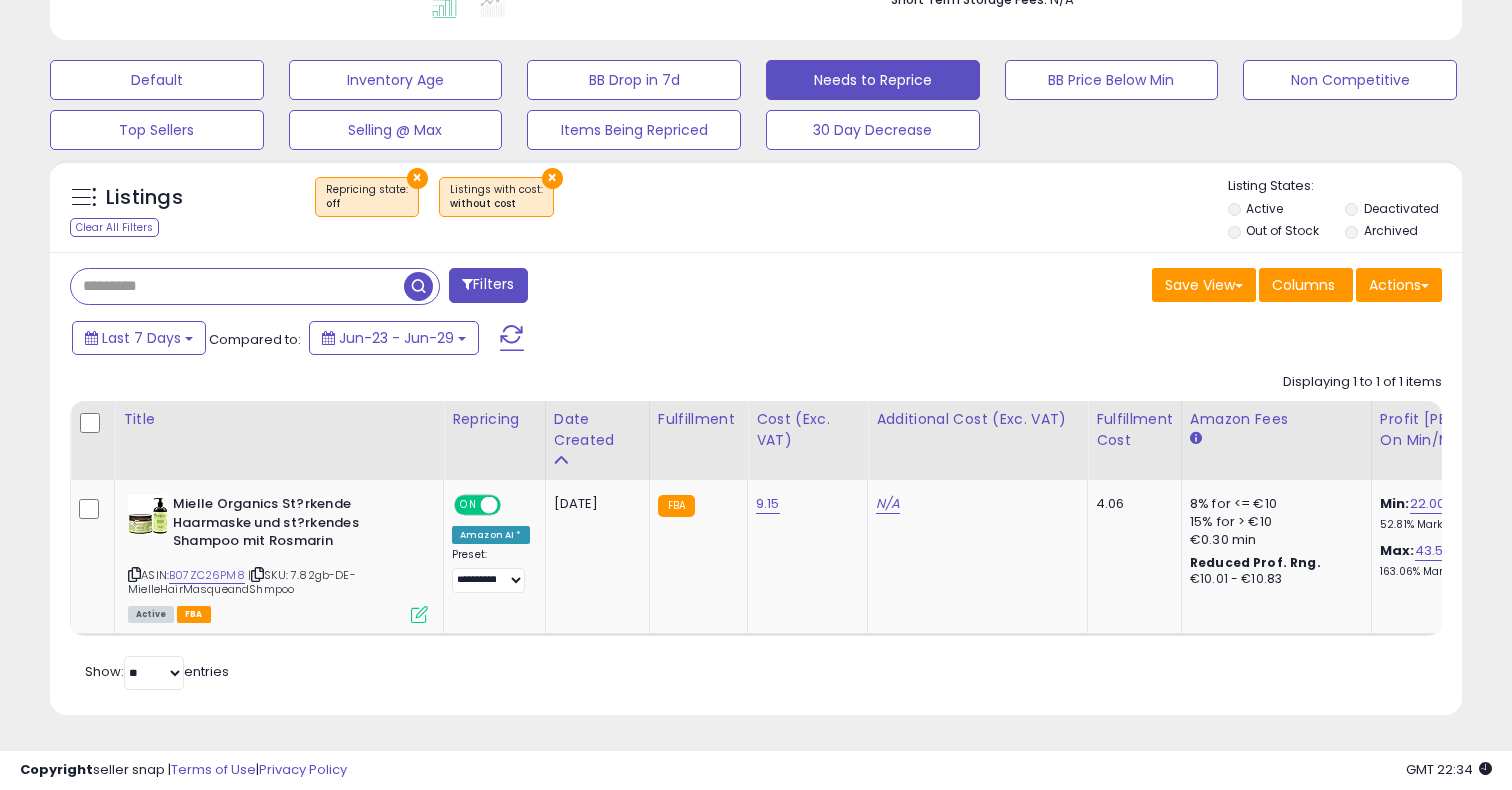 paste on "**********" 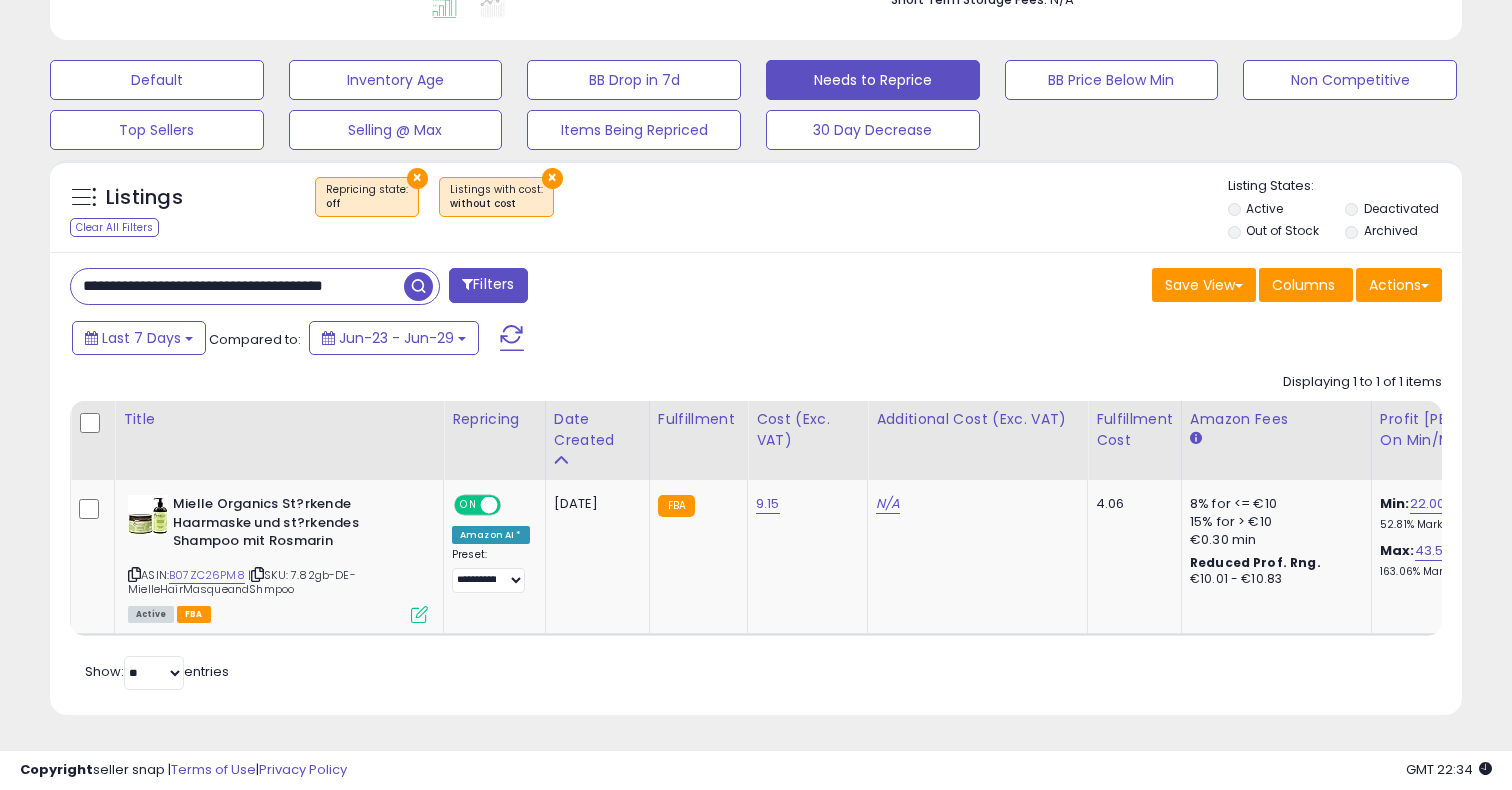 scroll, scrollTop: 0, scrollLeft: 47, axis: horizontal 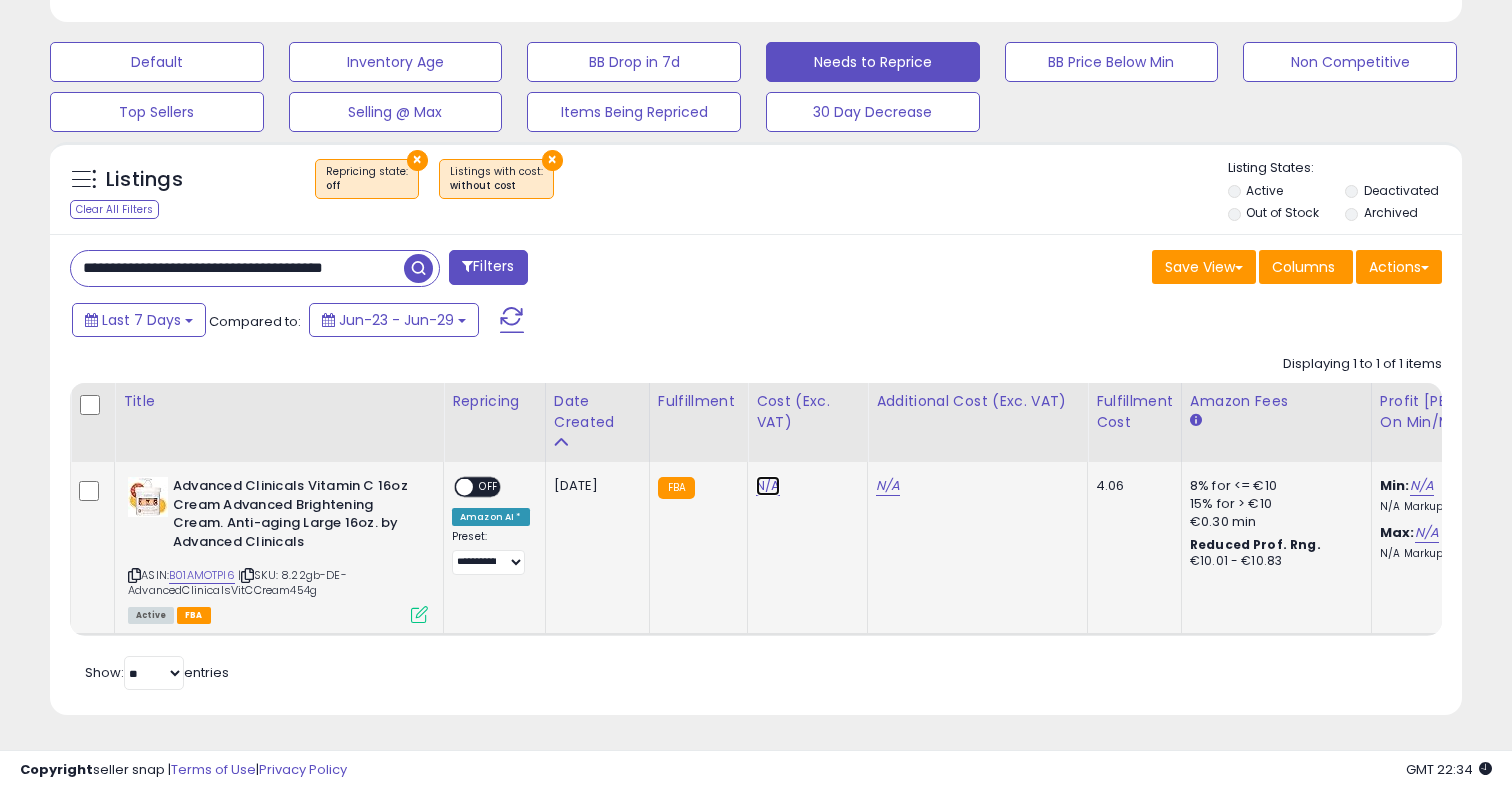 click on "N/A" at bounding box center [768, 486] 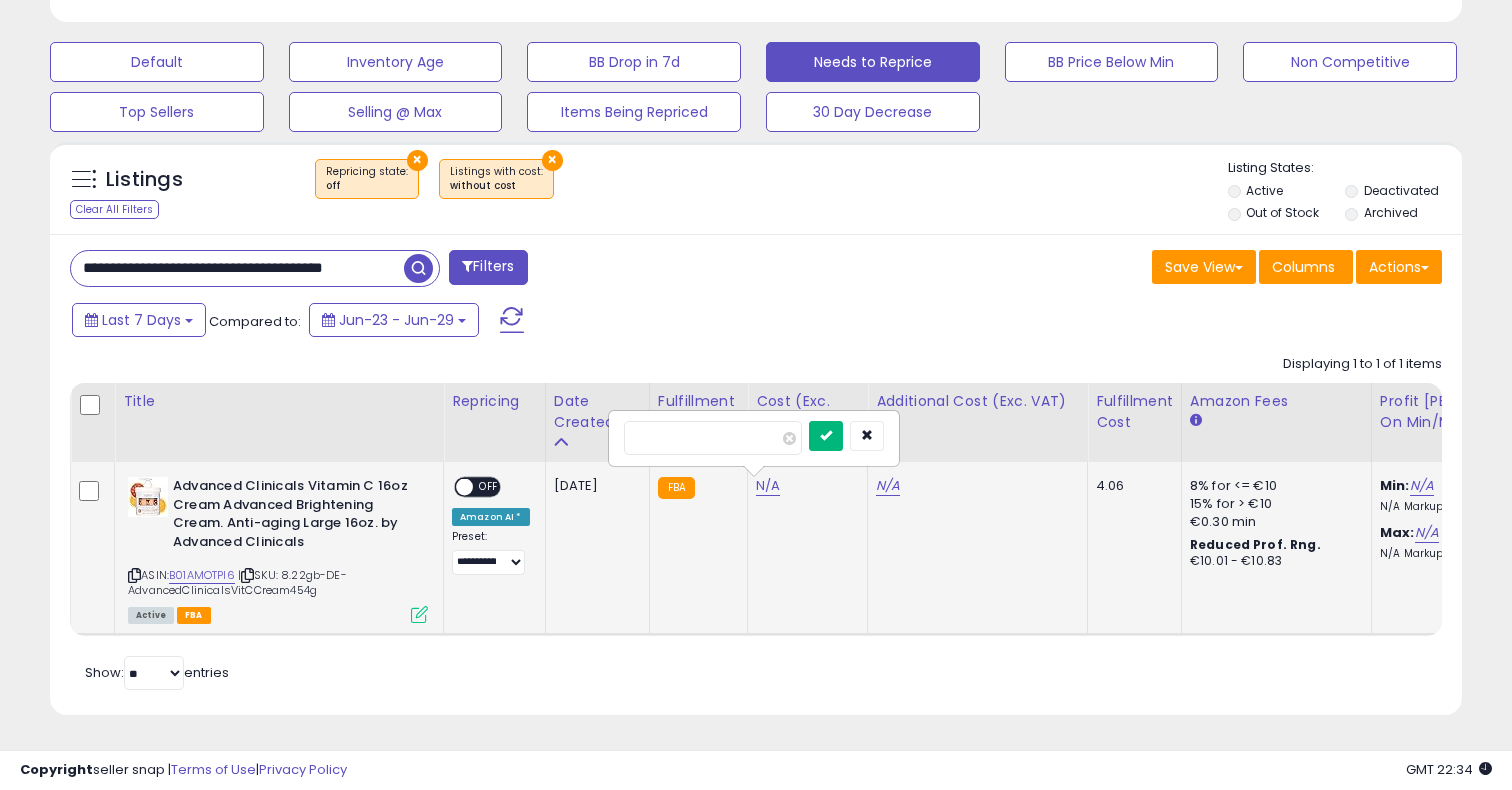 type on "****" 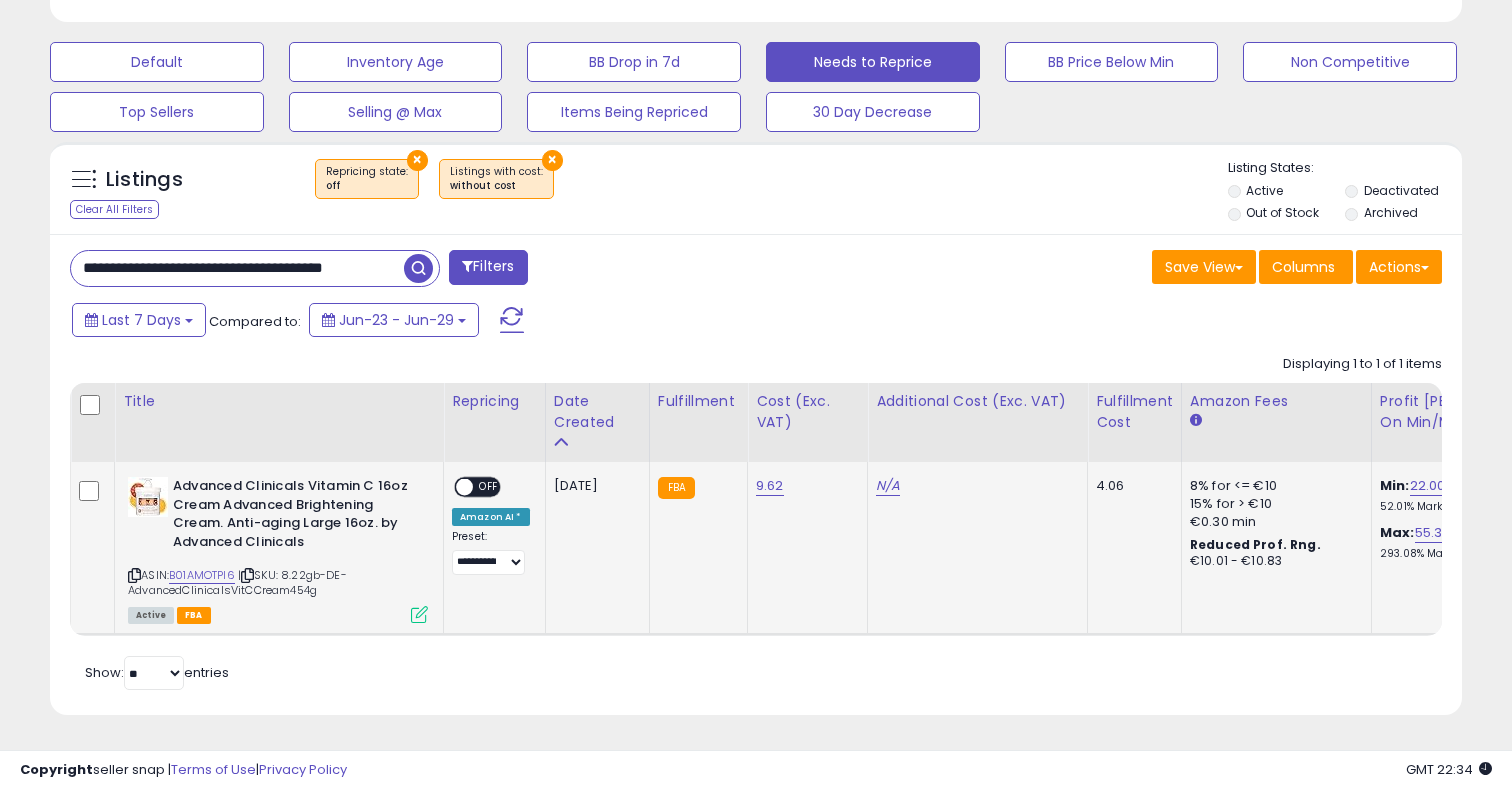 click at bounding box center (464, 487) 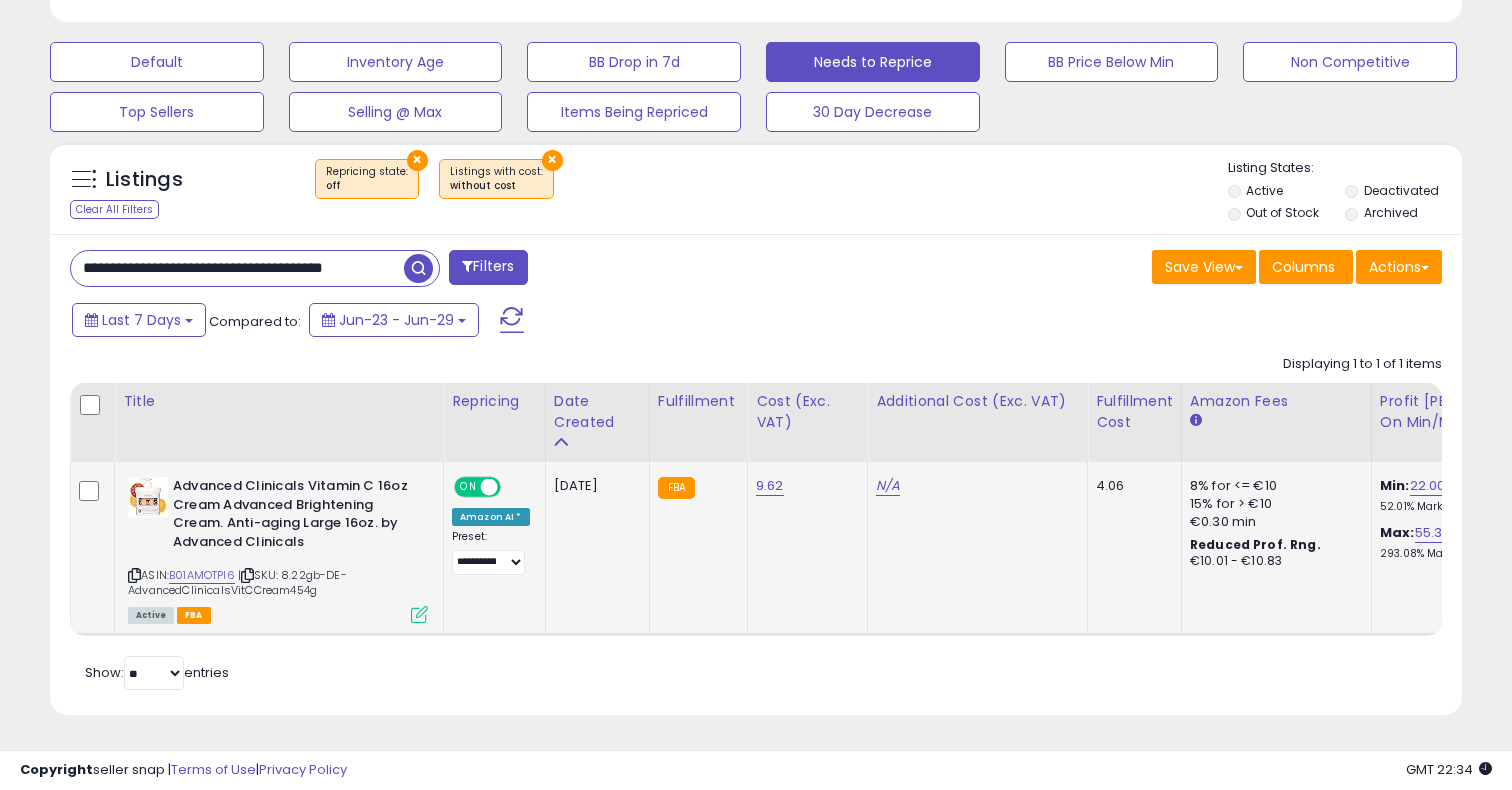 scroll, scrollTop: 0, scrollLeft: 94, axis: horizontal 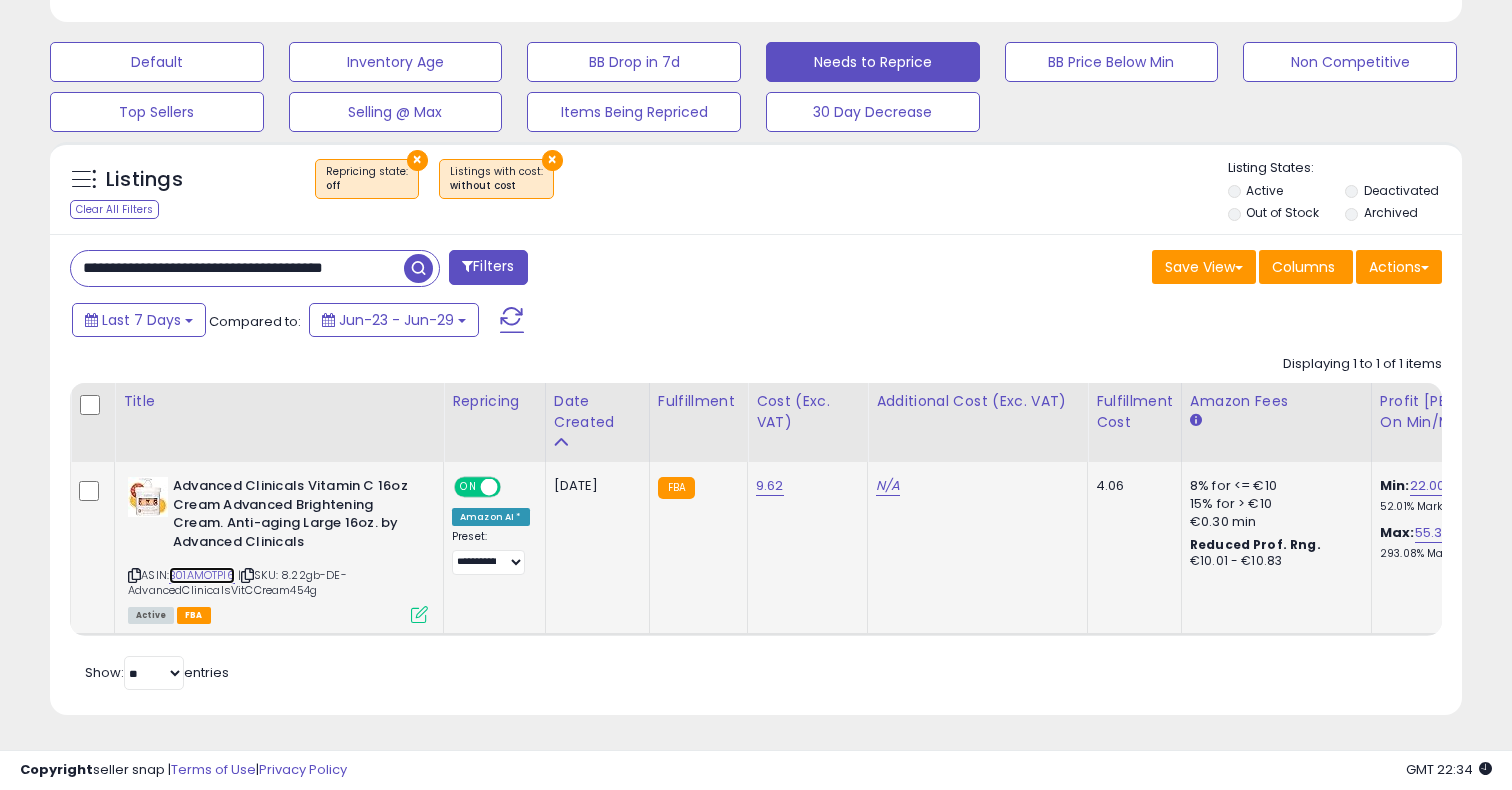 click on "B01AMOTPI6" at bounding box center (202, 575) 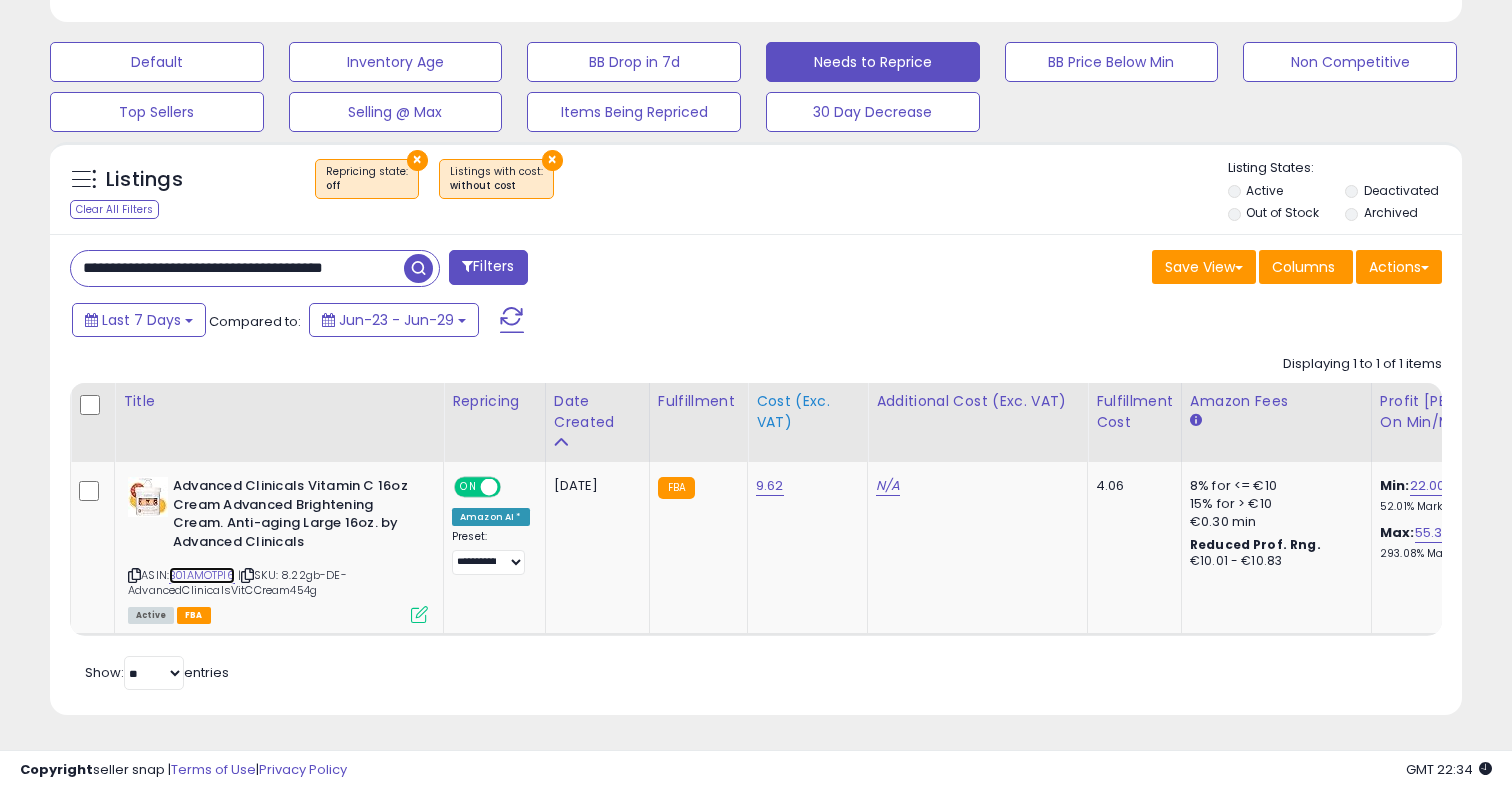 scroll, scrollTop: 0, scrollLeft: 487, axis: horizontal 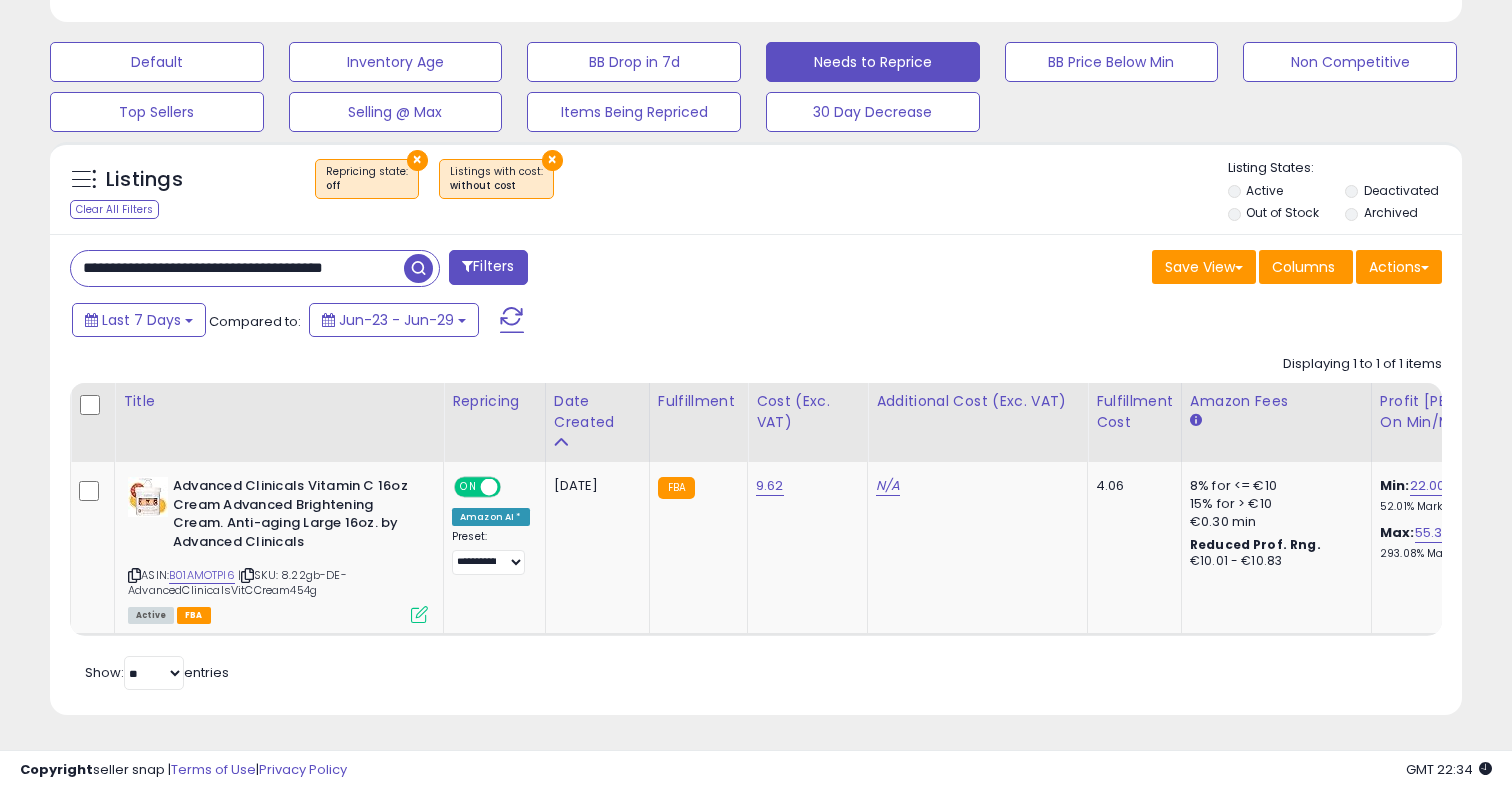 click on "9.62" 